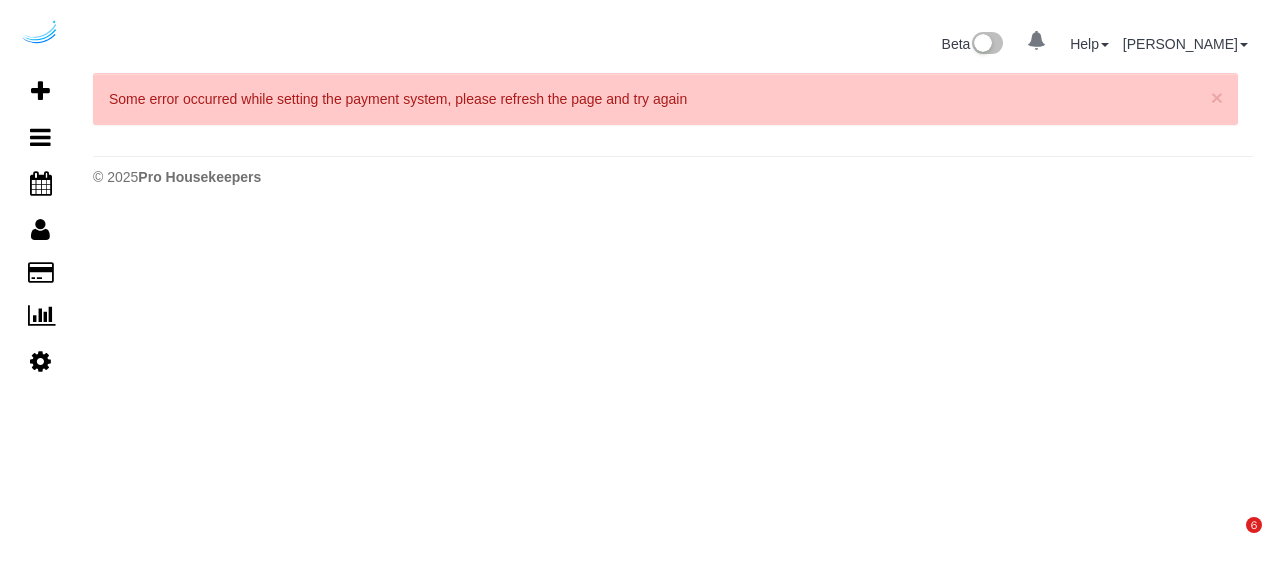 scroll, scrollTop: 0, scrollLeft: 0, axis: both 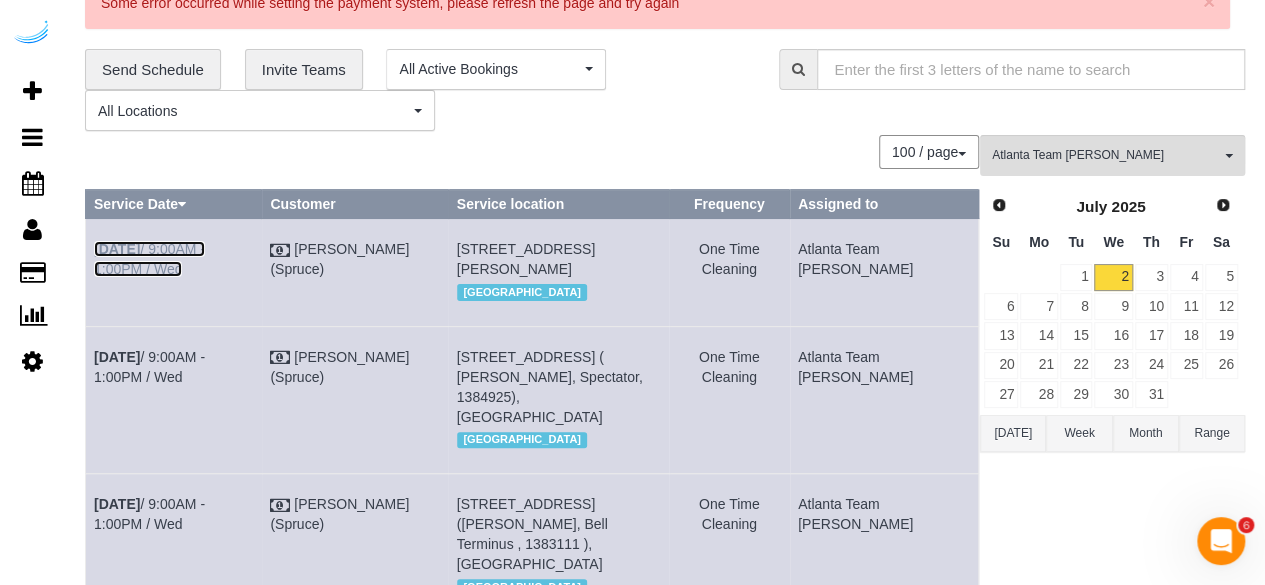 click on "Jul 2nd
/ 9:00AM - 1:00PM / Wed" at bounding box center (149, 259) 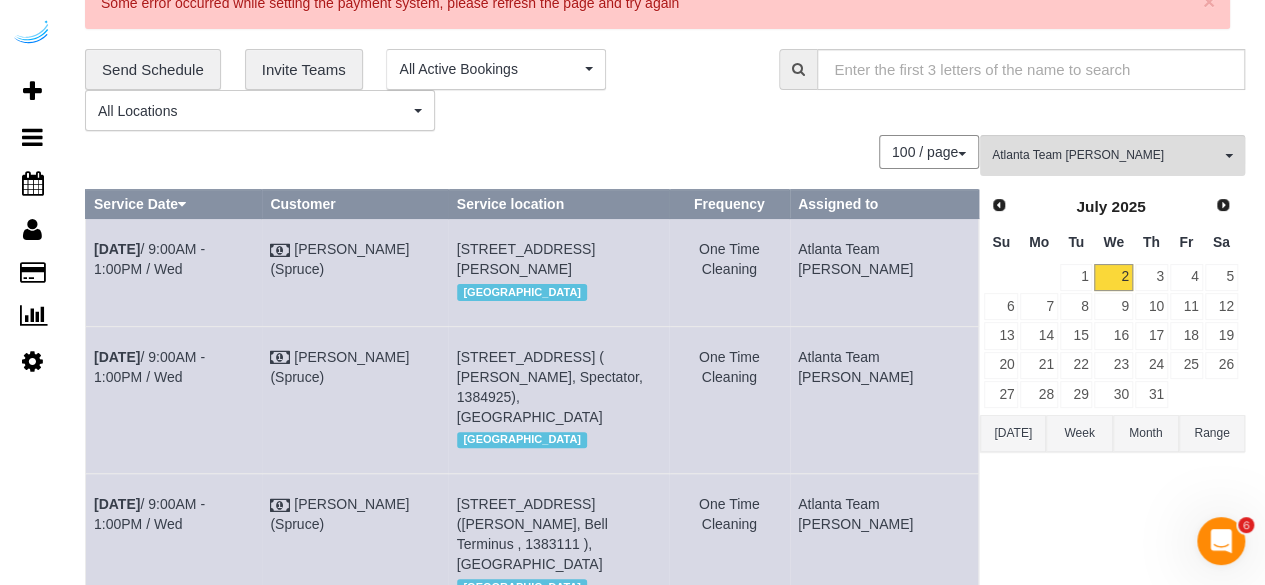 scroll, scrollTop: 512, scrollLeft: 0, axis: vertical 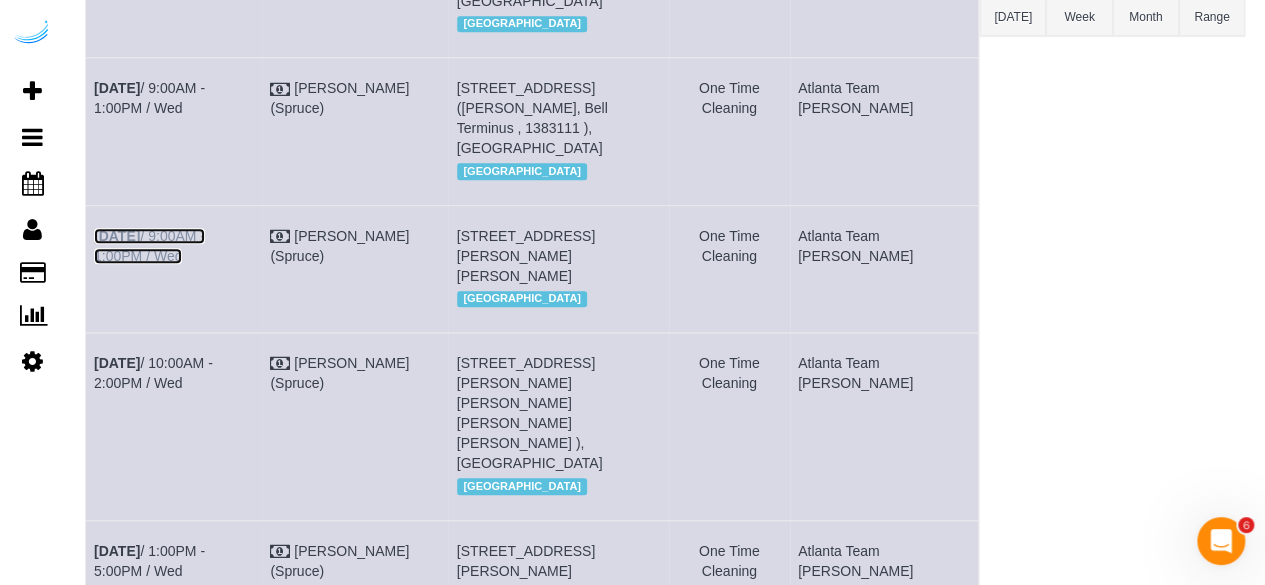 click on "Jul 2nd
/ 9:00AM - 1:00PM / Wed" at bounding box center (149, 246) 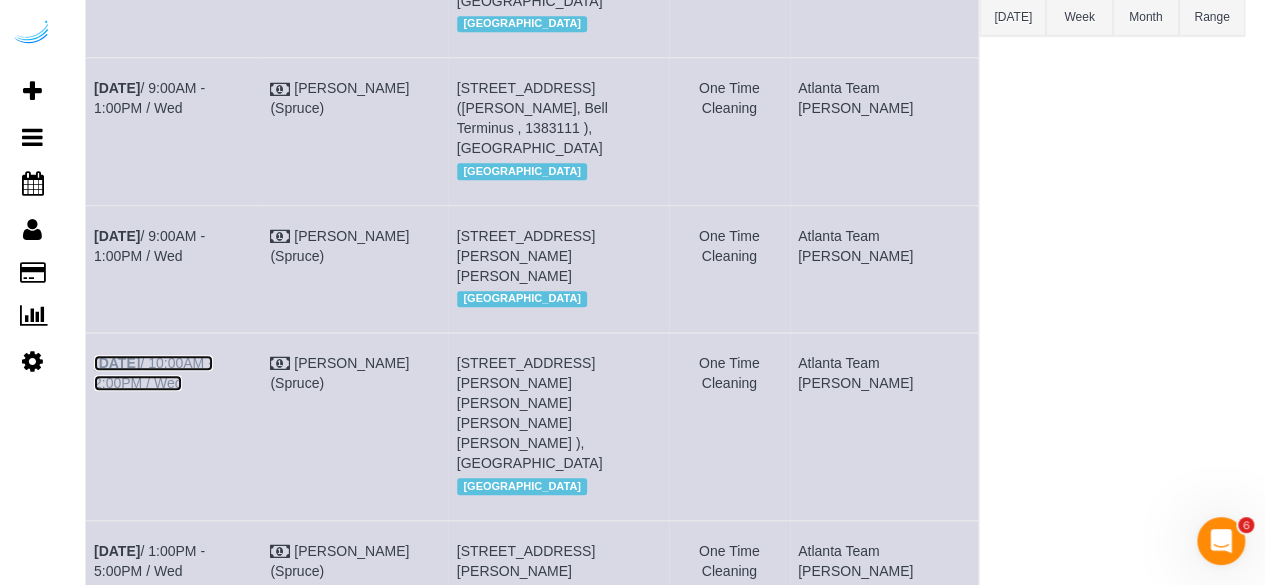 click on "Jul 2nd
/ 10:00AM - 2:00PM / Wed" at bounding box center (153, 373) 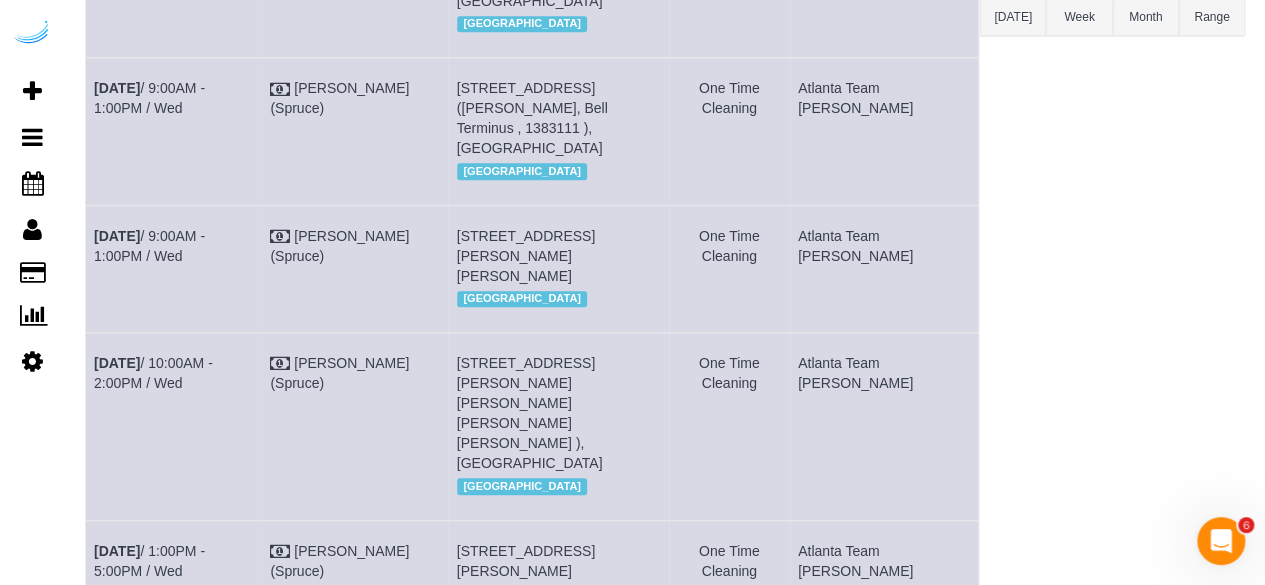 scroll, scrollTop: 884, scrollLeft: 0, axis: vertical 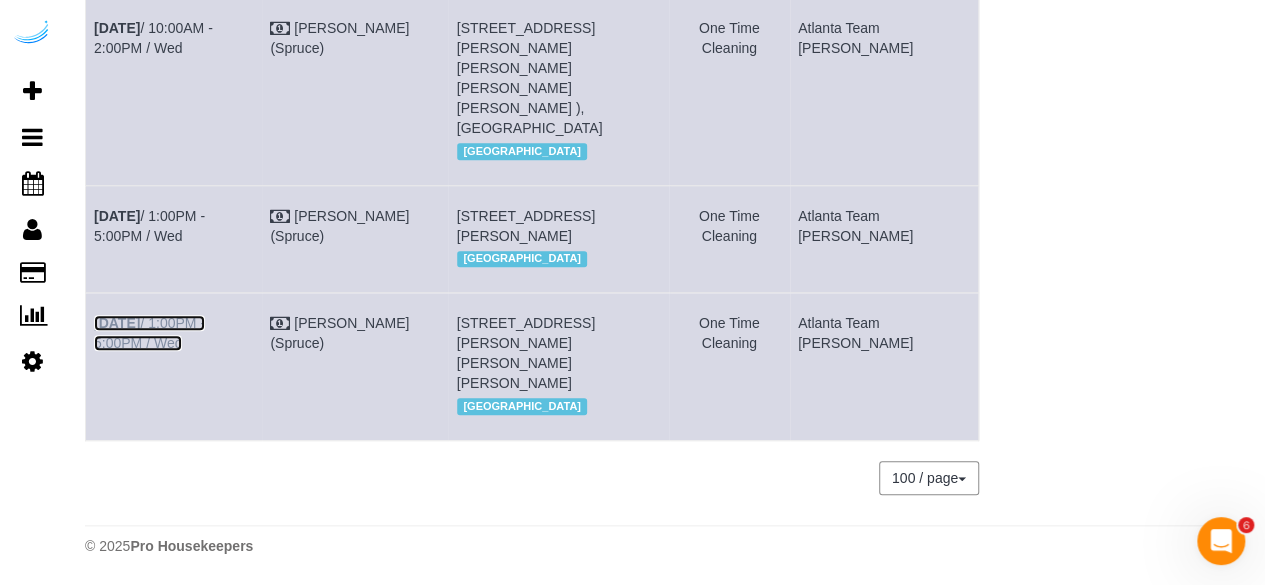click on "Jul 2nd
/ 1:00PM - 5:00PM / Wed" at bounding box center [149, 333] 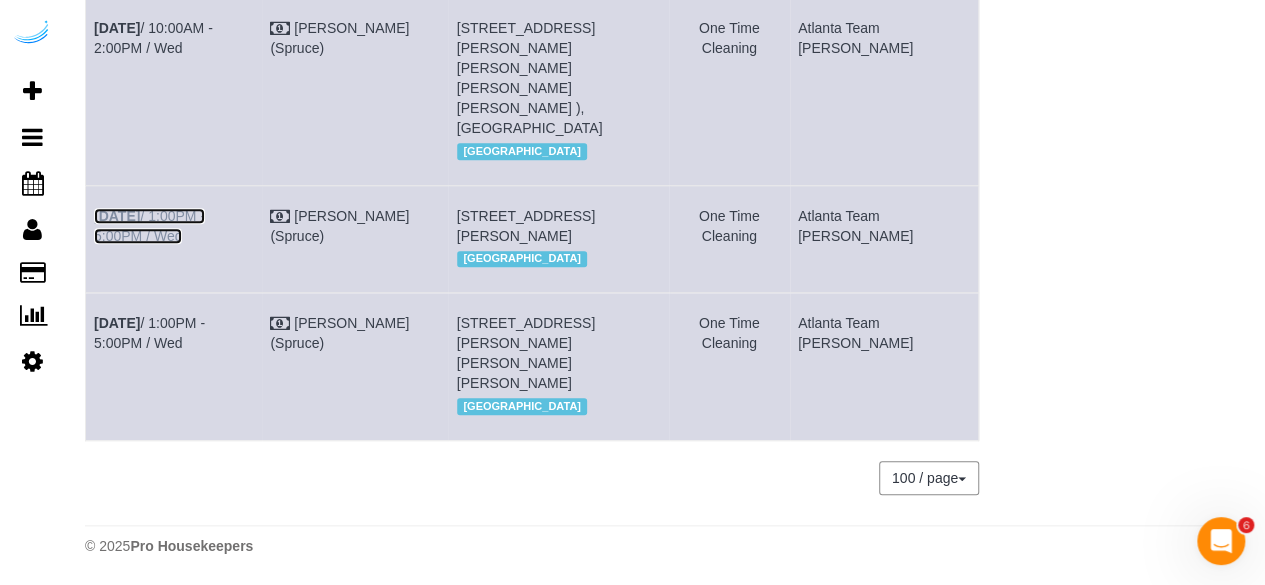 click on "Jul 2nd
/ 1:00PM - 5:00PM / Wed" at bounding box center [149, 226] 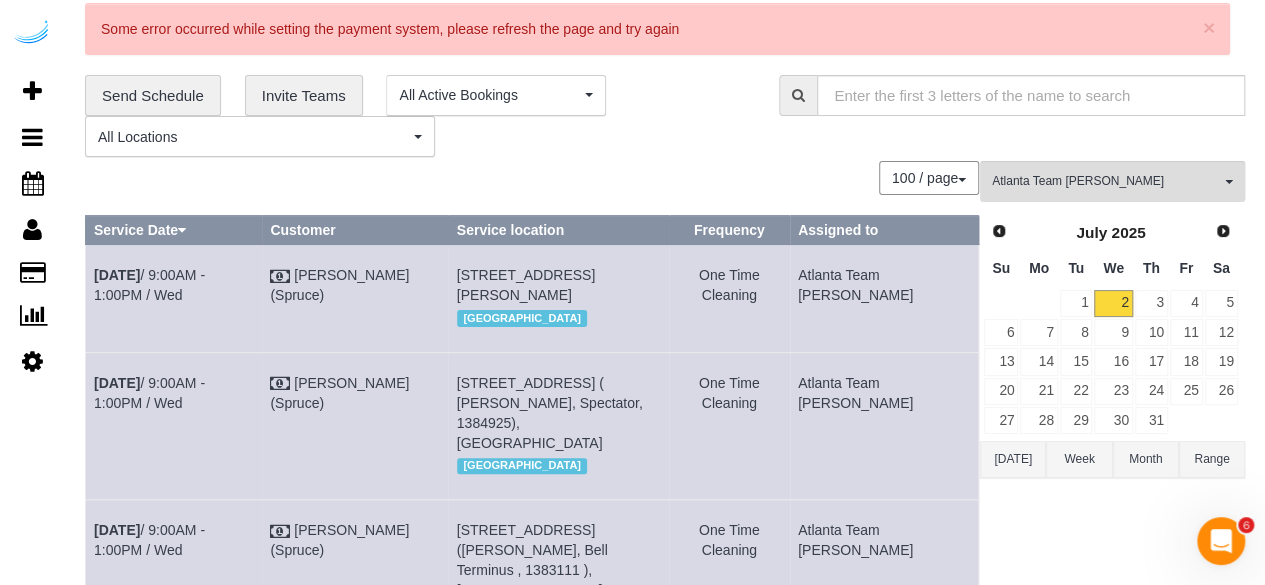 scroll, scrollTop: 0, scrollLeft: 0, axis: both 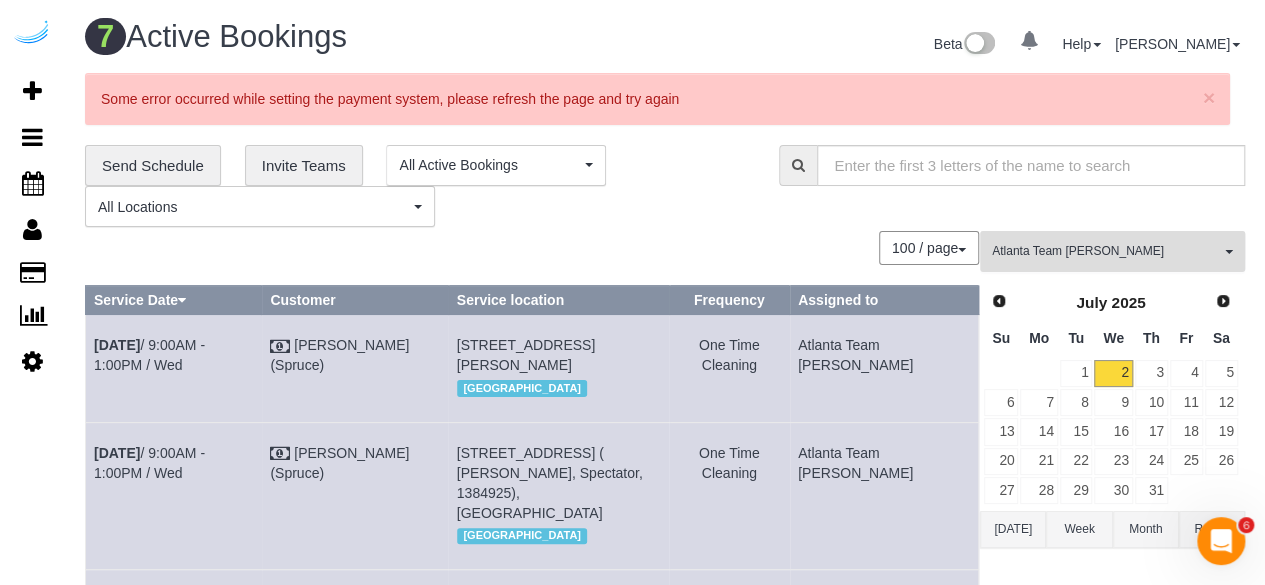 click on "Atlanta Team Eliane
All Teams" at bounding box center (1112, 251) 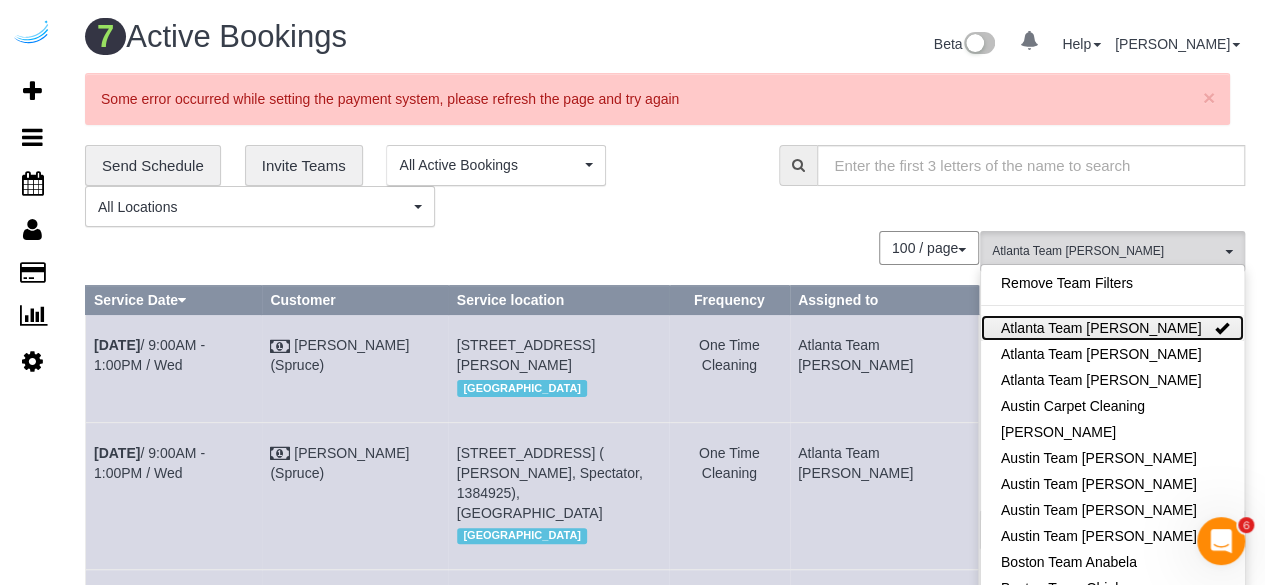 click on "Atlanta Team Eliane" at bounding box center [1112, 328] 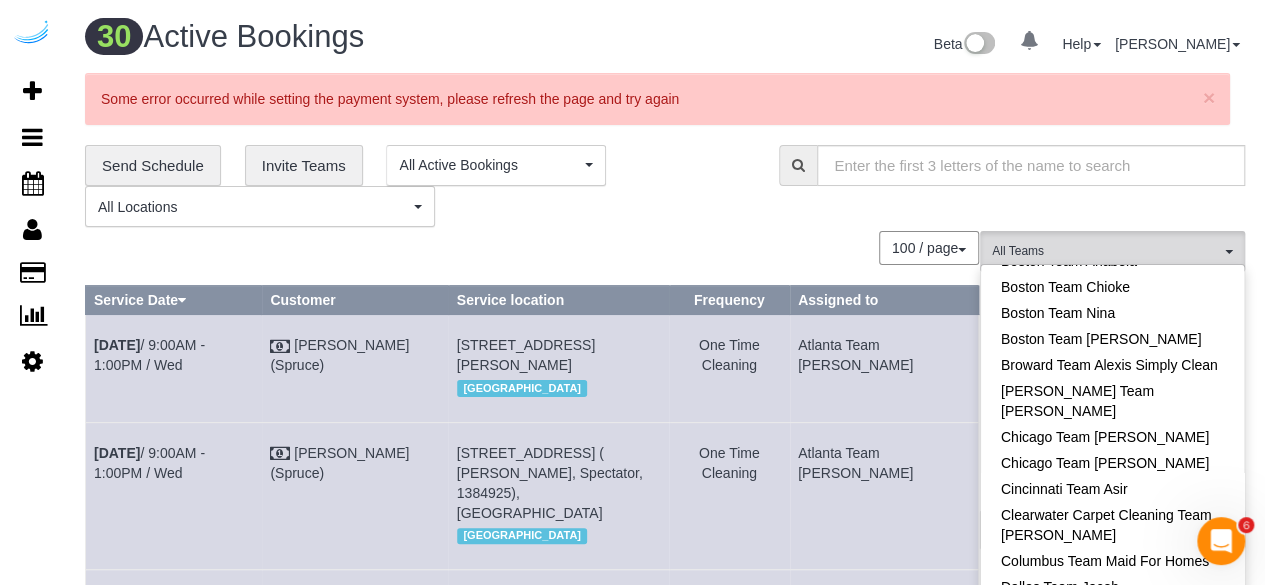 scroll, scrollTop: 302, scrollLeft: 0, axis: vertical 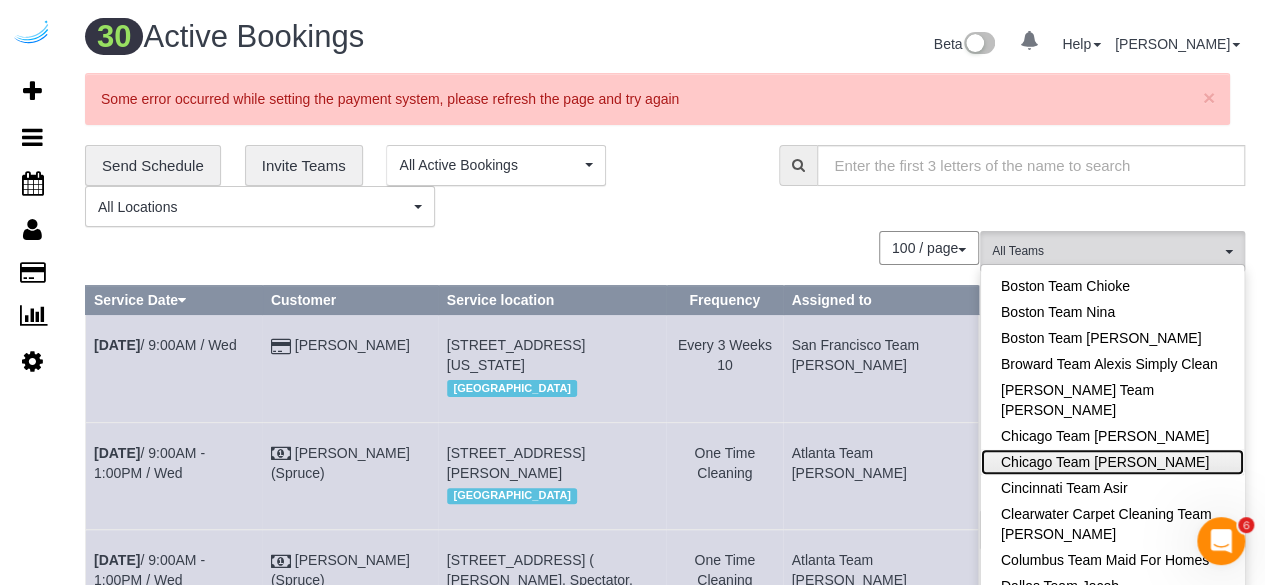 click on "Chicago Team Wesley" at bounding box center [1112, 462] 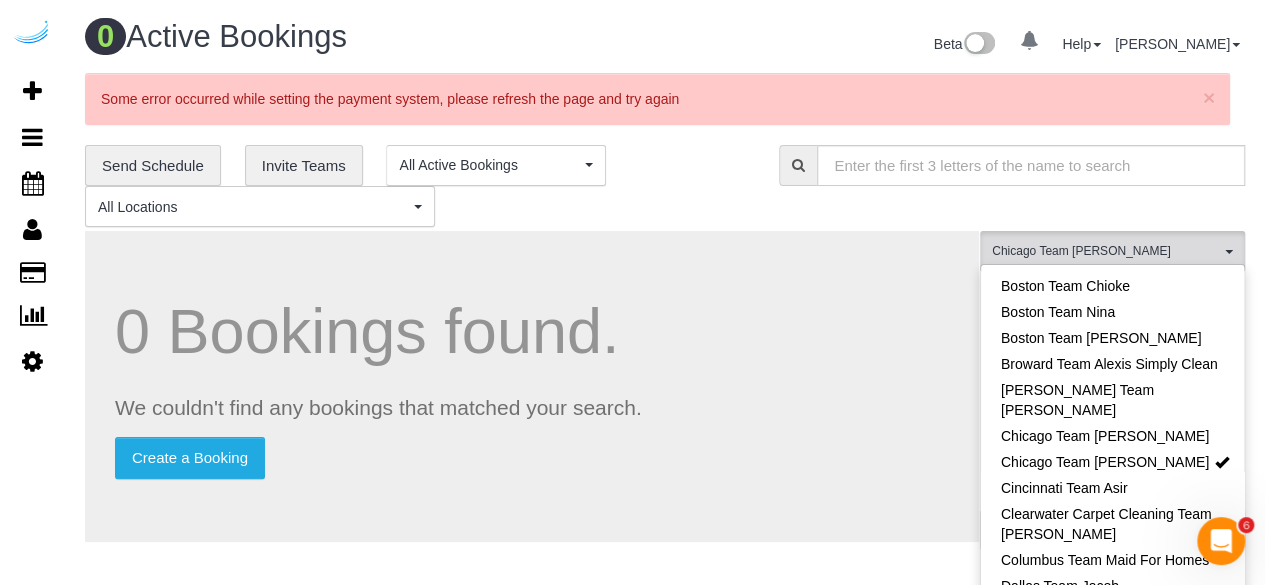 click on "0 Bookings found.
We couldn't find any bookings that matched your search.
Create a Booking" at bounding box center (532, 386) 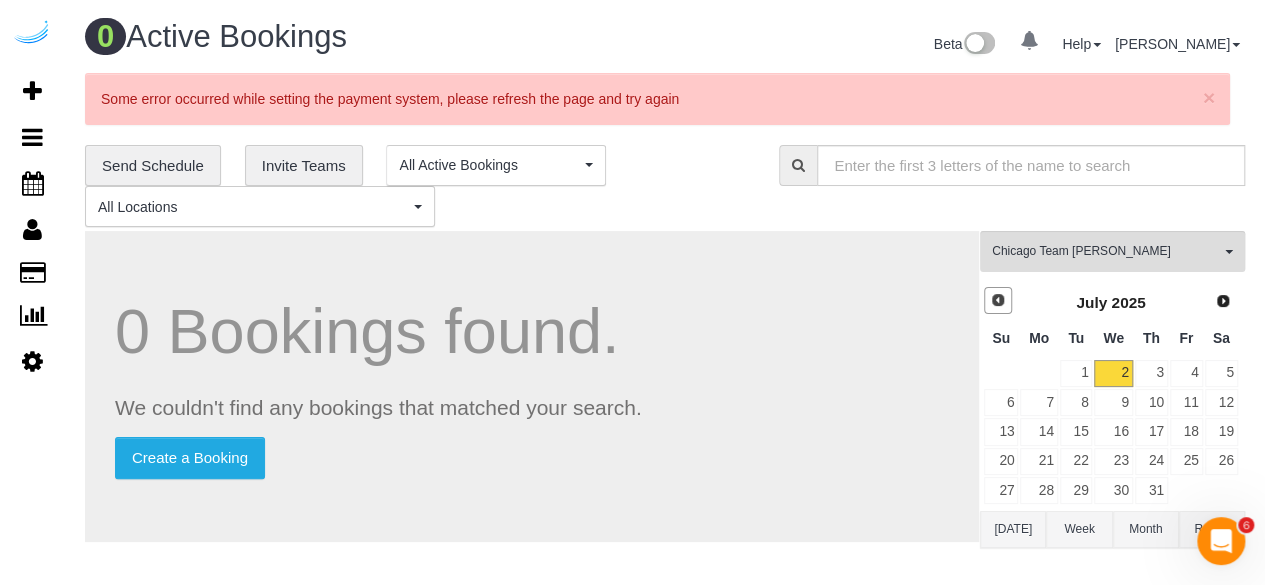 click on "Prev" at bounding box center (998, 300) 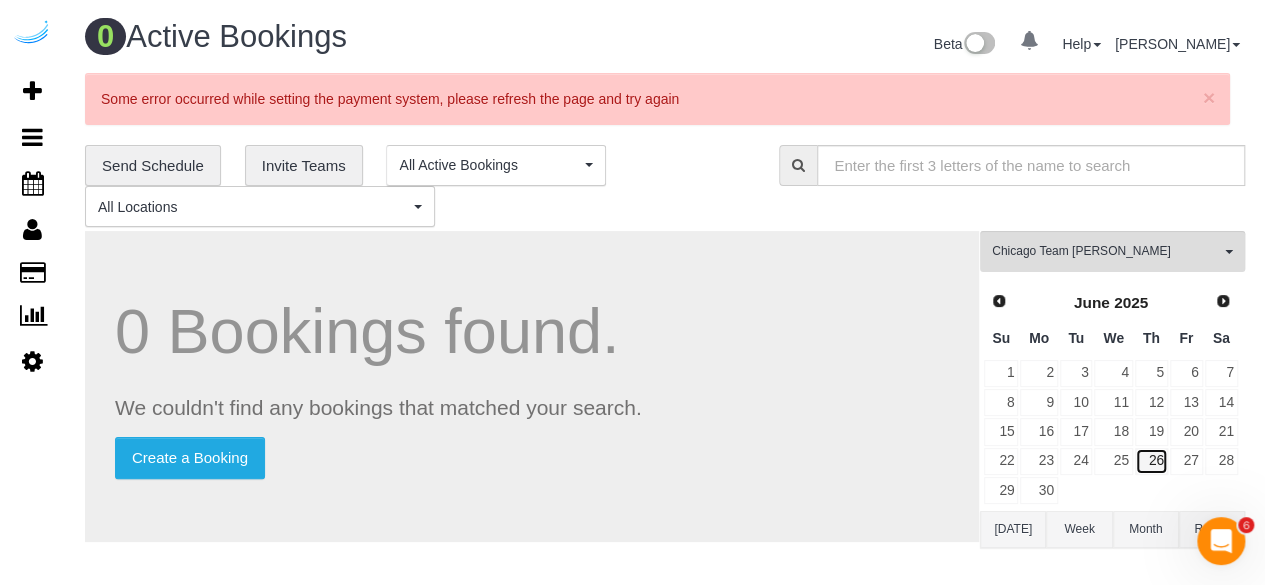 click on "26" at bounding box center [1151, 461] 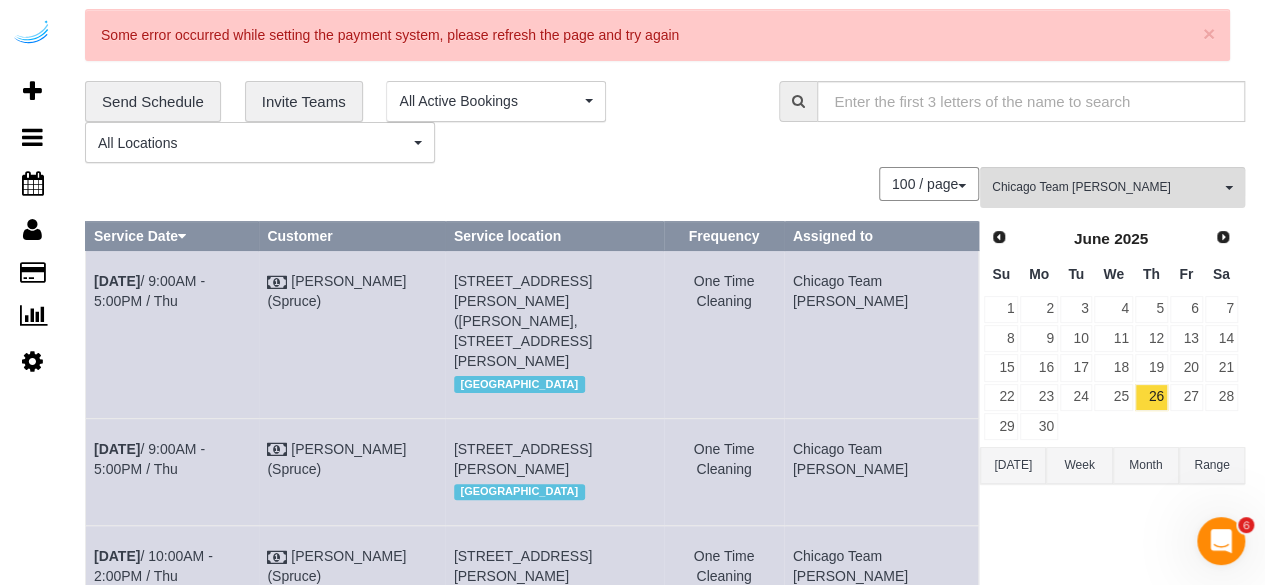 scroll, scrollTop: 62, scrollLeft: 0, axis: vertical 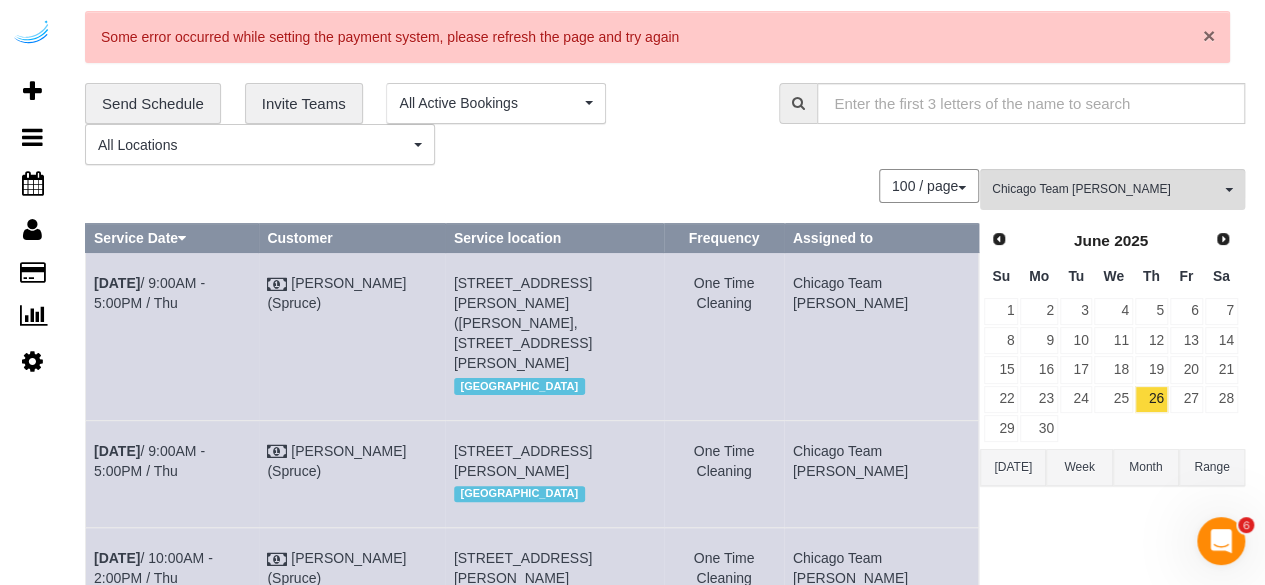 click on "×" at bounding box center (1209, 35) 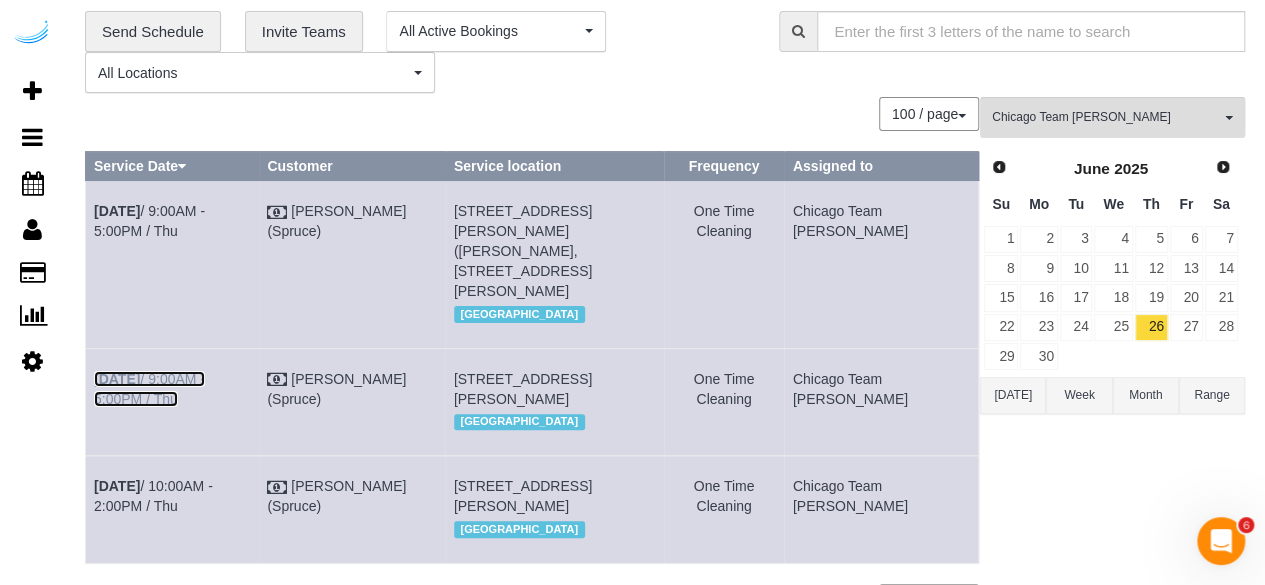 click on "Jun 26th
/ 9:00AM - 5:00PM / Thu" at bounding box center [149, 389] 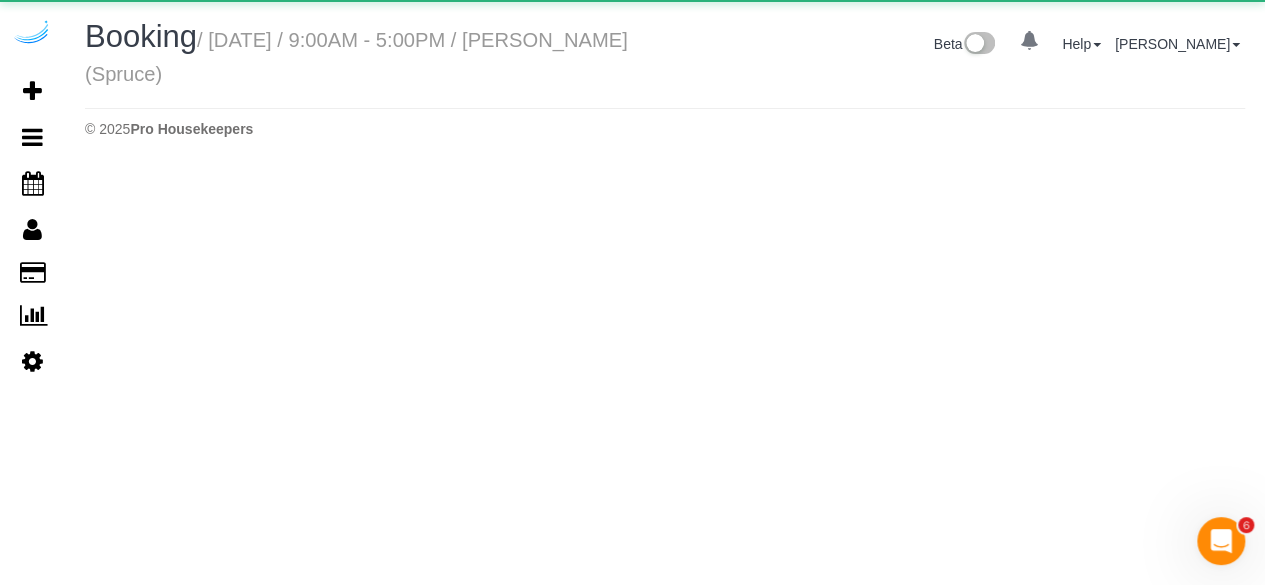 scroll, scrollTop: 0, scrollLeft: 0, axis: both 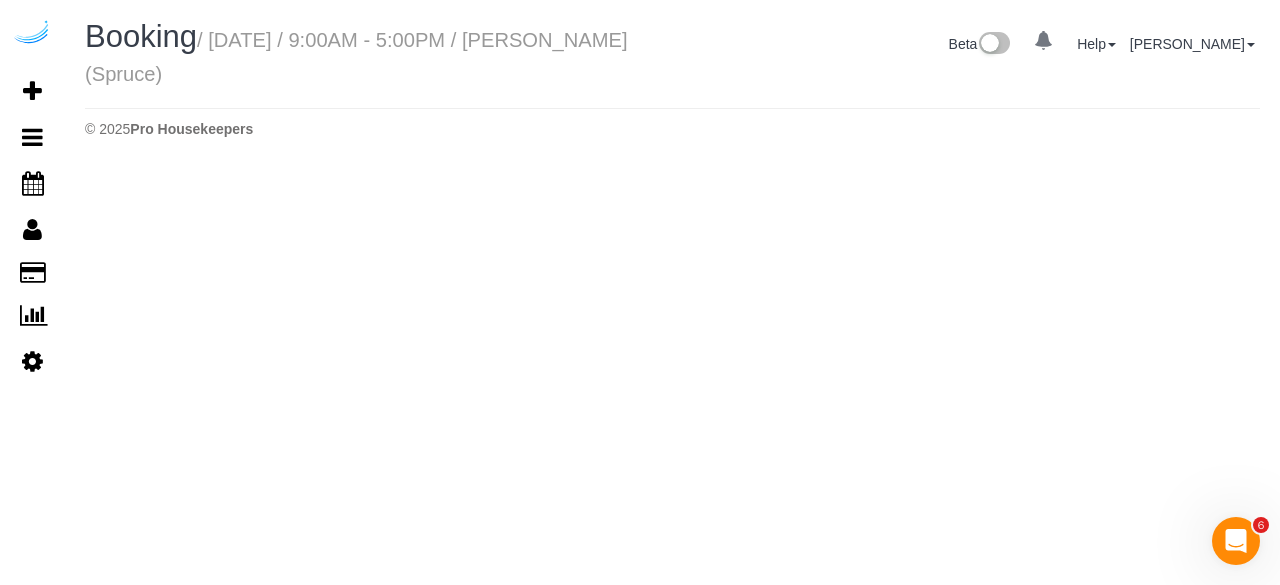 select on "IL" 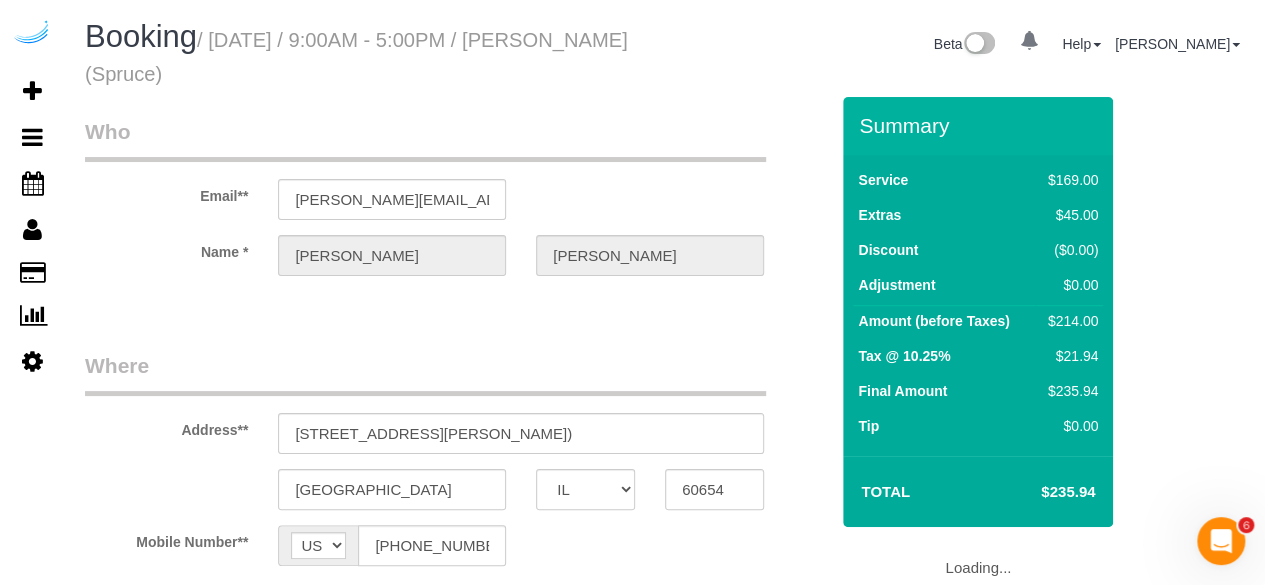 select on "object:3918" 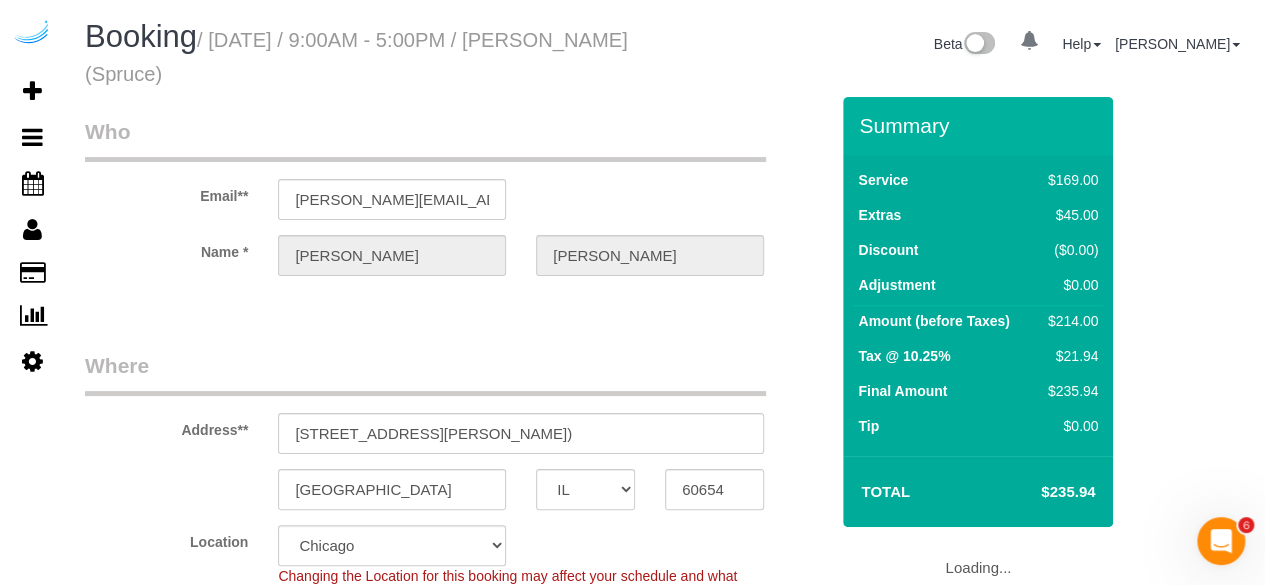 select on "object:4087" 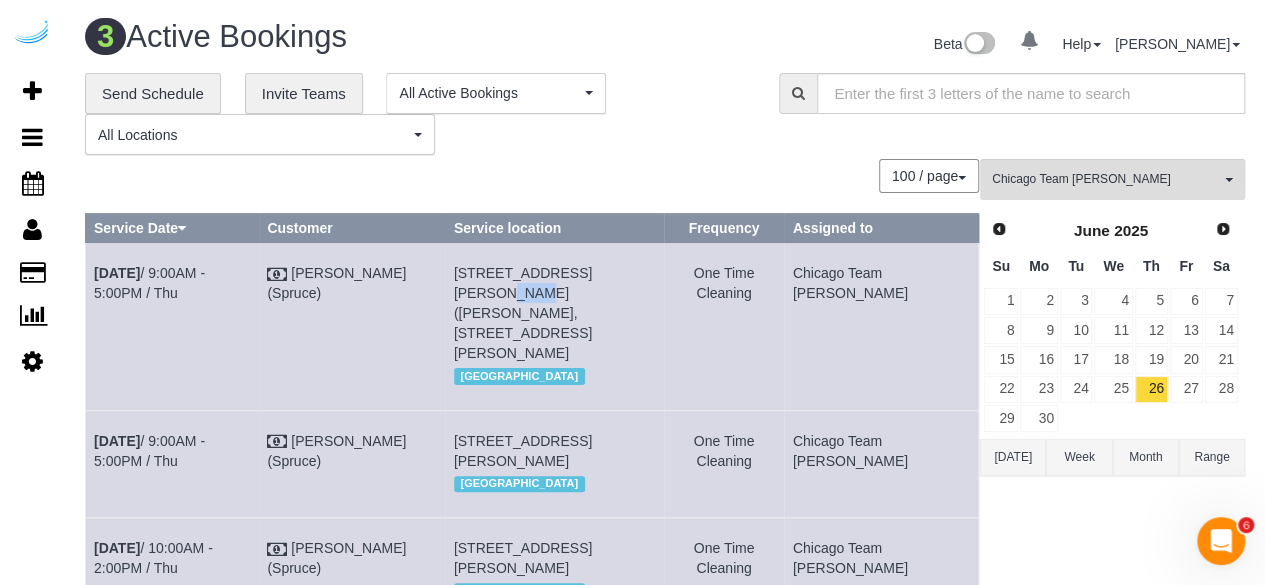 drag, startPoint x: 647, startPoint y: 270, endPoint x: 622, endPoint y: 271, distance: 25.019993 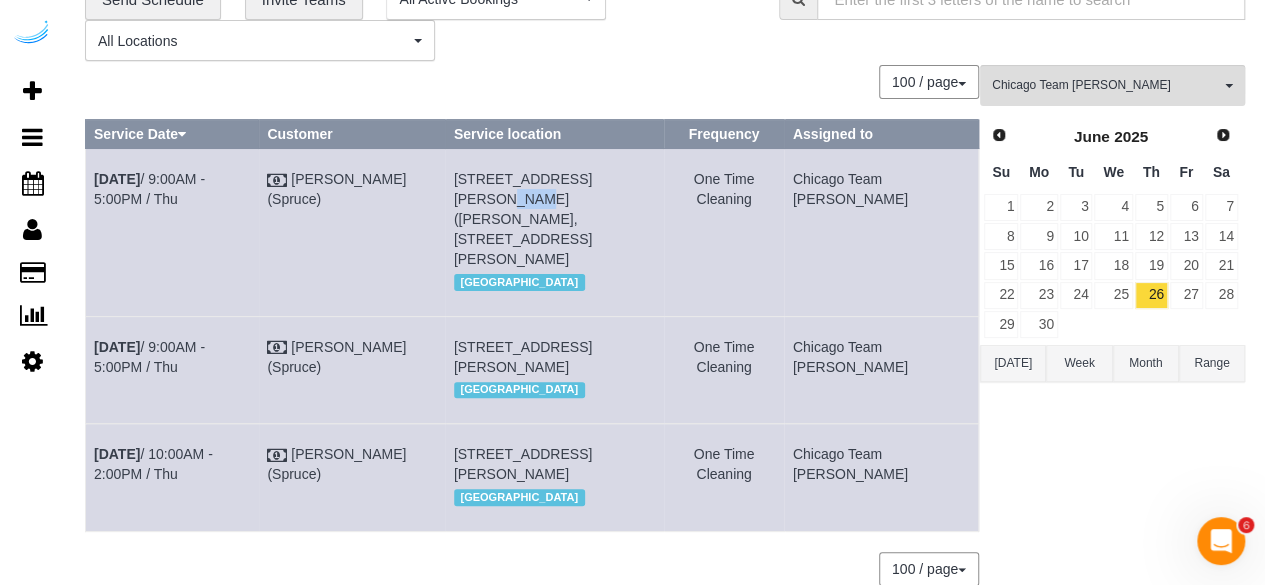 scroll, scrollTop: 203, scrollLeft: 0, axis: vertical 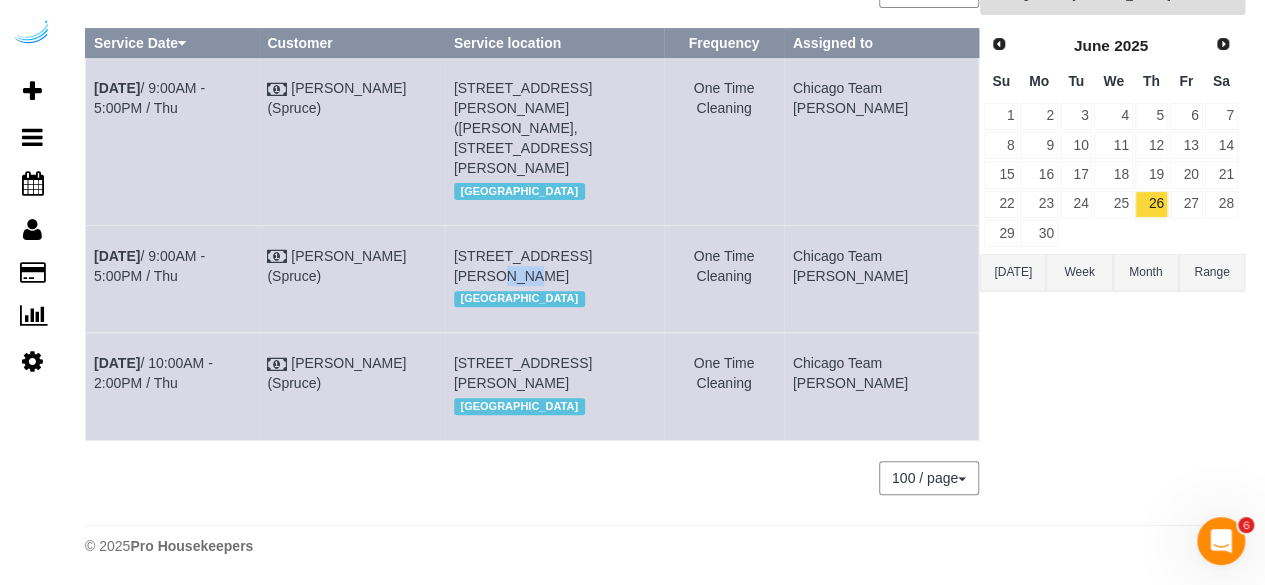 drag, startPoint x: 639, startPoint y: 195, endPoint x: 615, endPoint y: 195, distance: 24 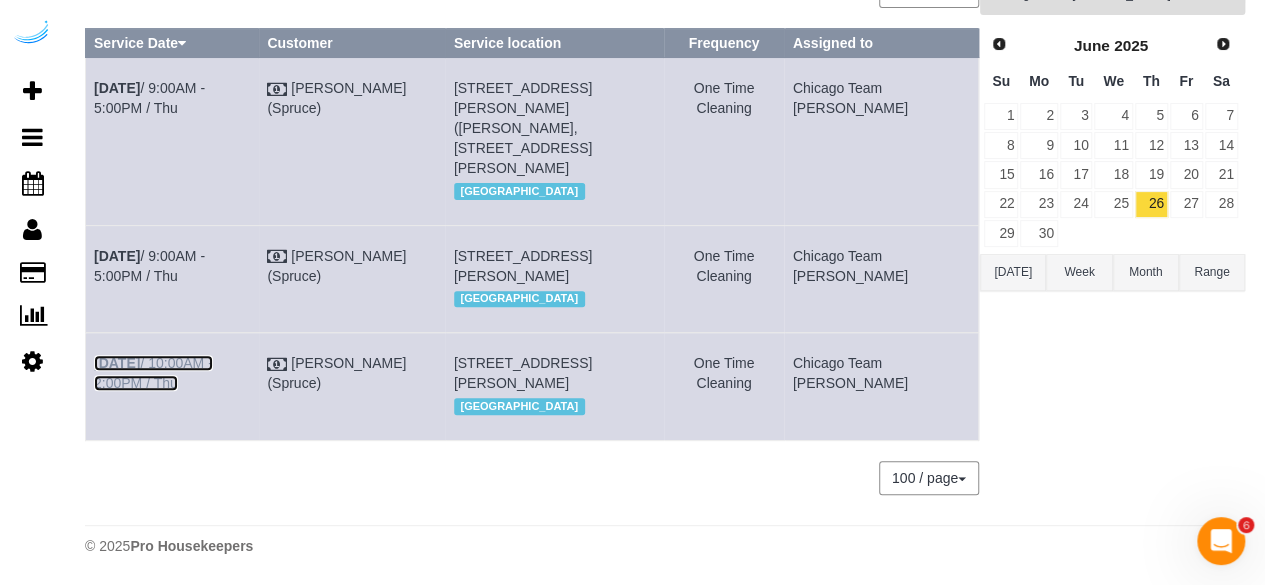 click on "Jun 26th
/ 10:00AM - 2:00PM / Thu" at bounding box center (153, 373) 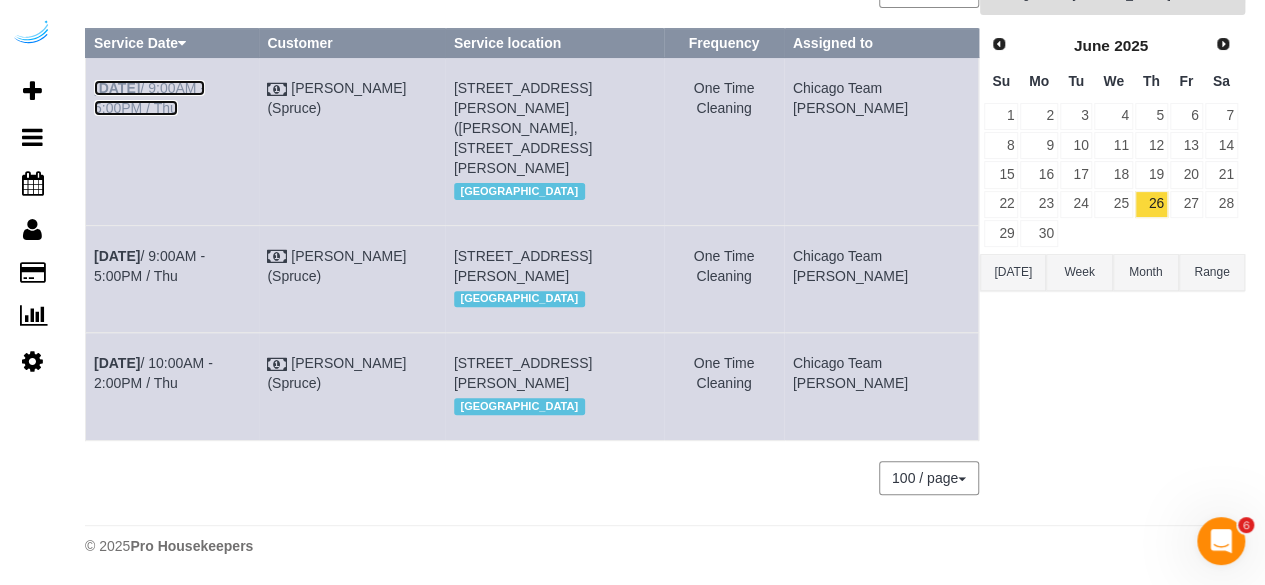 click on "Jun 26th
/ 9:00AM - 5:00PM / Thu" at bounding box center (149, 98) 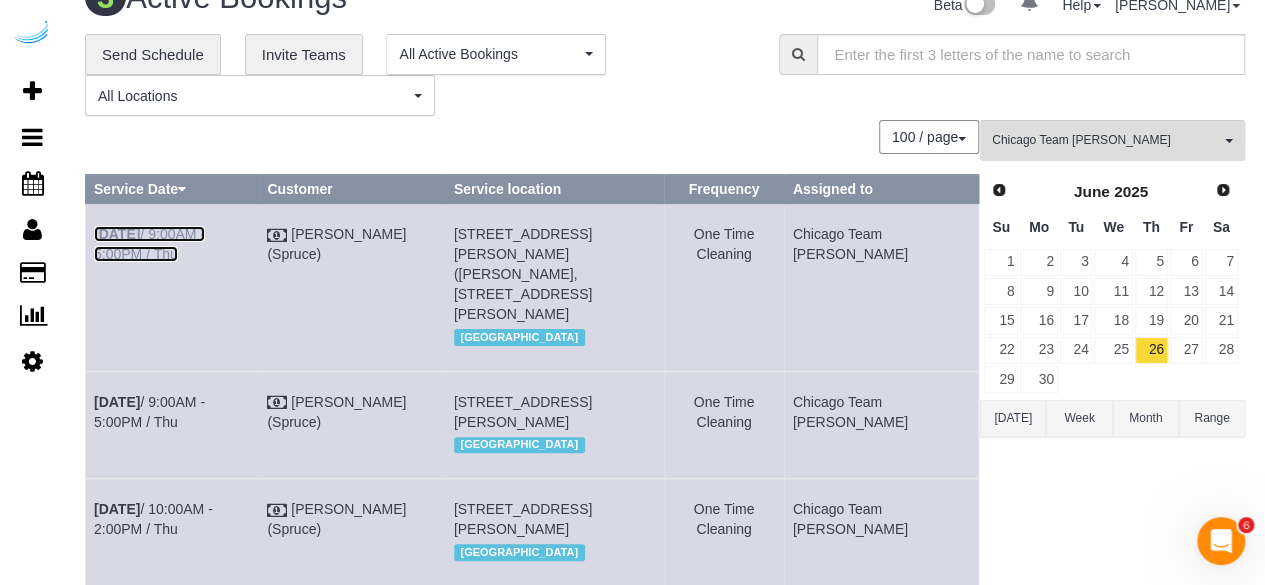 scroll, scrollTop: 0, scrollLeft: 0, axis: both 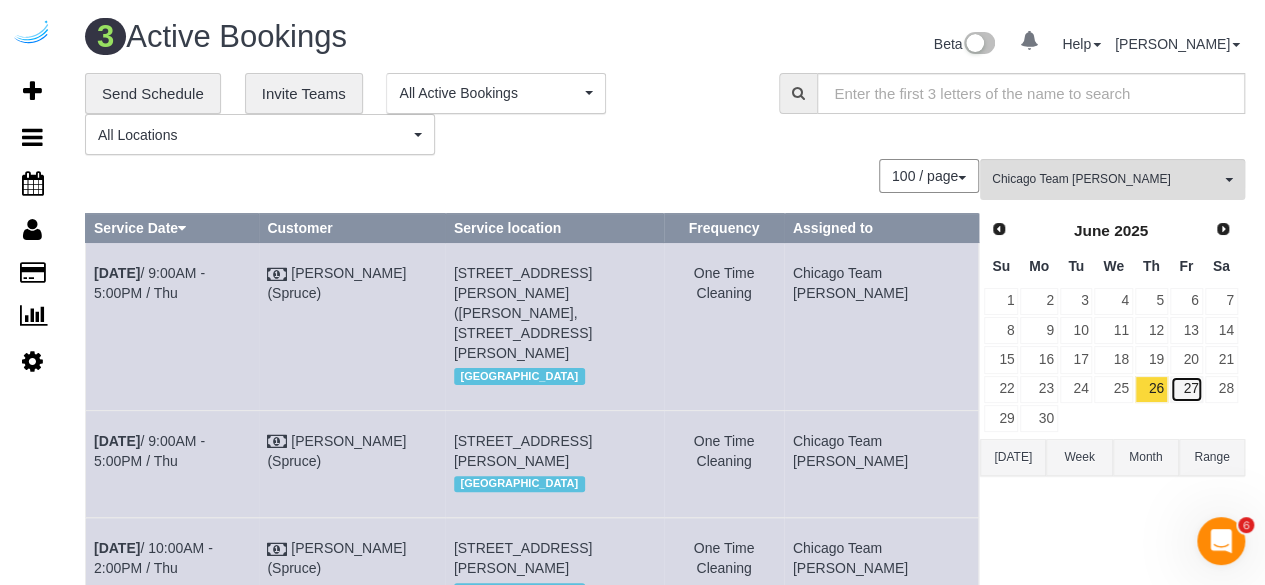click on "27" at bounding box center (1186, 389) 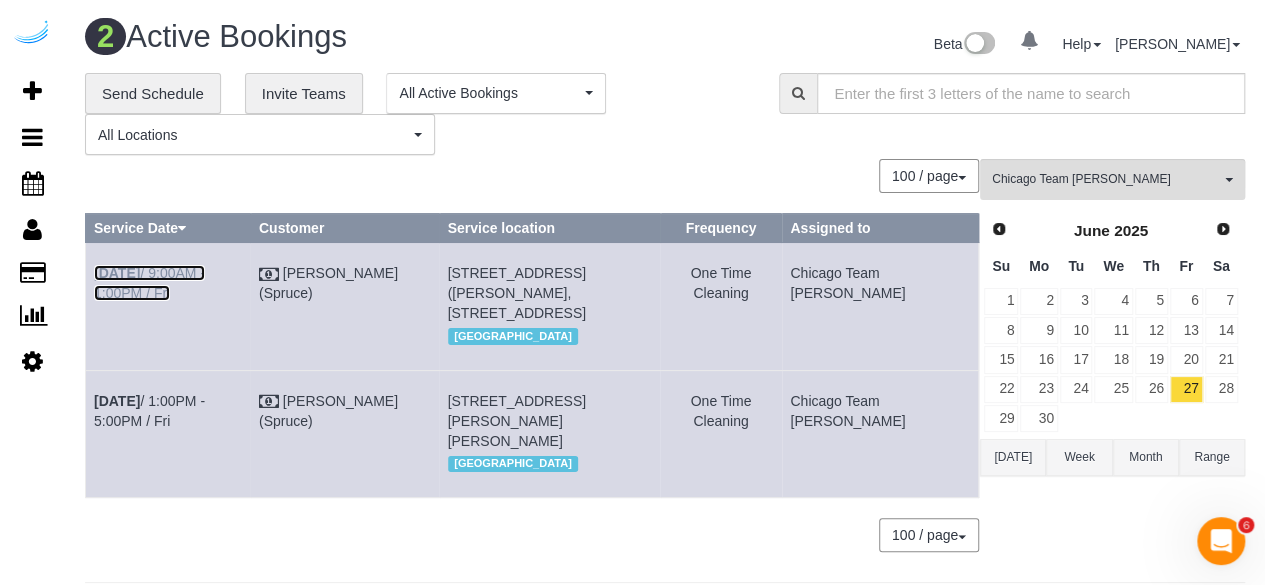 click on "Jun 27th" at bounding box center [117, 273] 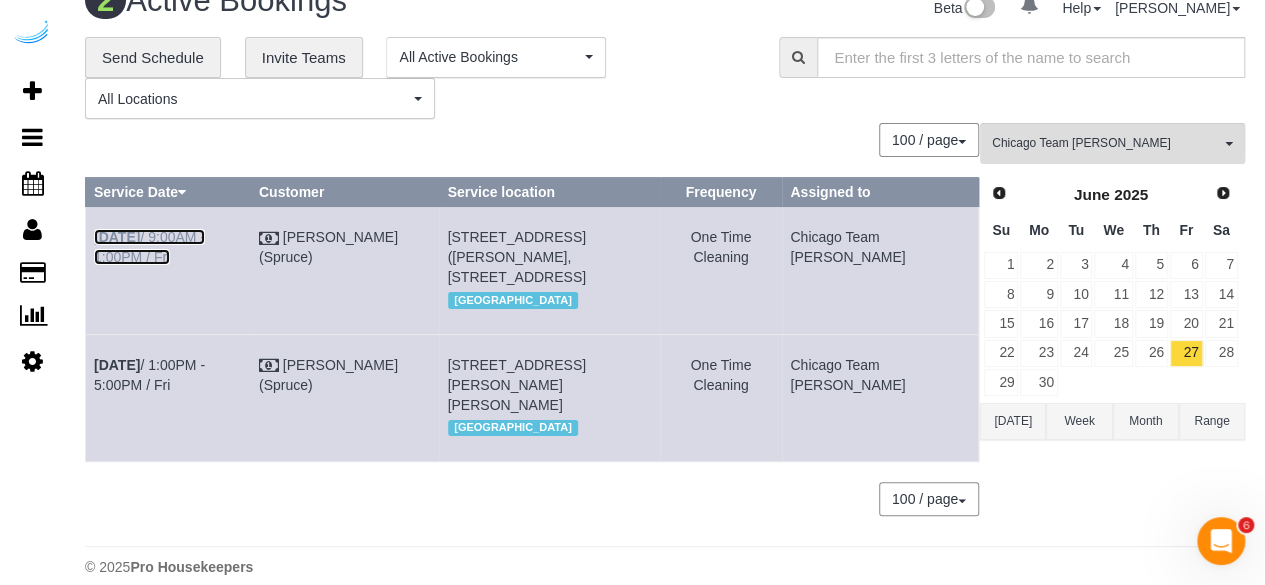 scroll, scrollTop: 56, scrollLeft: 0, axis: vertical 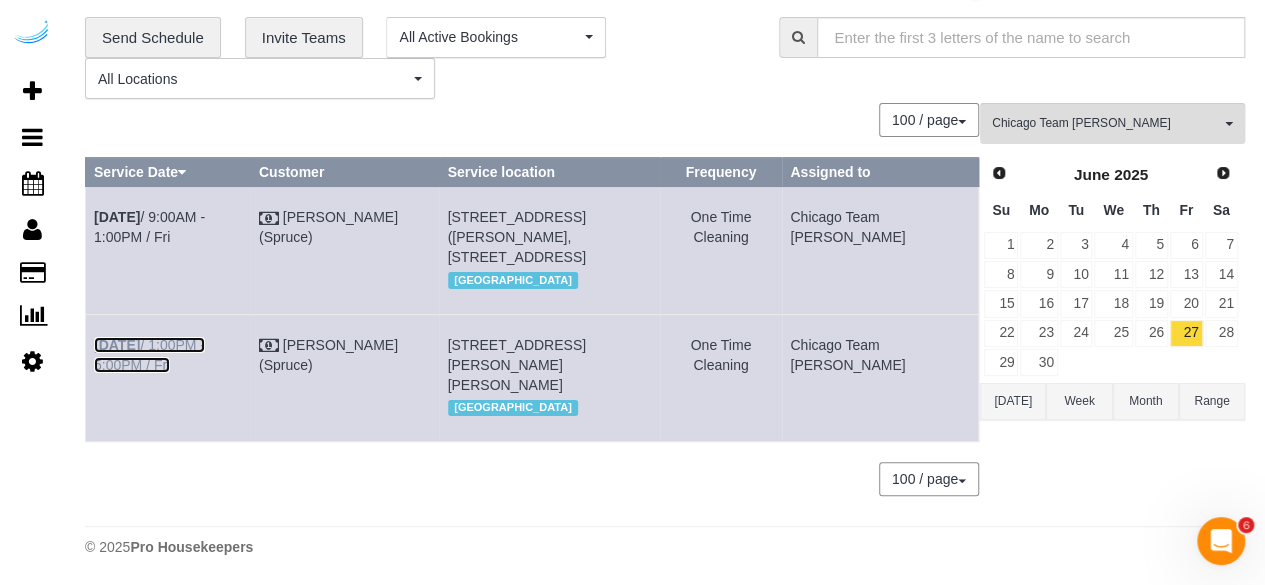 click on "Jun 27th
/ 1:00PM - 5:00PM / Fri" at bounding box center (149, 355) 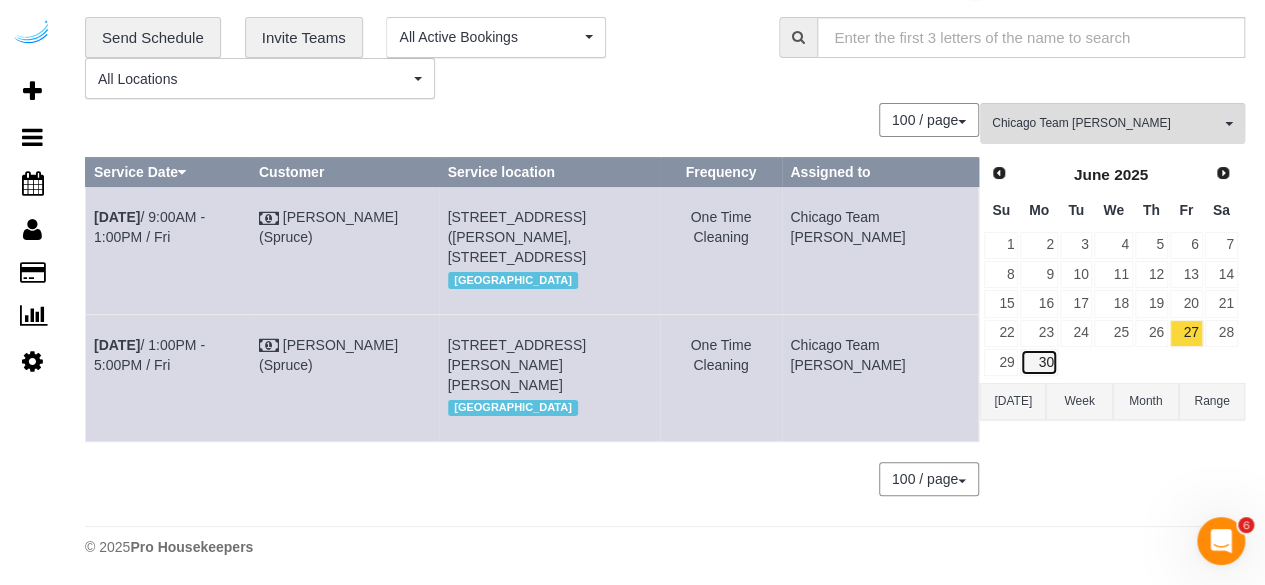 click on "30" at bounding box center [1038, 362] 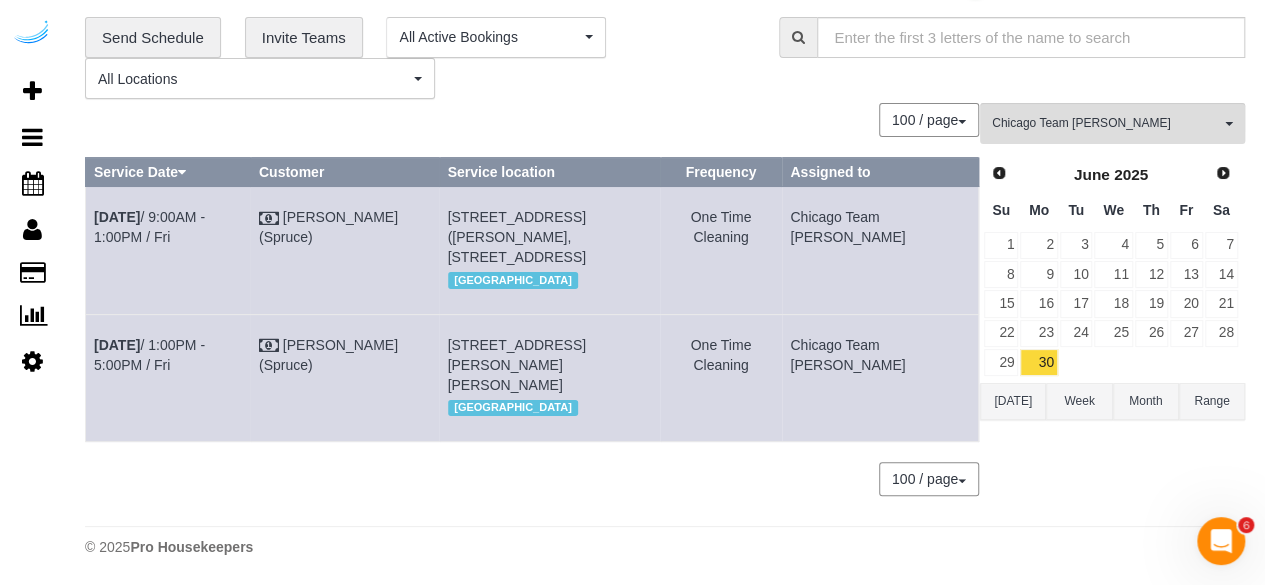 scroll, scrollTop: 76, scrollLeft: 0, axis: vertical 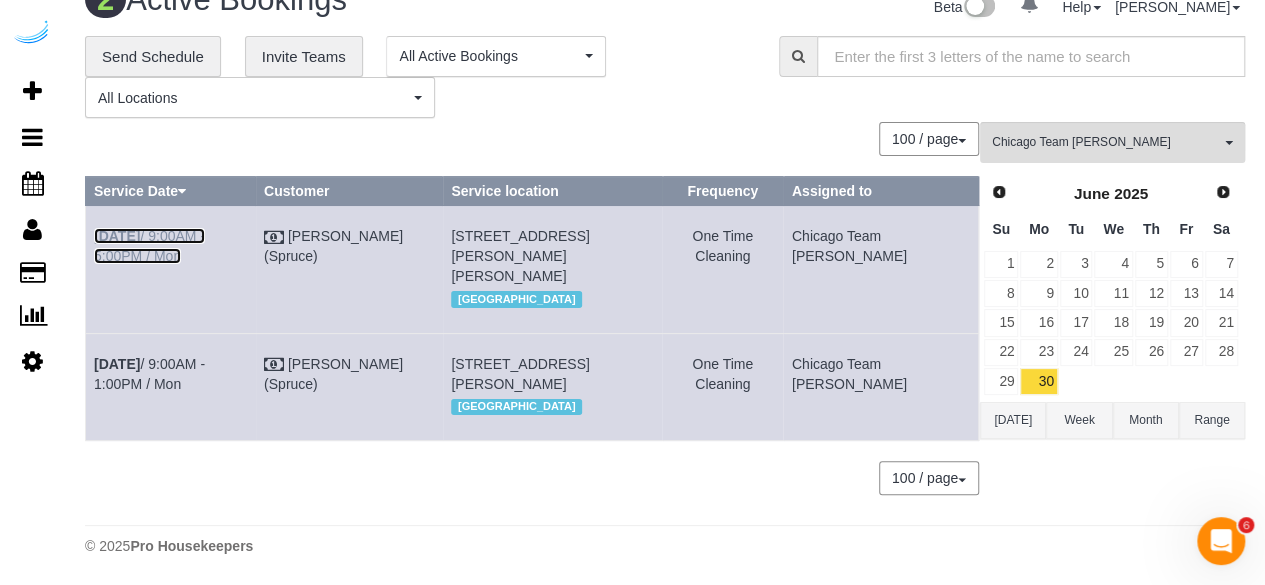 click on "Jun 30th
/ 9:00AM - 5:00PM / Mon" at bounding box center (149, 246) 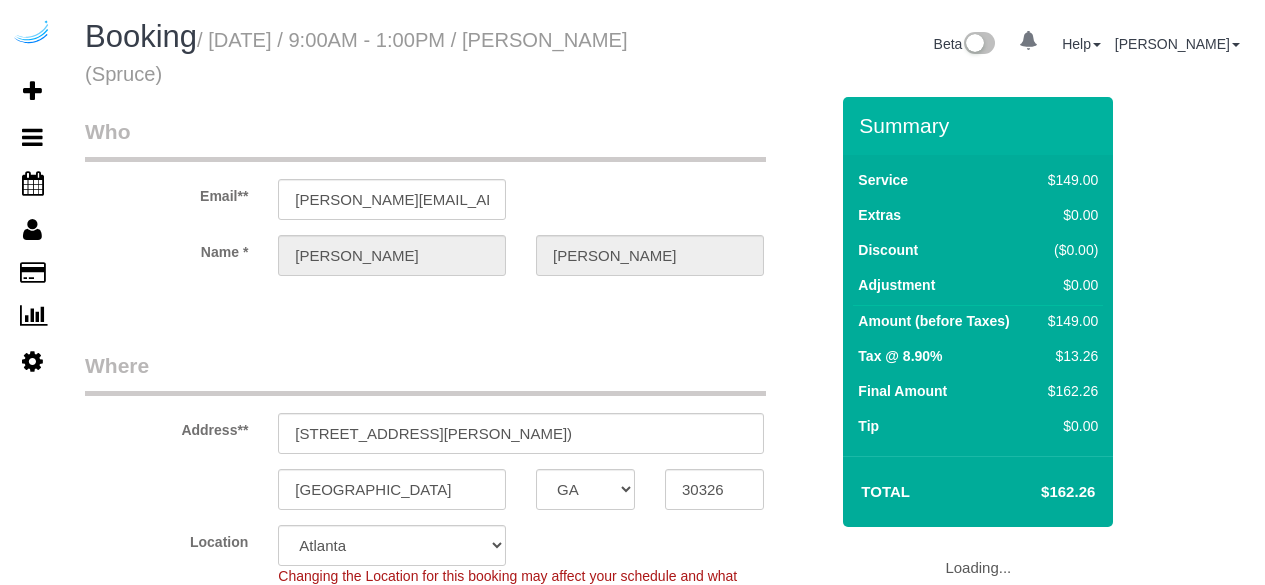 select on "GA" 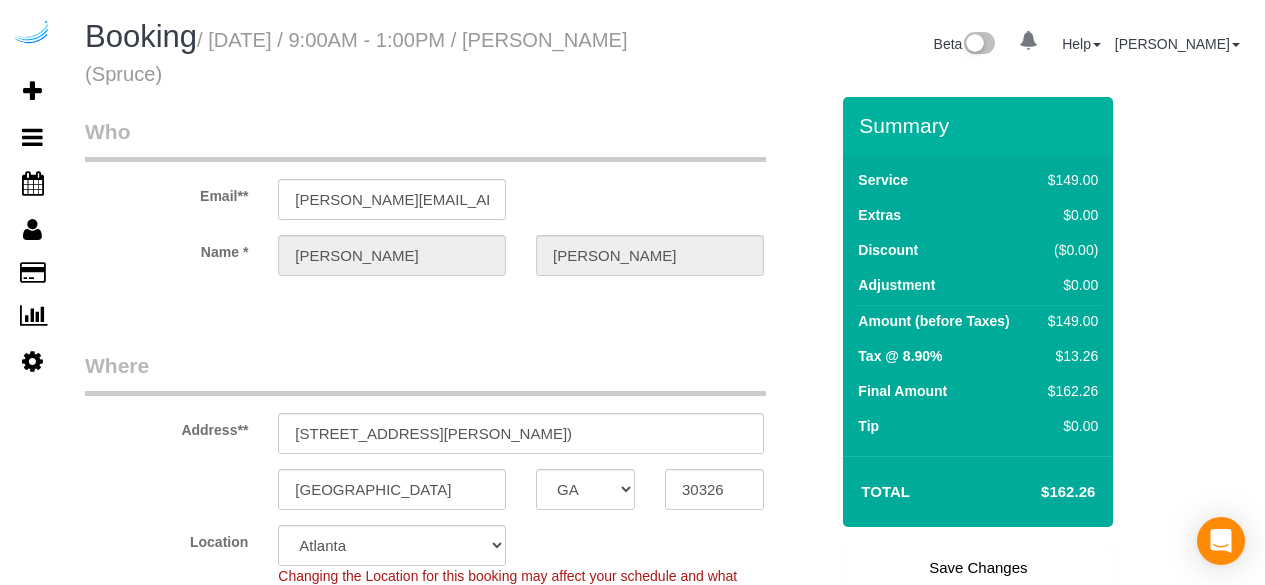scroll, scrollTop: 0, scrollLeft: 0, axis: both 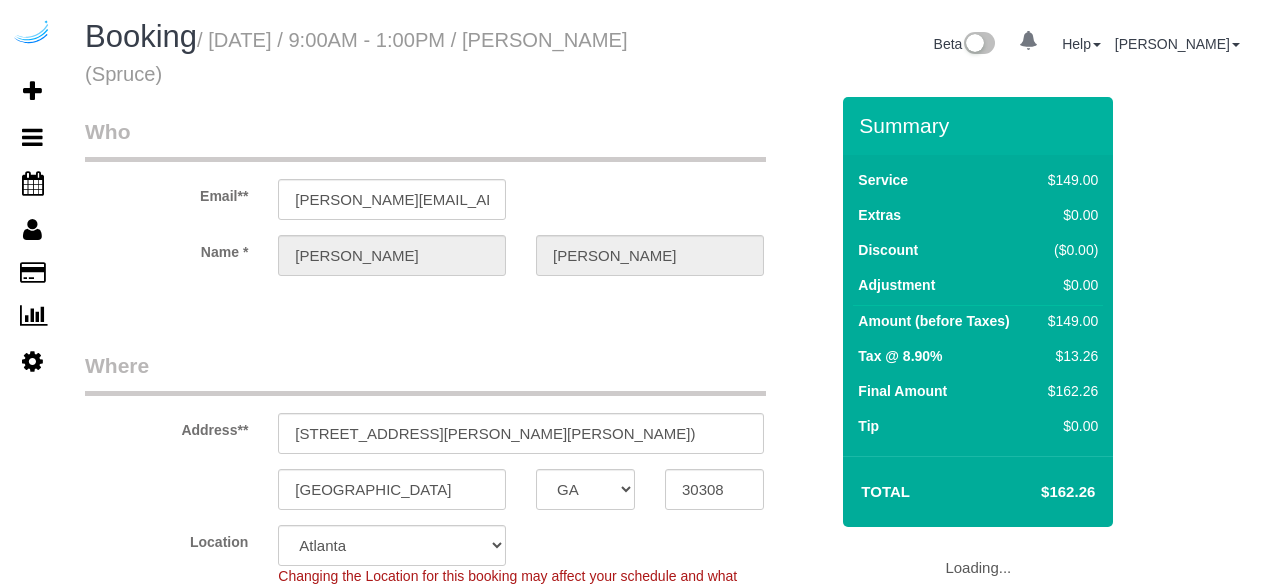 select on "GA" 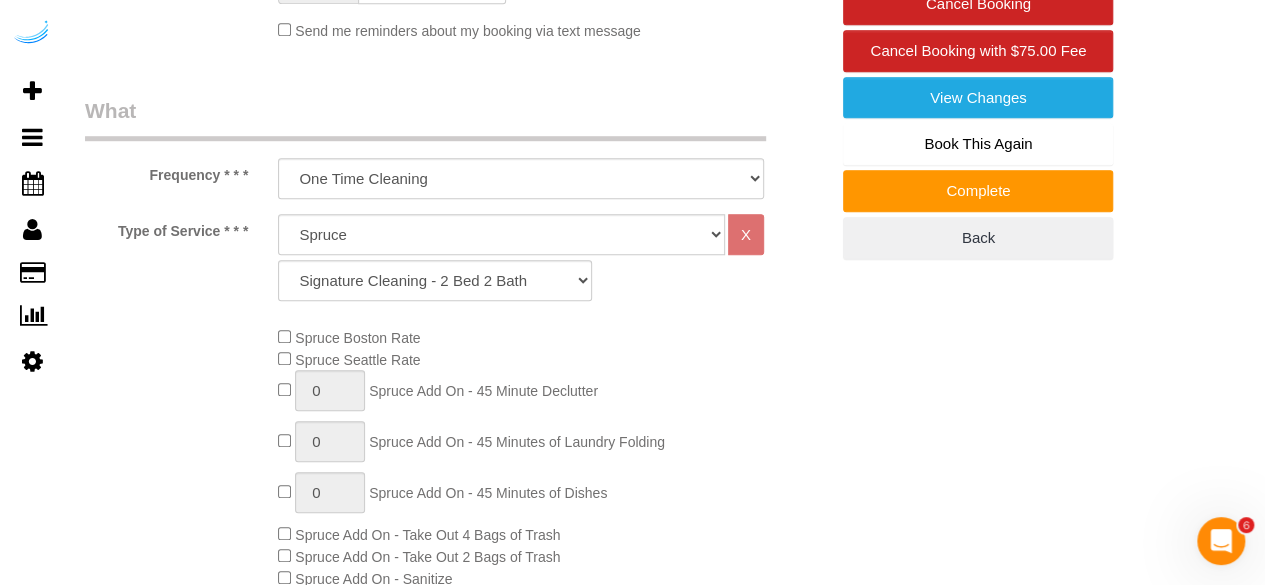 scroll, scrollTop: 718, scrollLeft: 0, axis: vertical 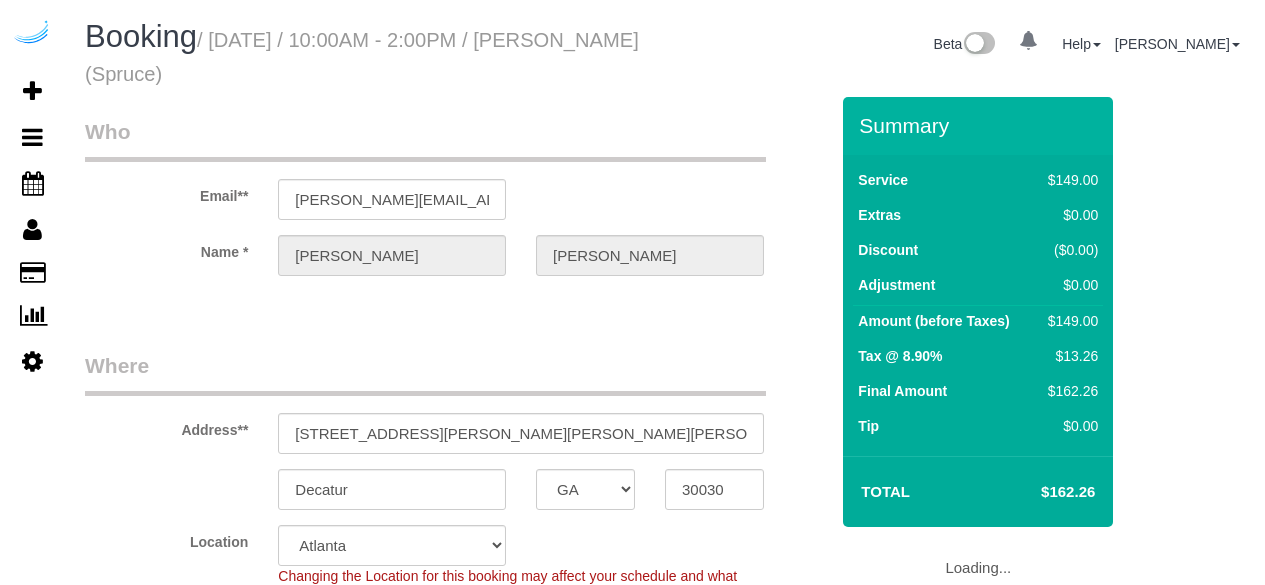 select on "GA" 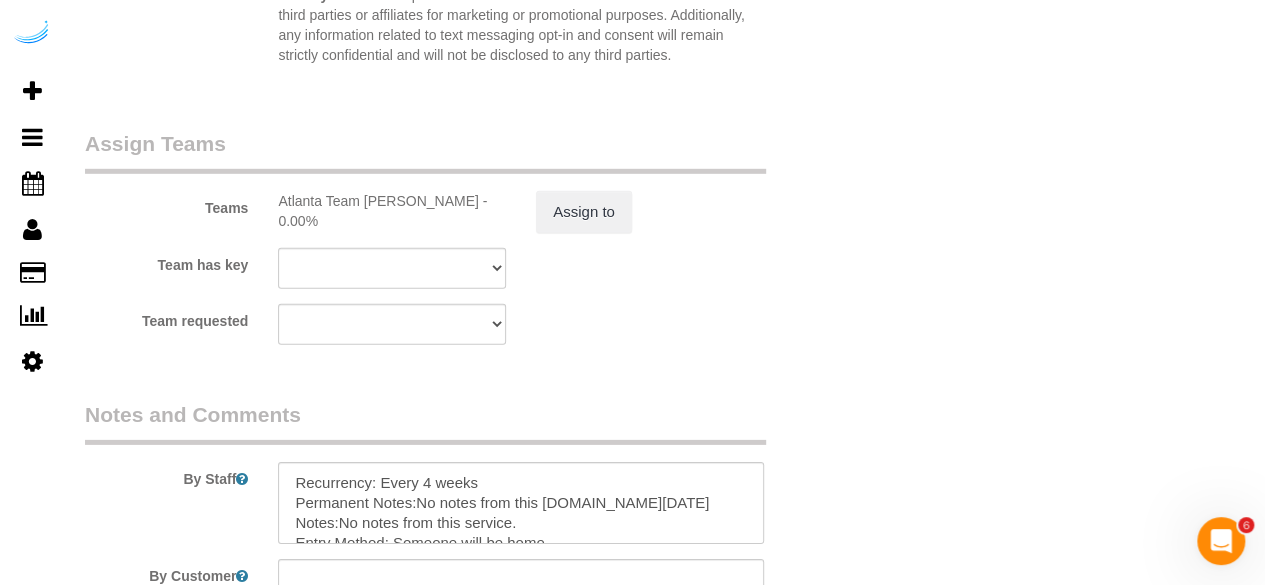 scroll, scrollTop: 3014, scrollLeft: 0, axis: vertical 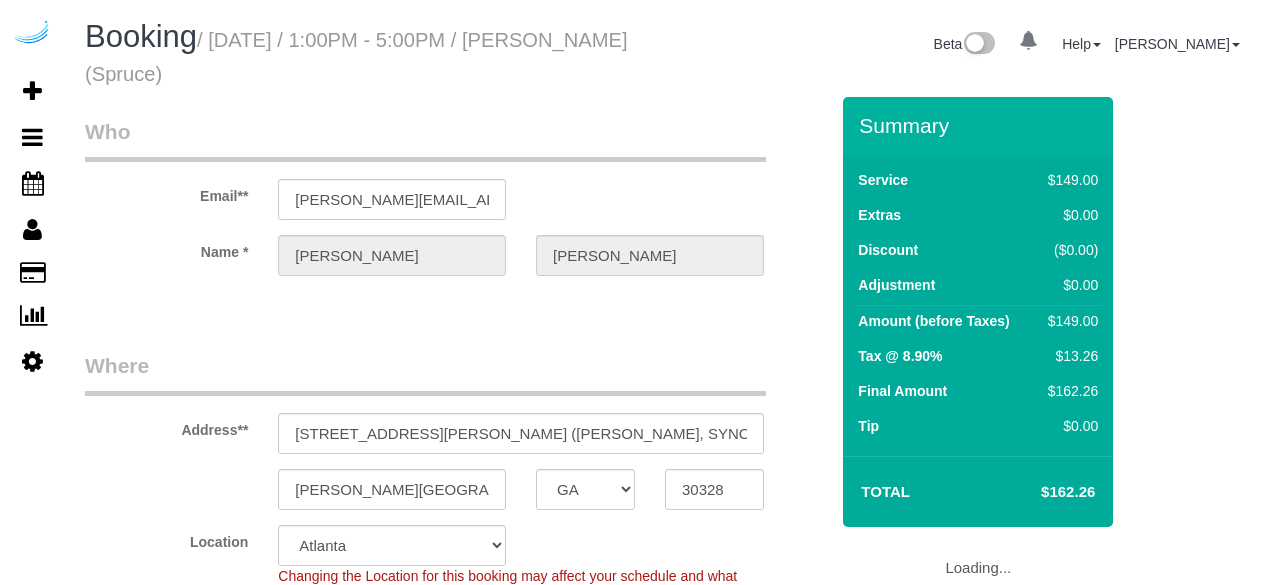 select on "GA" 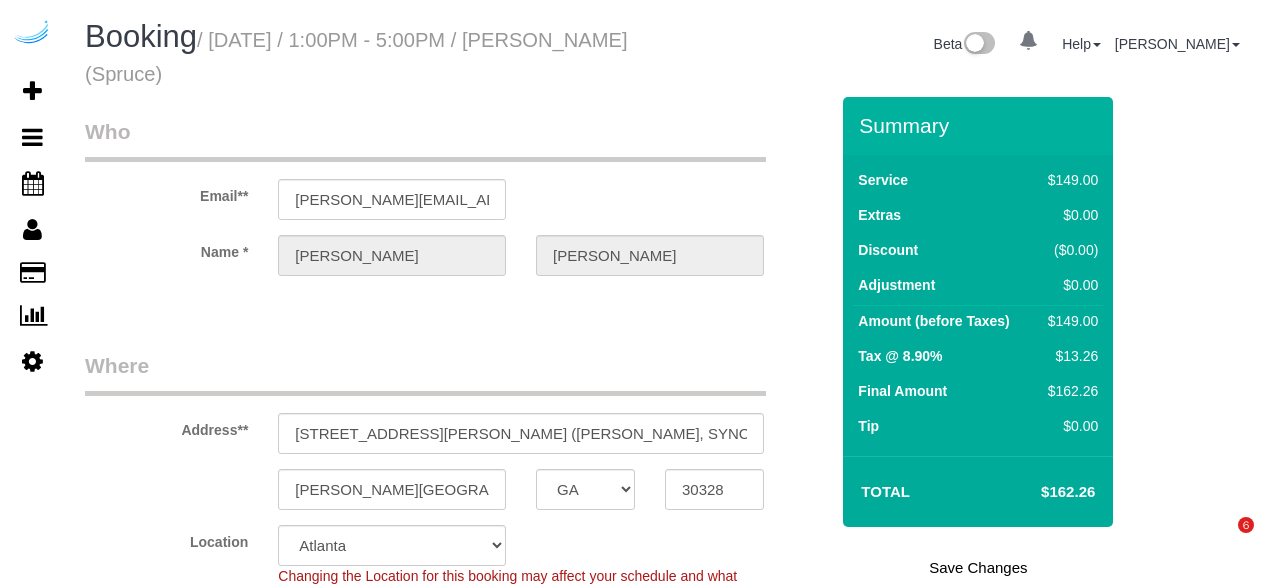 scroll, scrollTop: 0, scrollLeft: 0, axis: both 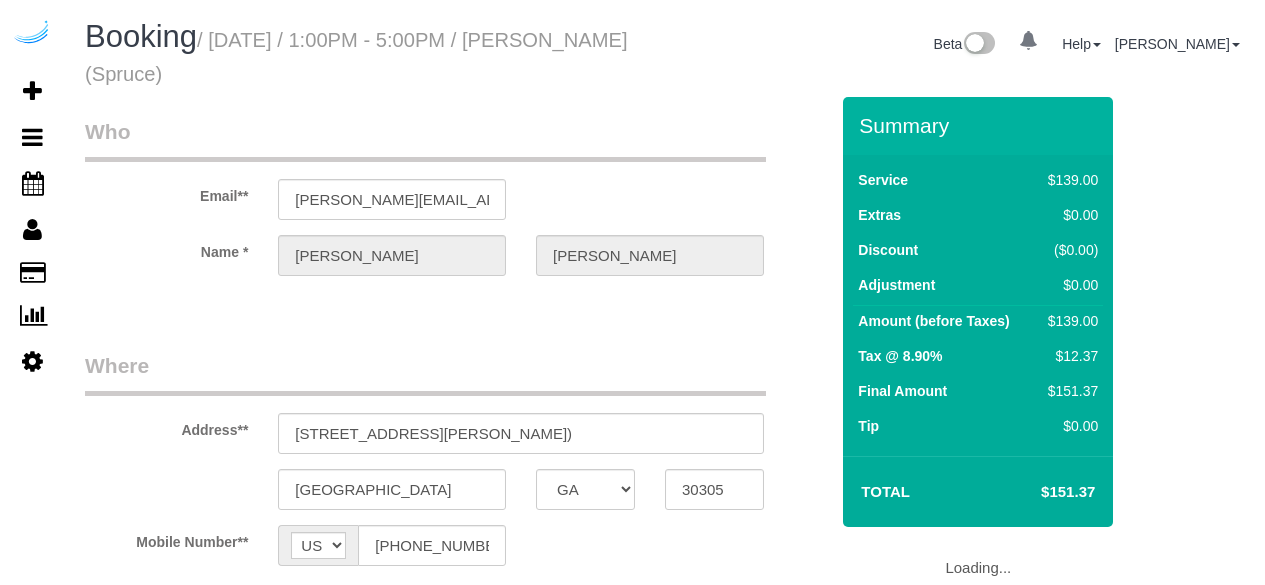 select on "GA" 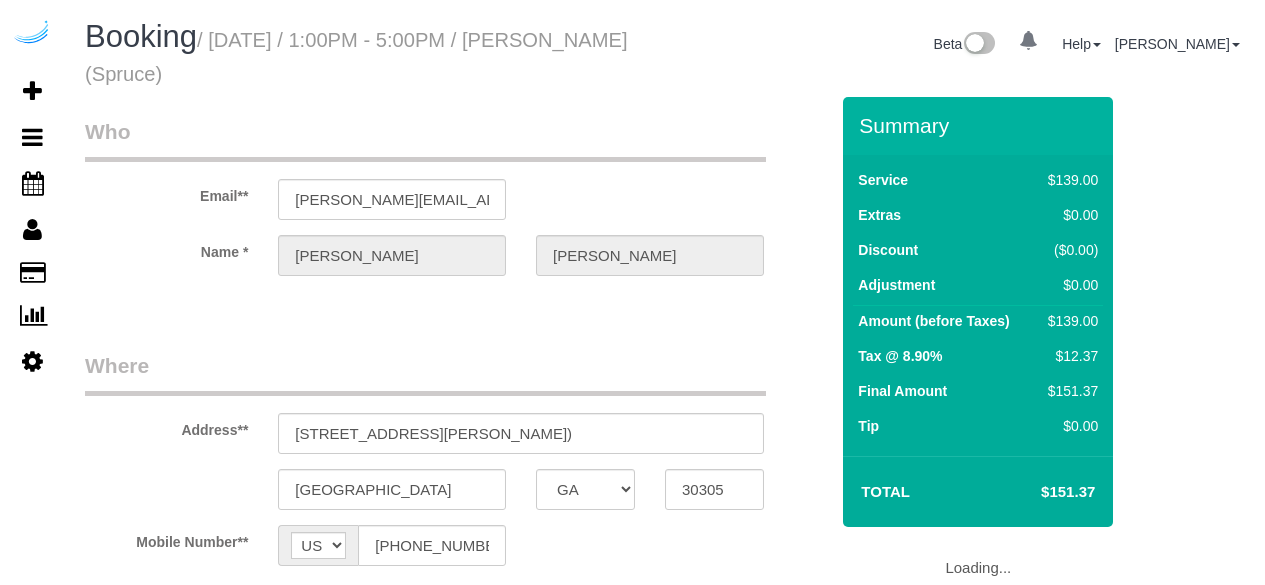 select on "number:9" 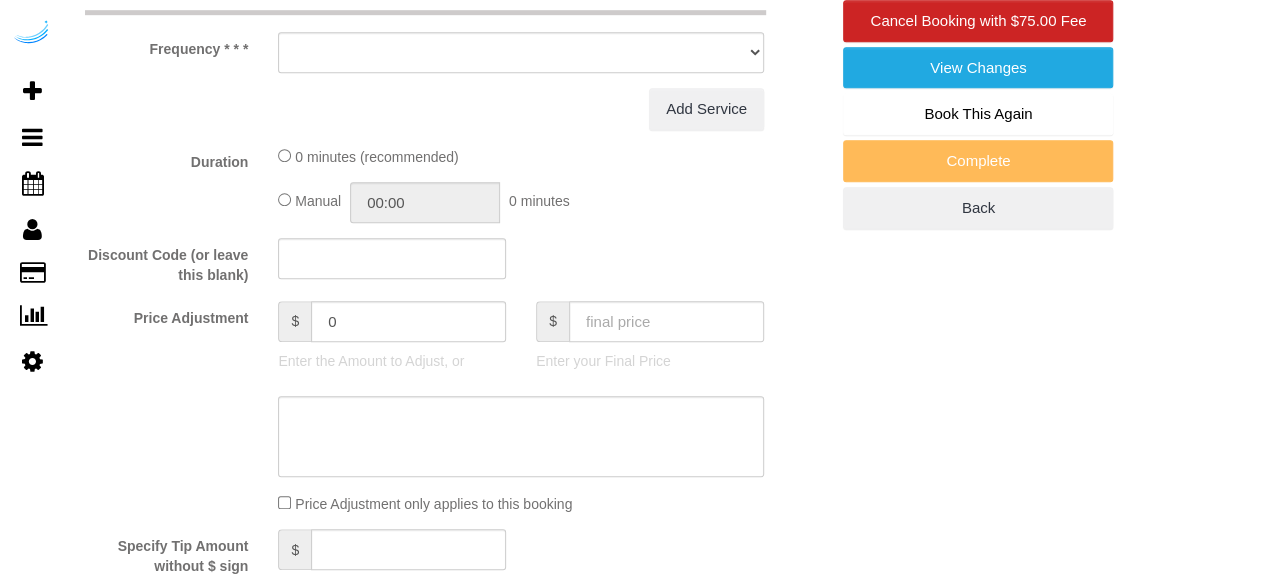 select on "object:695" 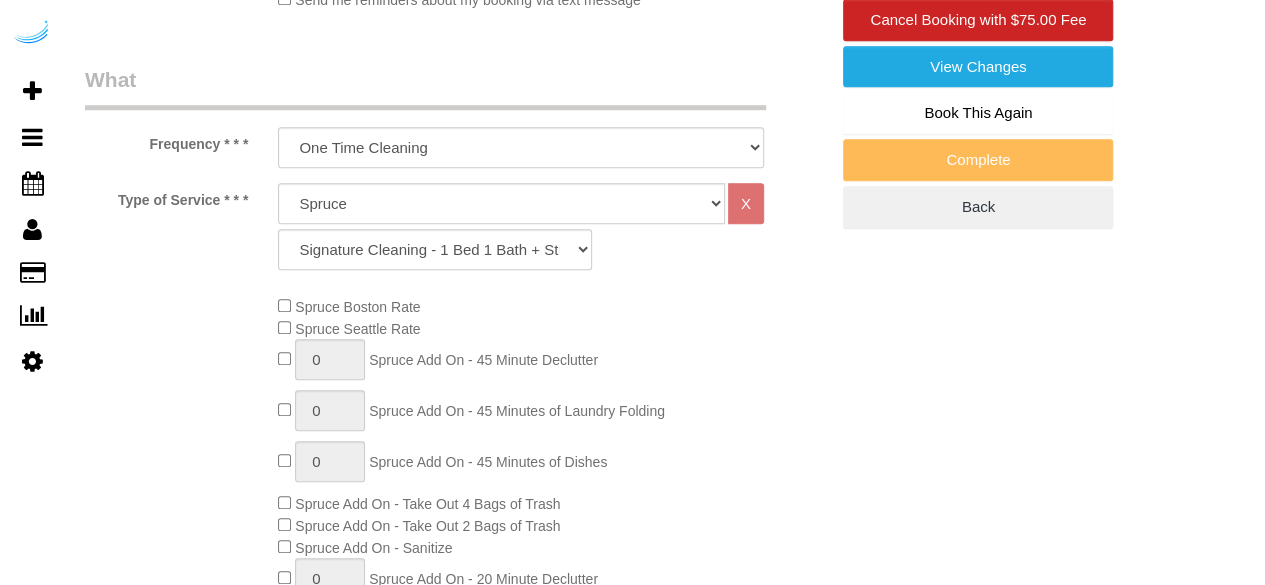 select on "object:779" 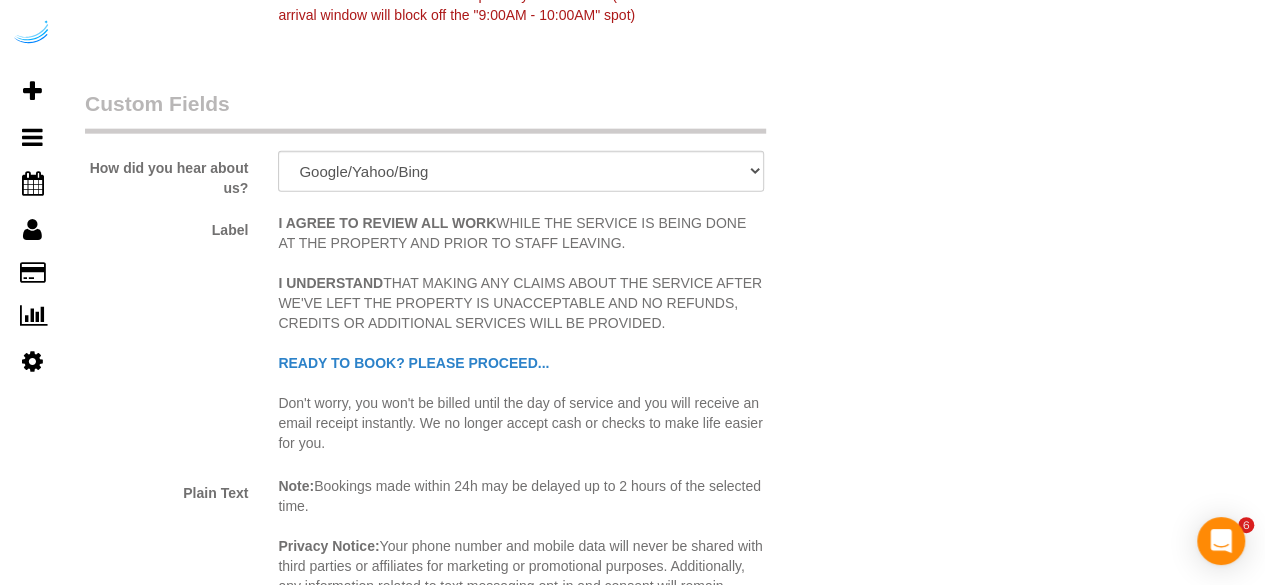 scroll, scrollTop: 2226, scrollLeft: 0, axis: vertical 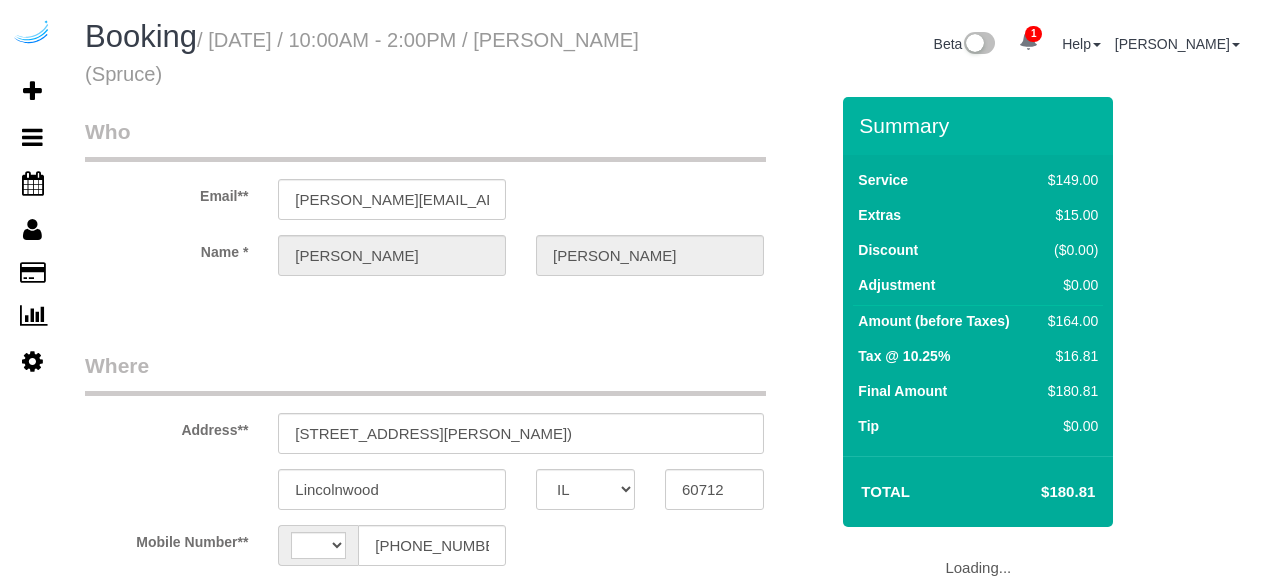 select on "IL" 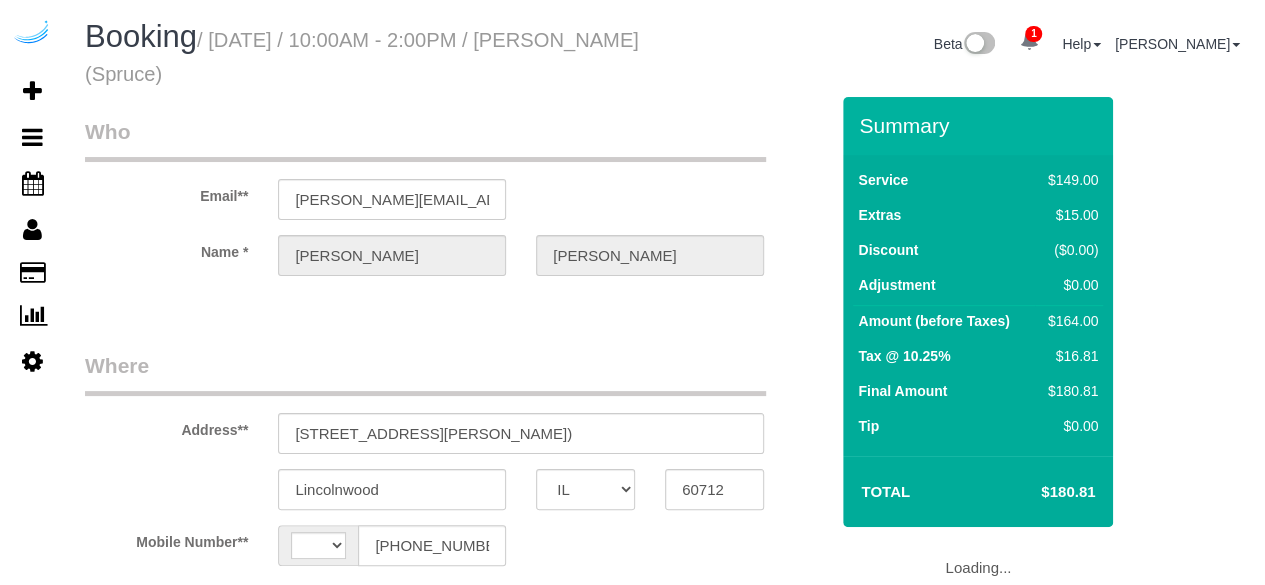 select on "string:[GEOGRAPHIC_DATA]" 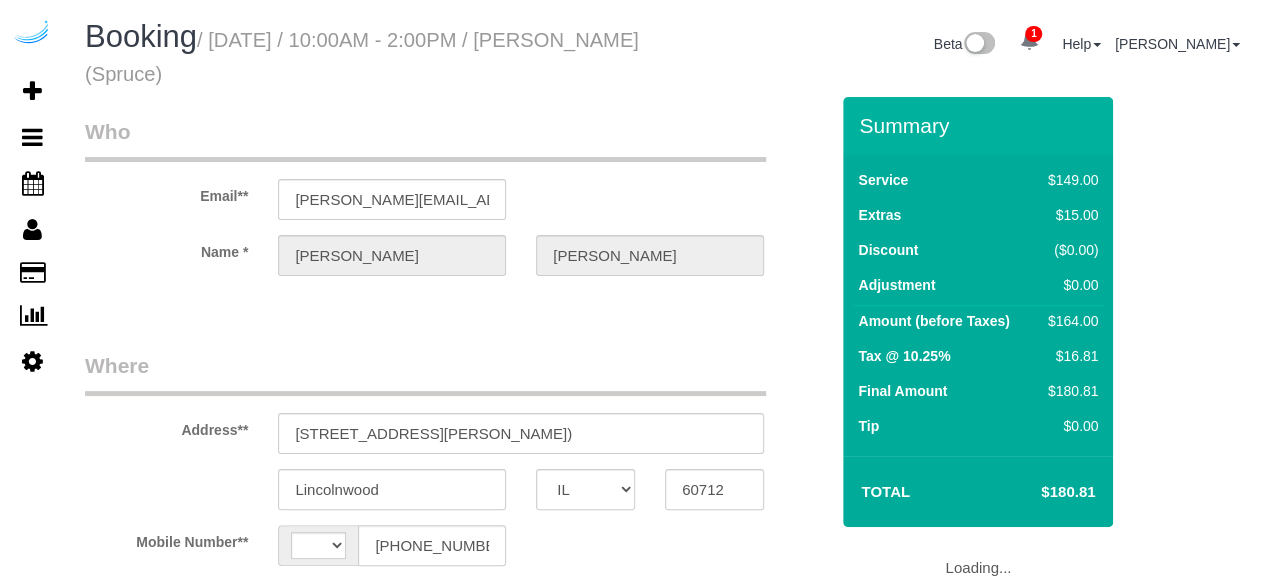select on "object:667" 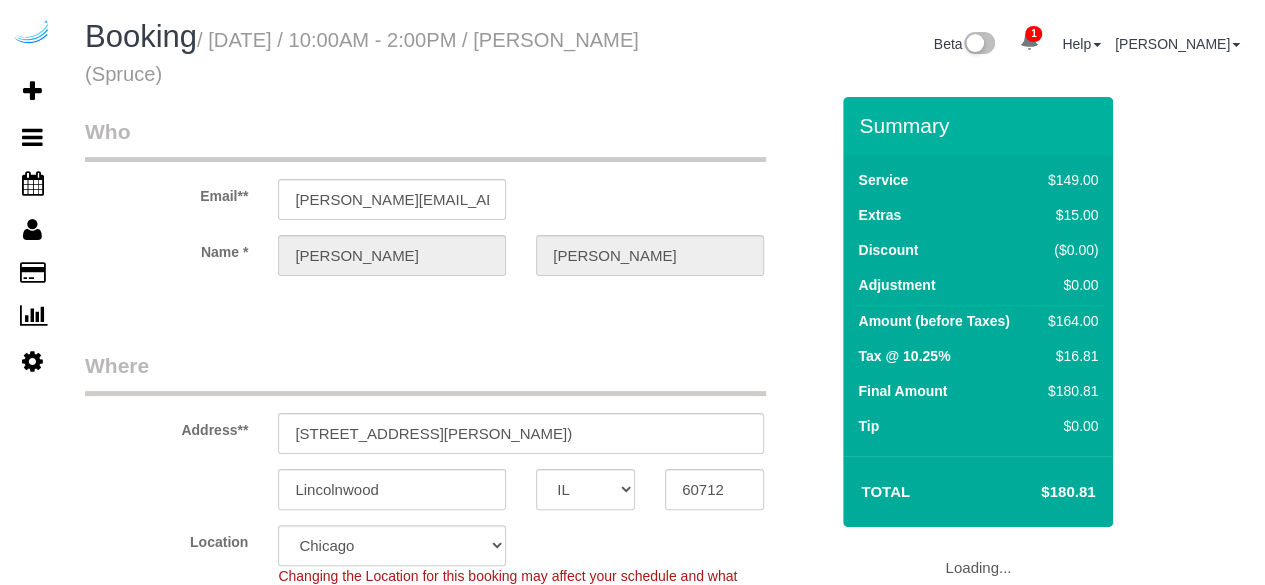 select on "object:790" 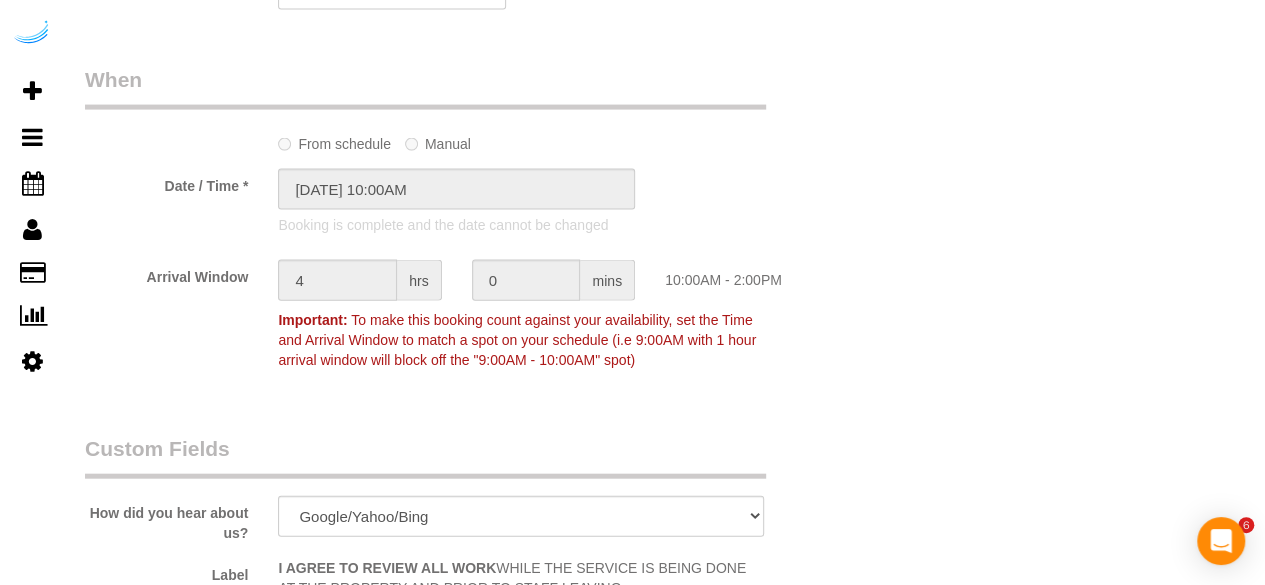 scroll, scrollTop: 2900, scrollLeft: 0, axis: vertical 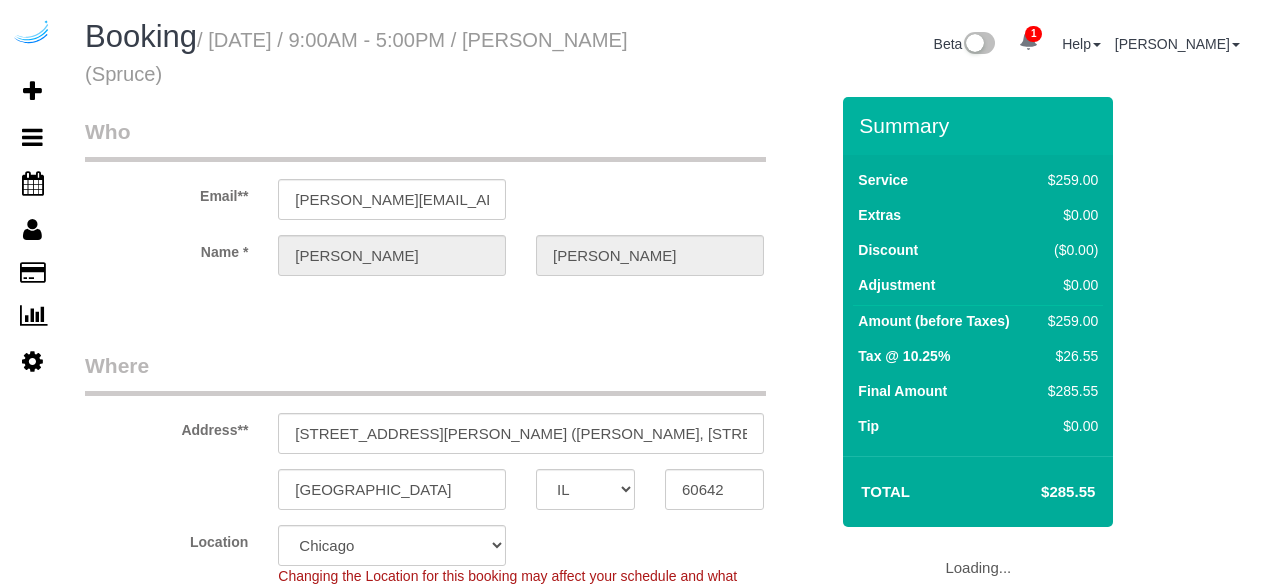 select on "IL" 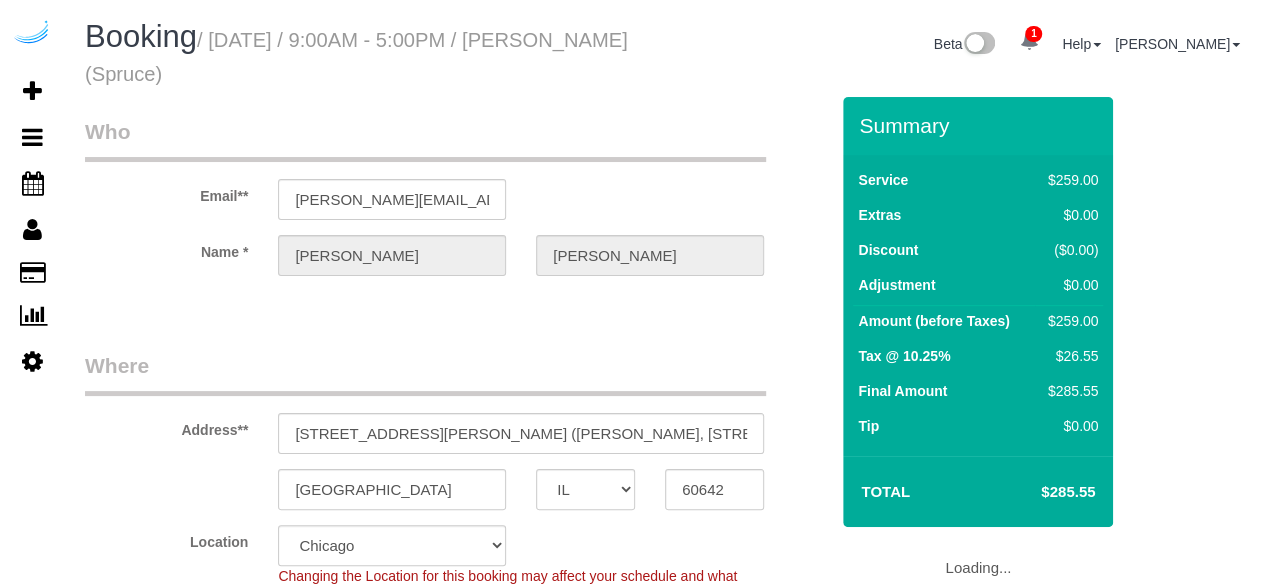 select on "object:790" 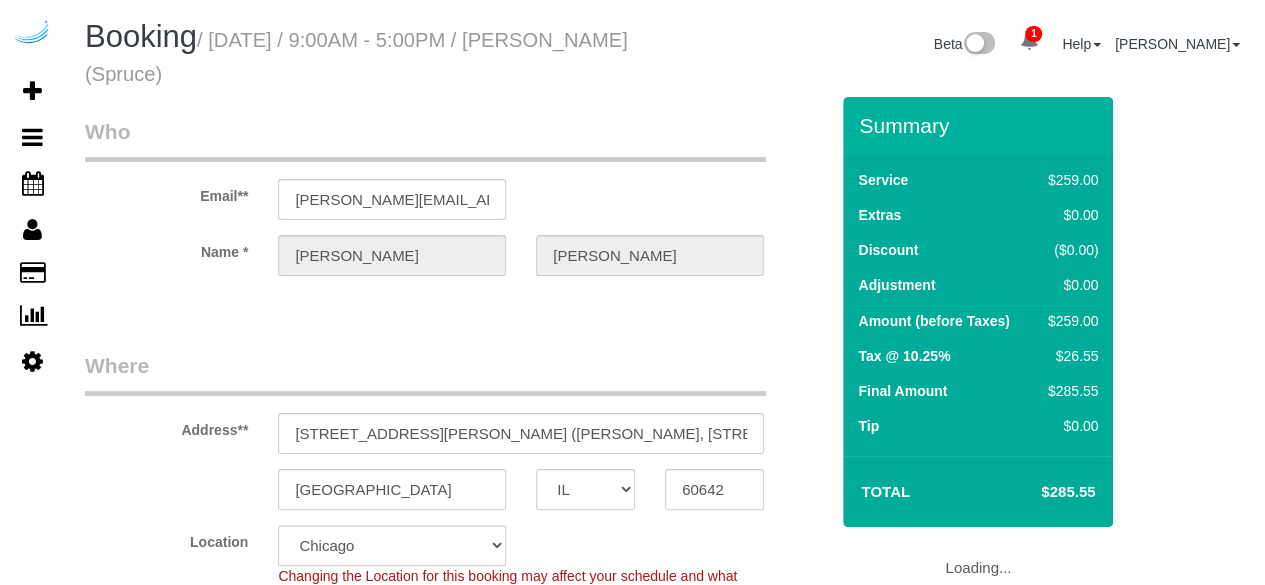 select on "282" 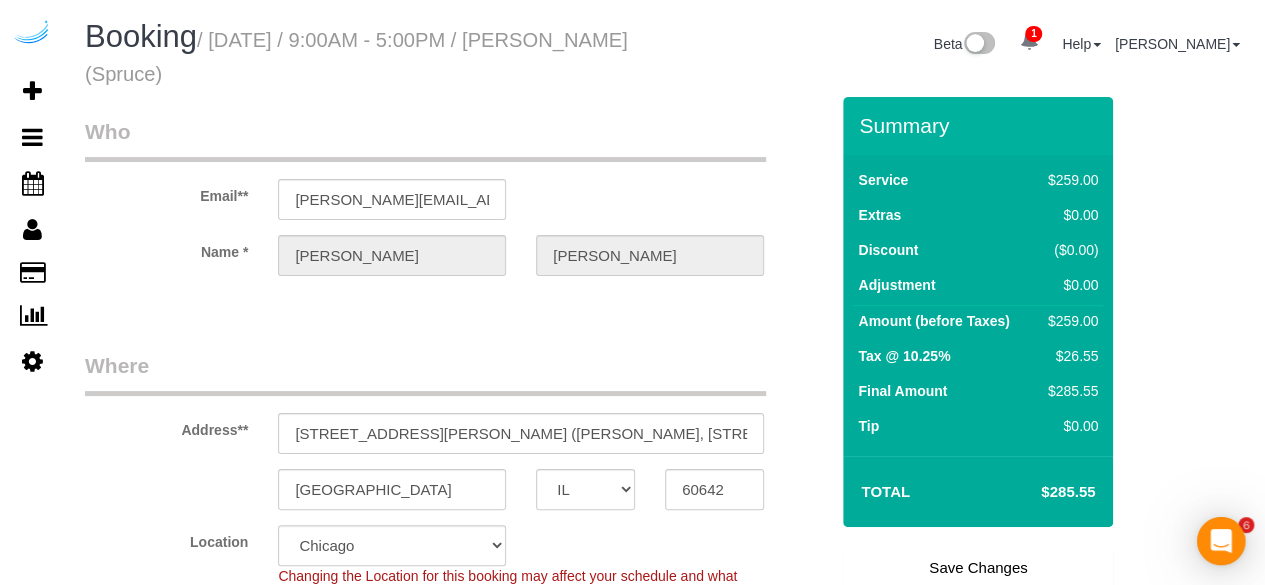 scroll, scrollTop: 0, scrollLeft: 0, axis: both 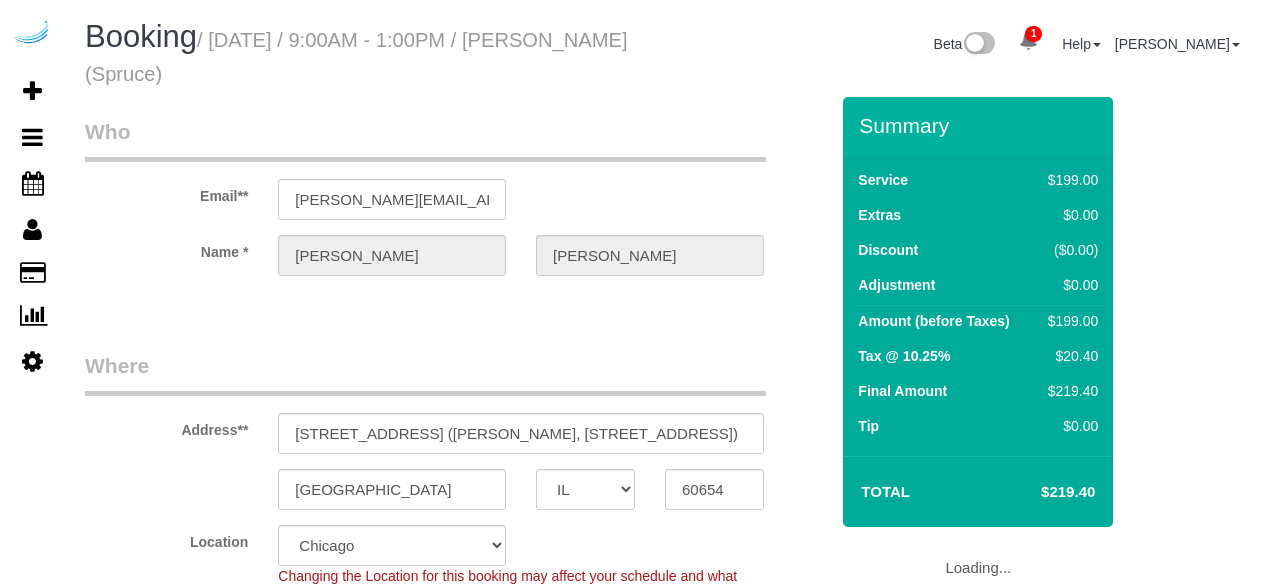 select on "IL" 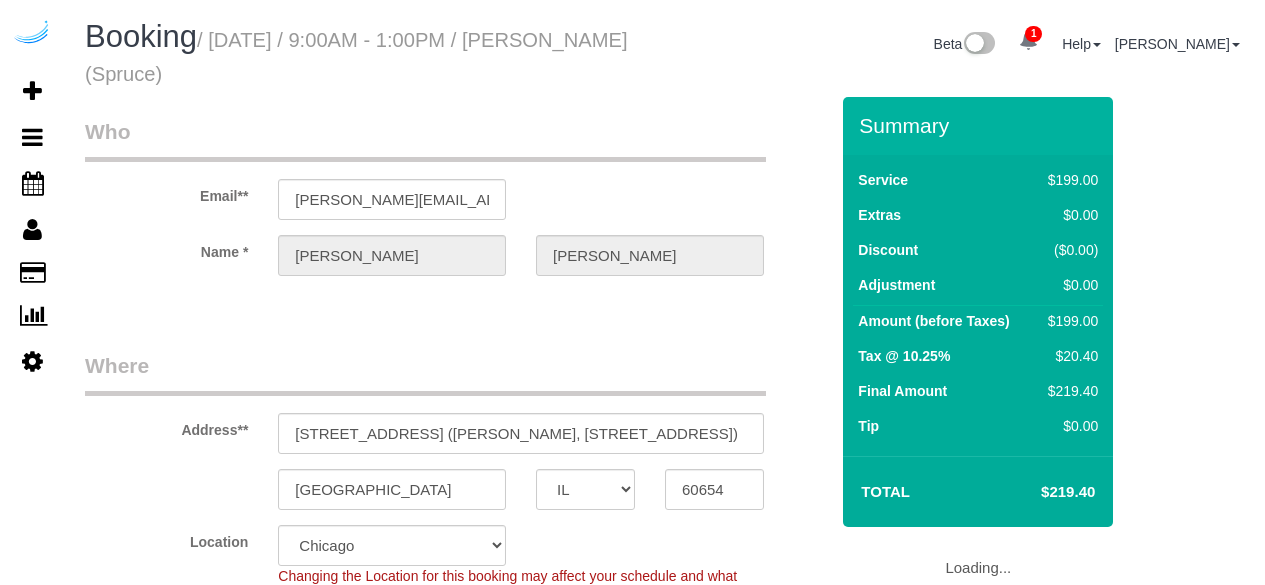 select on "282" 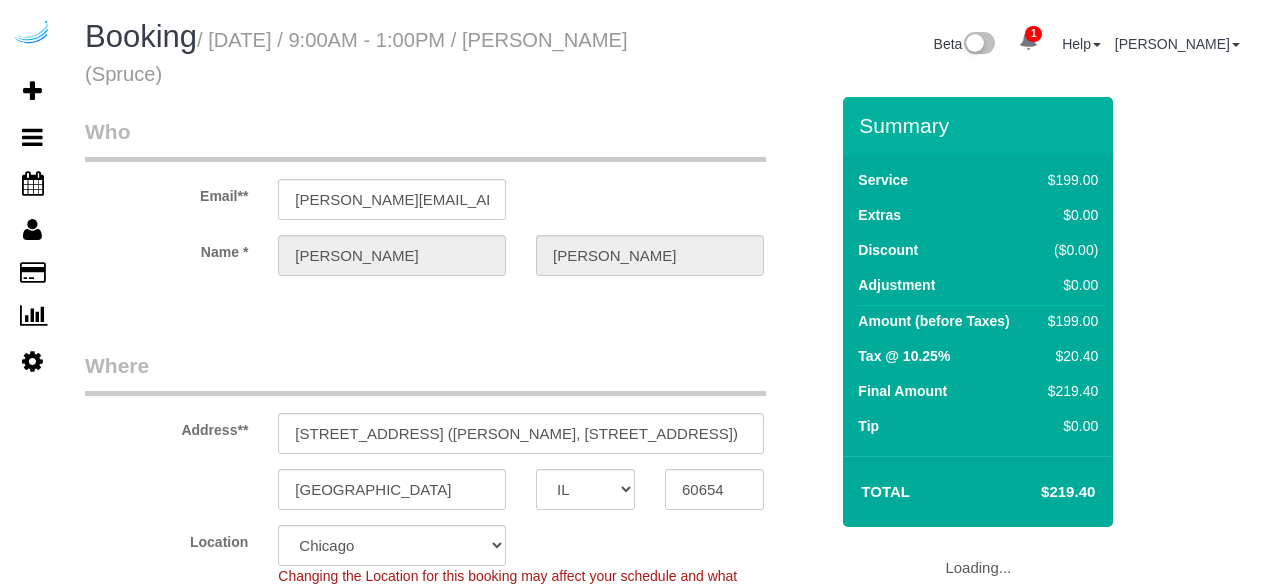 select on "number:9" 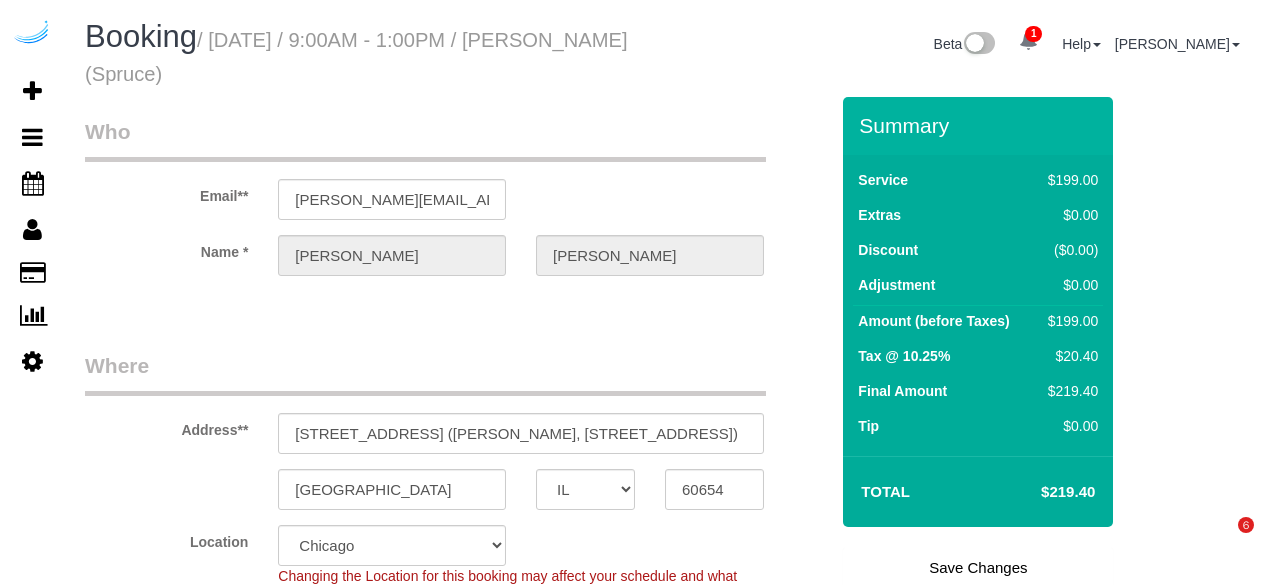 scroll, scrollTop: 0, scrollLeft: 0, axis: both 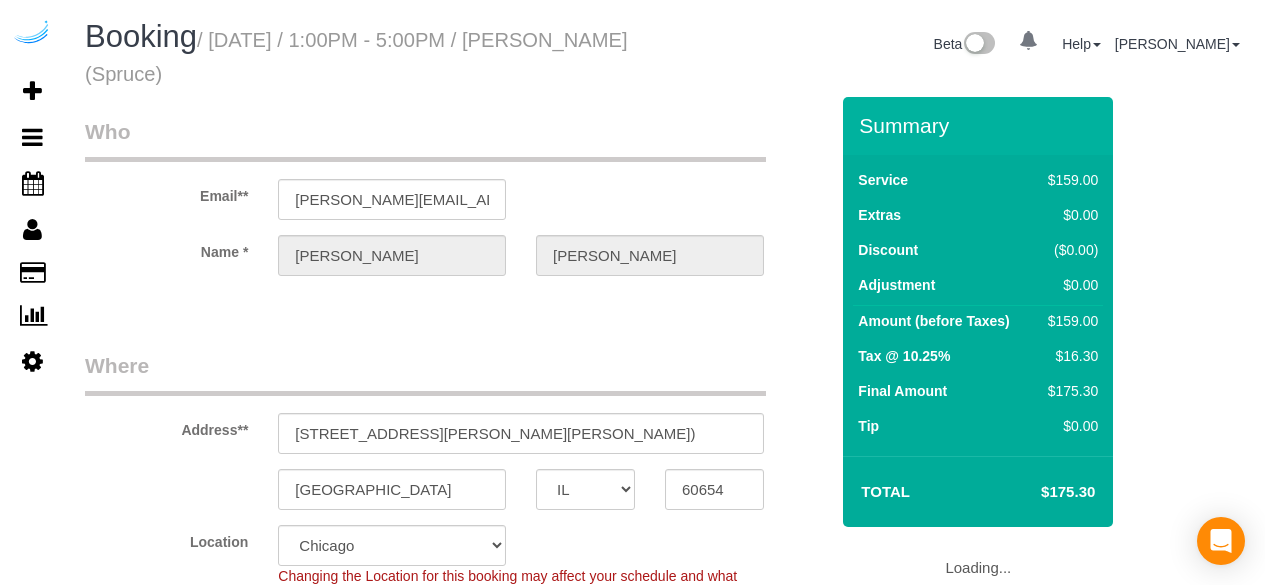 select on "IL" 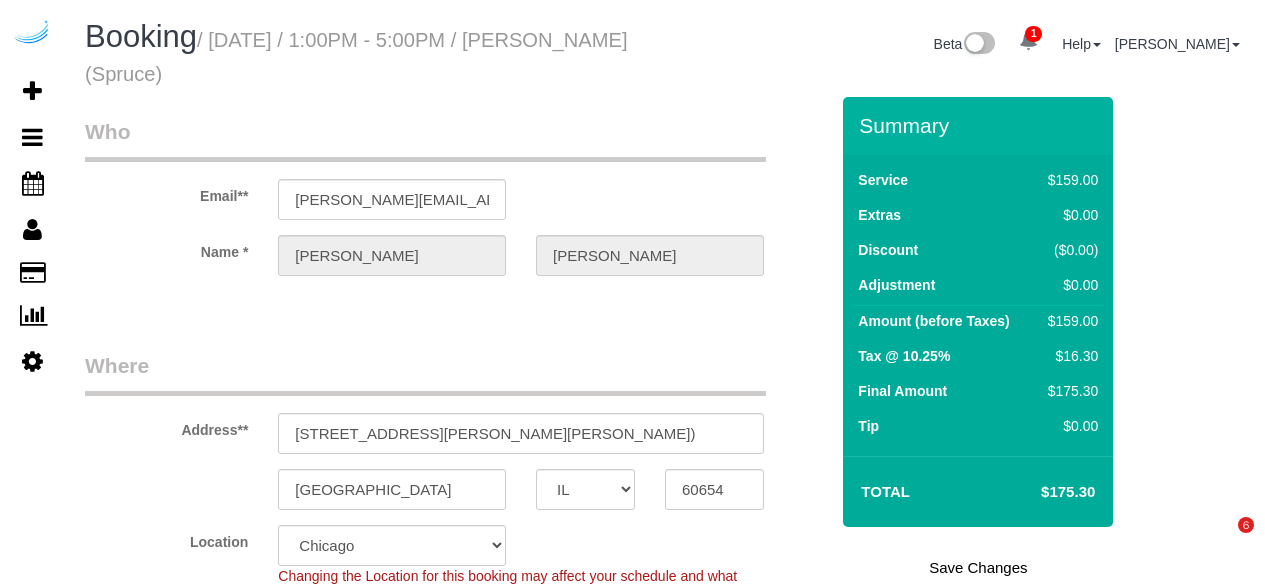 scroll, scrollTop: 0, scrollLeft: 0, axis: both 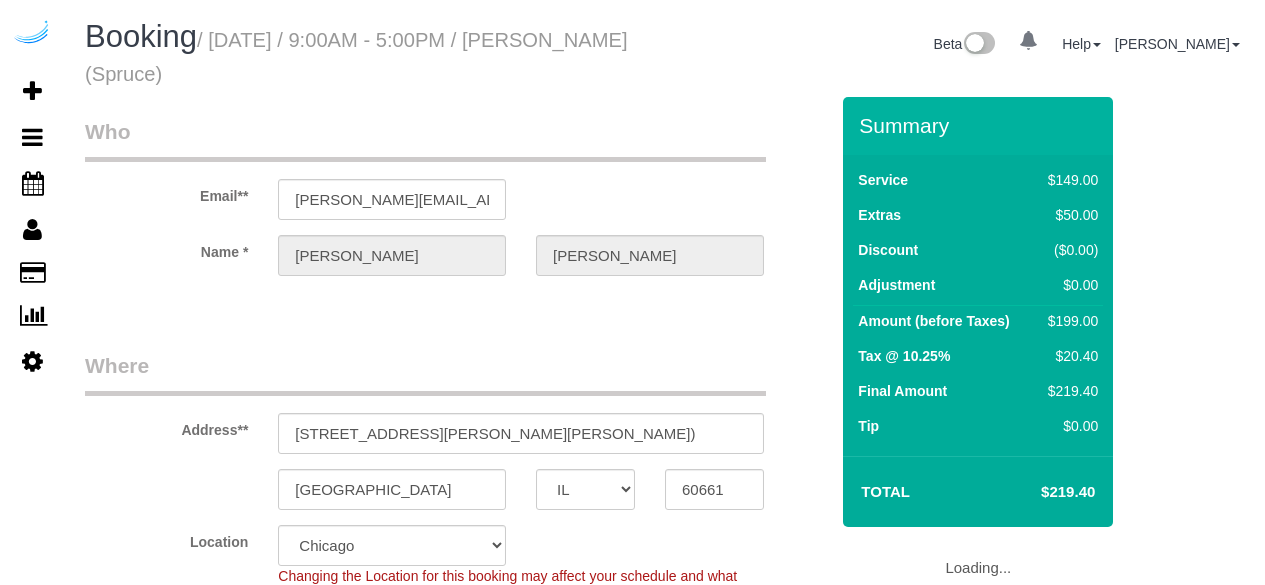 select on "IL" 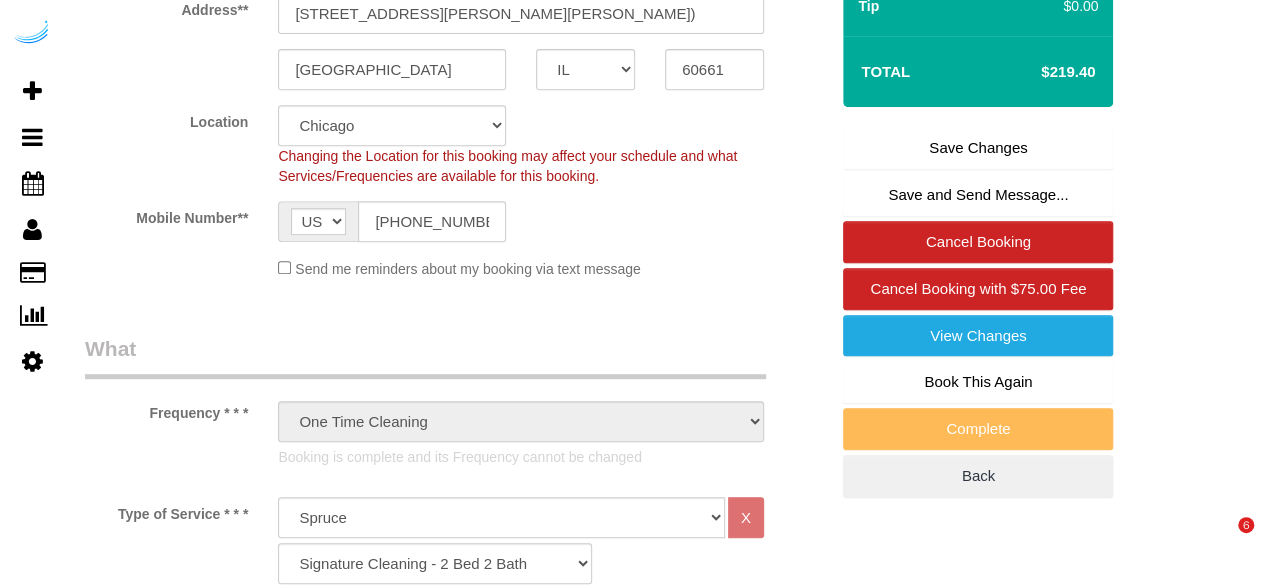 scroll, scrollTop: 700, scrollLeft: 0, axis: vertical 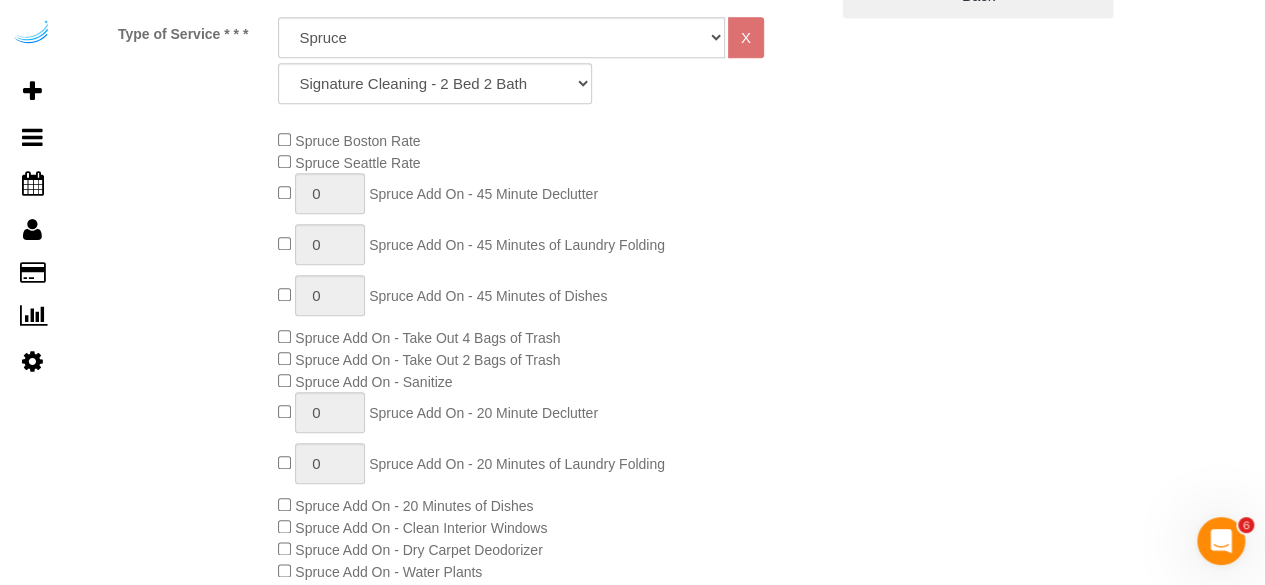 click on "Spruce Seattle Rate" 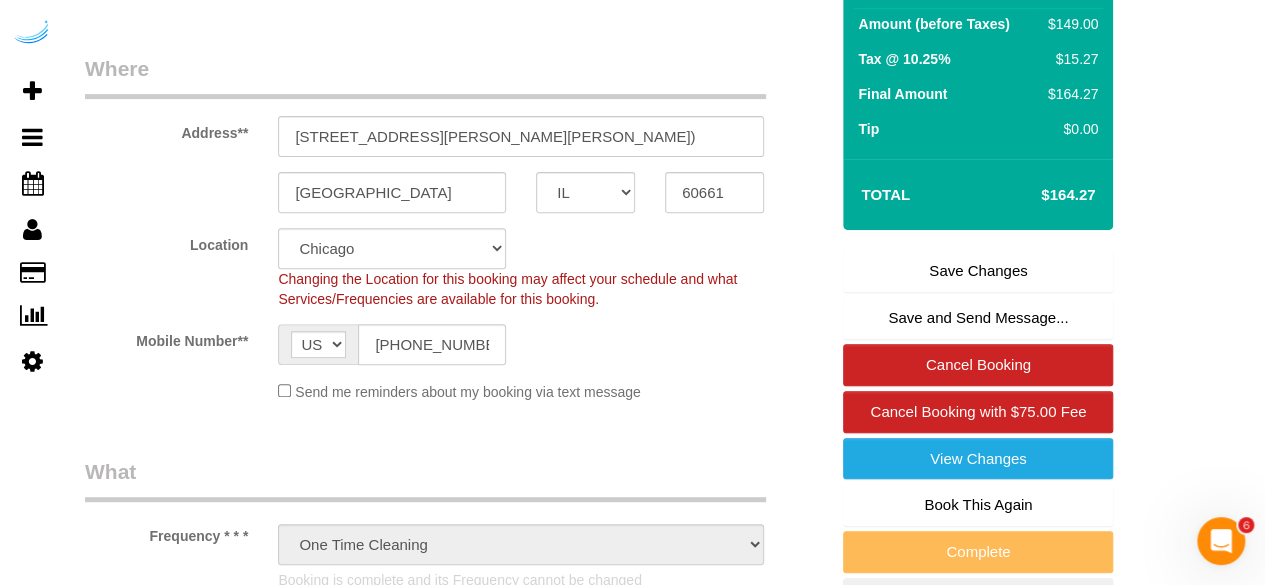 scroll, scrollTop: 264, scrollLeft: 0, axis: vertical 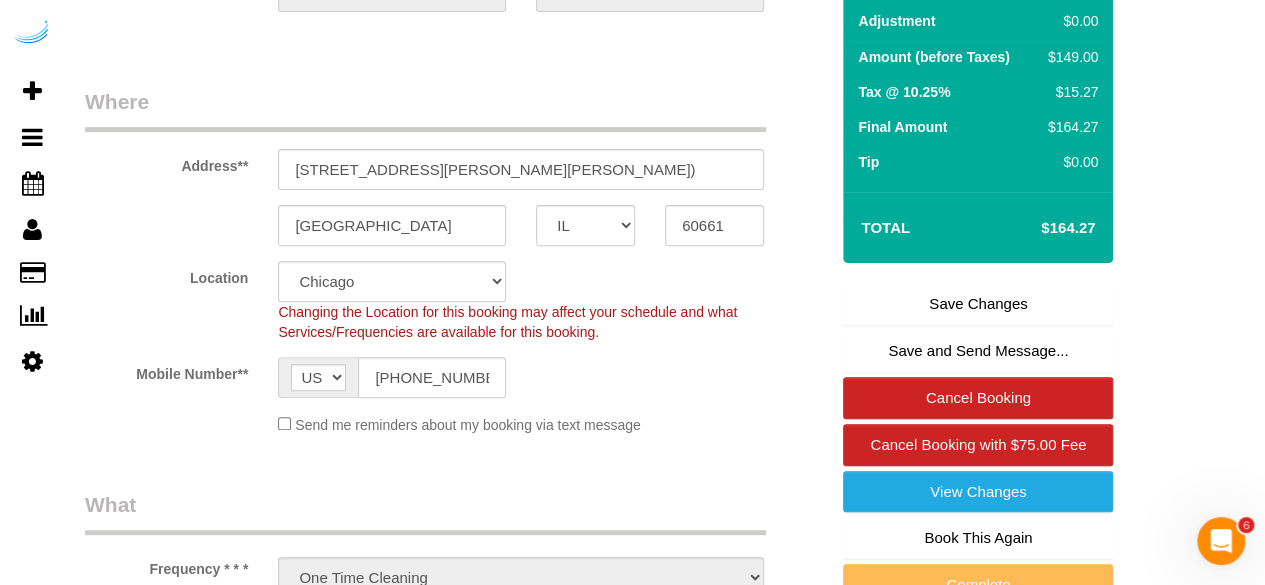click on "Save Changes" at bounding box center (978, 304) 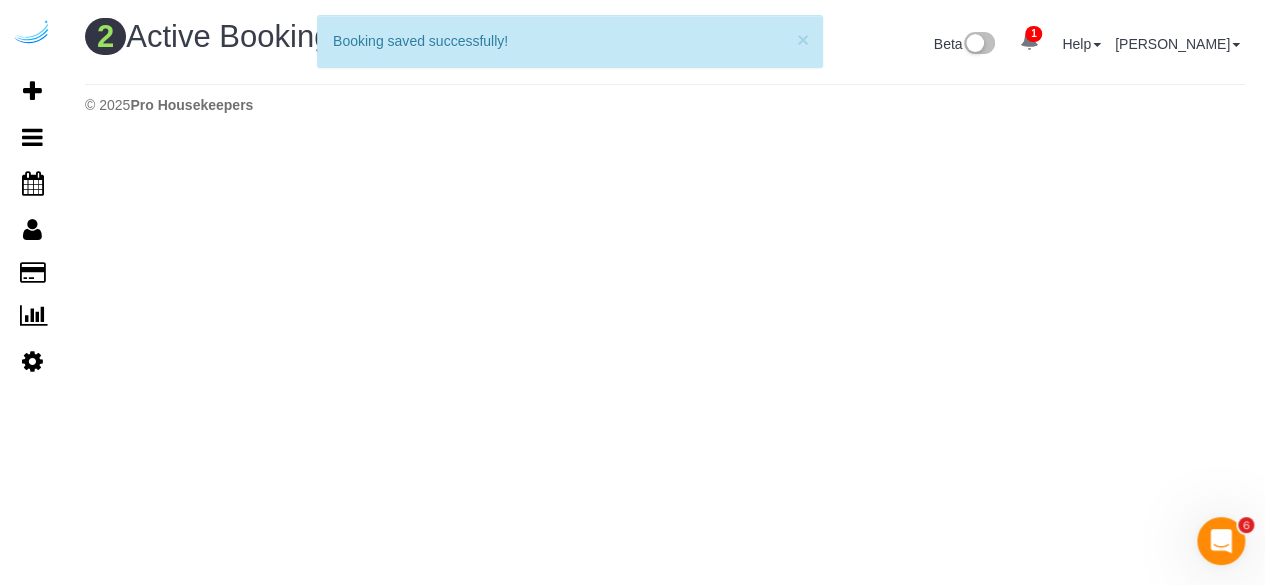 scroll, scrollTop: 0, scrollLeft: 0, axis: both 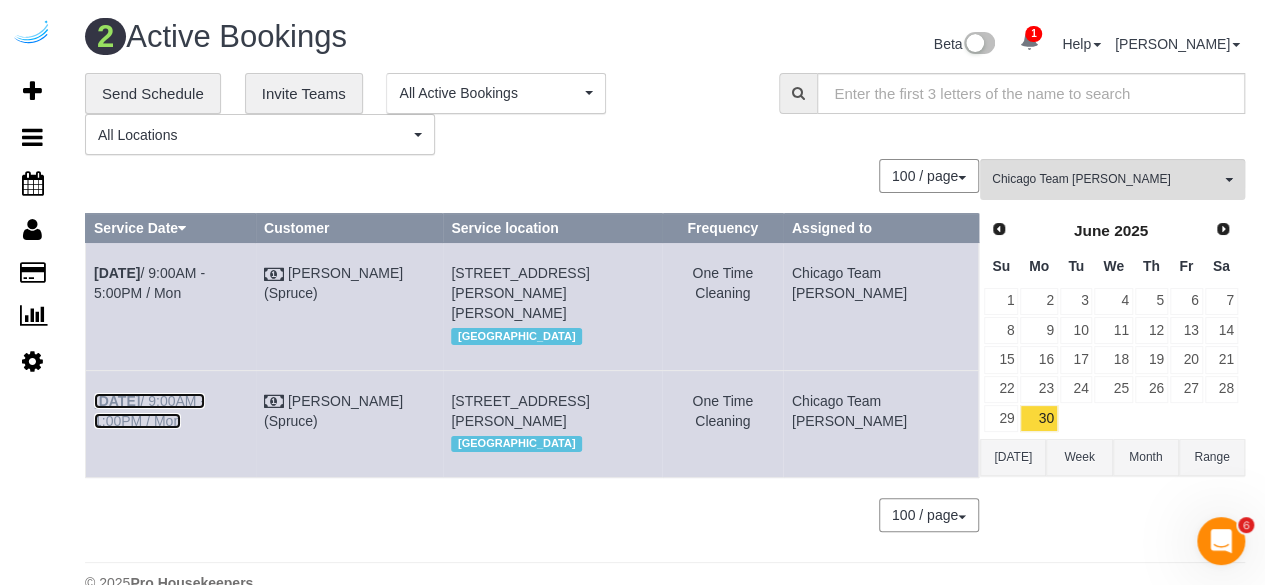 click on "[DATE] 9:00AM - 1:00PM / Mon" at bounding box center (149, 411) 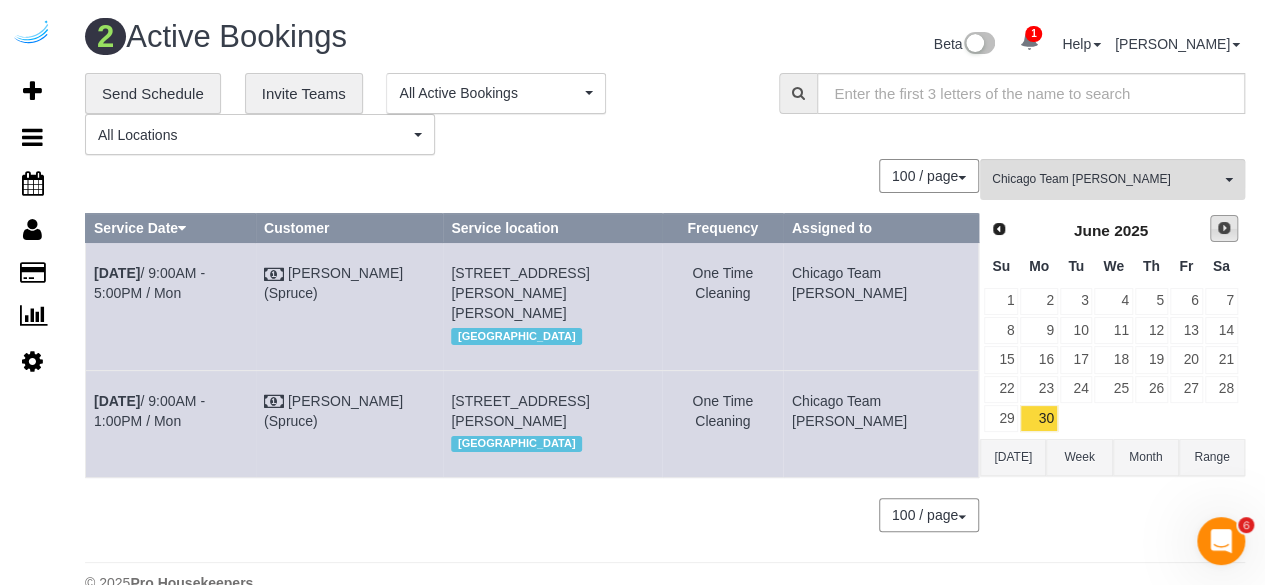click on "Next" at bounding box center [1224, 228] 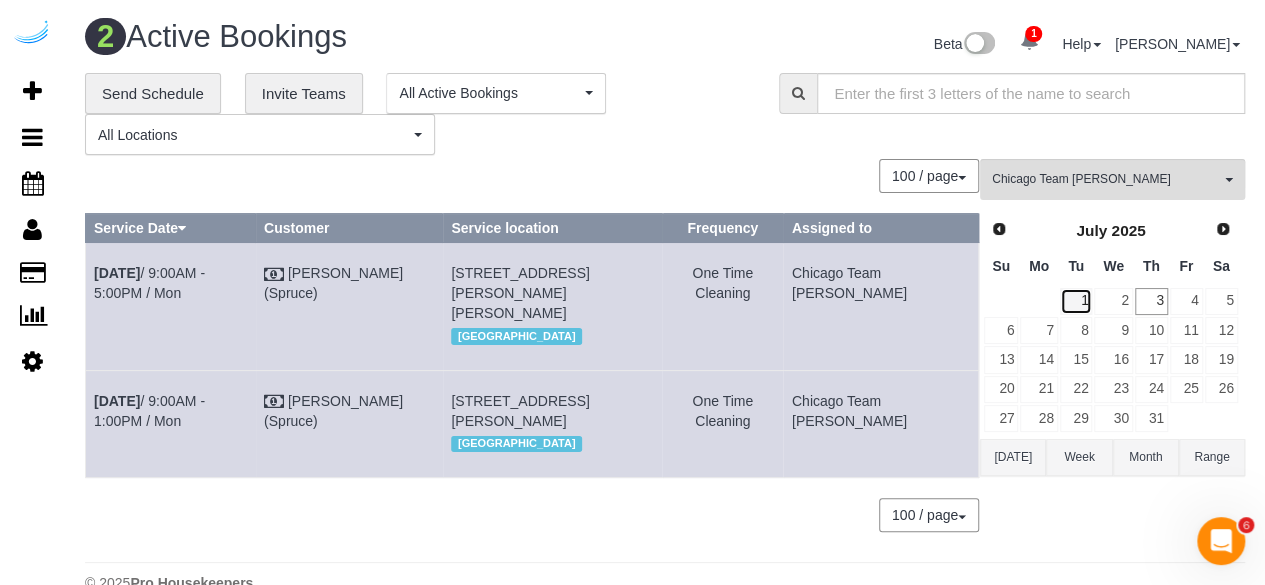 click on "1" at bounding box center [1076, 301] 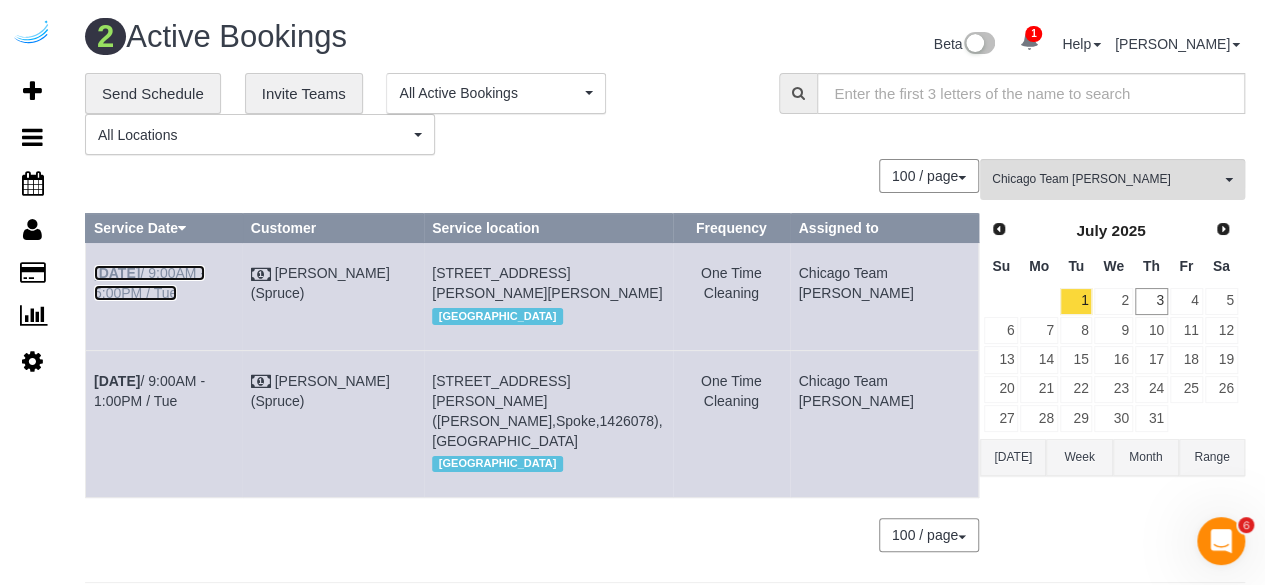 click on "Jul 1st
/ 9:00AM - 5:00PM / Tue" at bounding box center (149, 283) 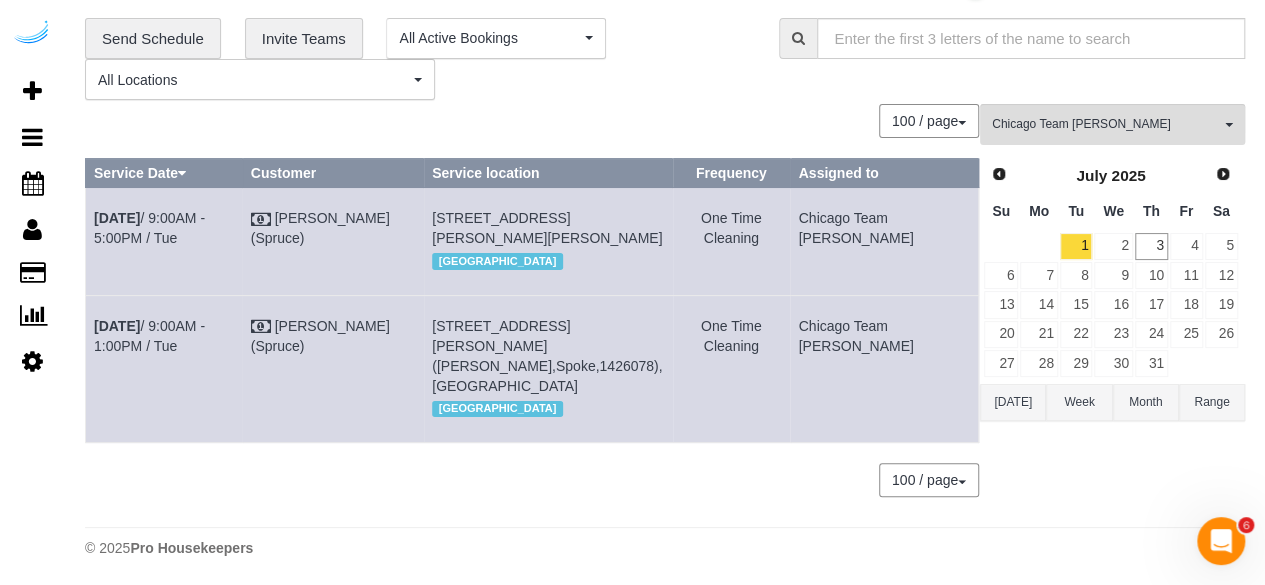 scroll, scrollTop: 96, scrollLeft: 0, axis: vertical 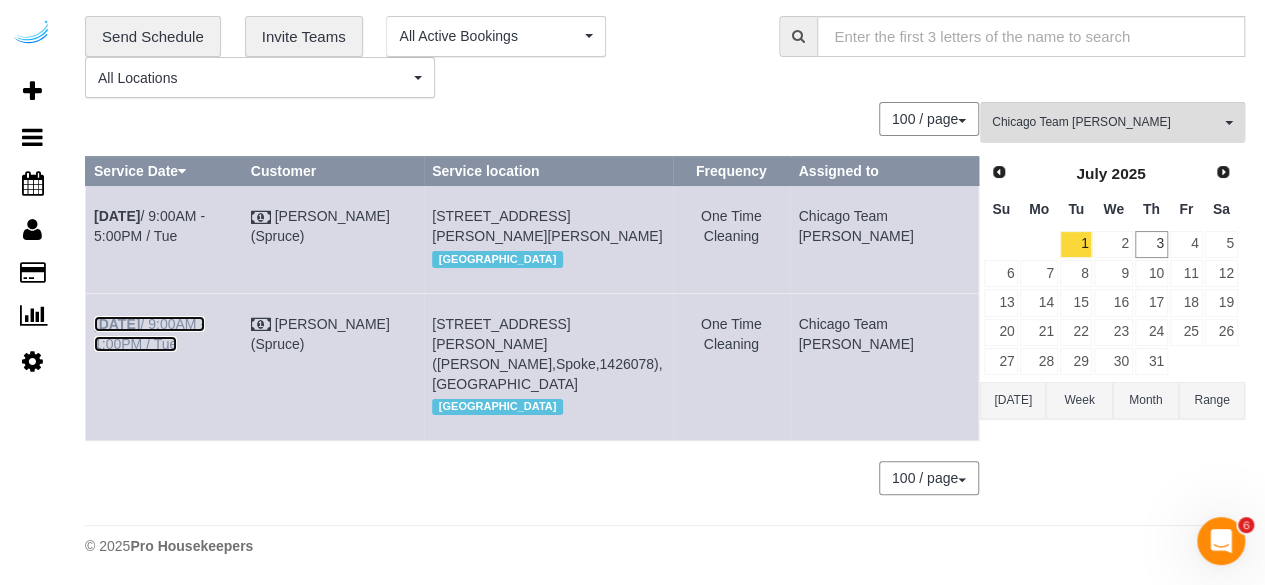 click on "Jul 1st
/ 9:00AM - 1:00PM / Tue" at bounding box center [149, 334] 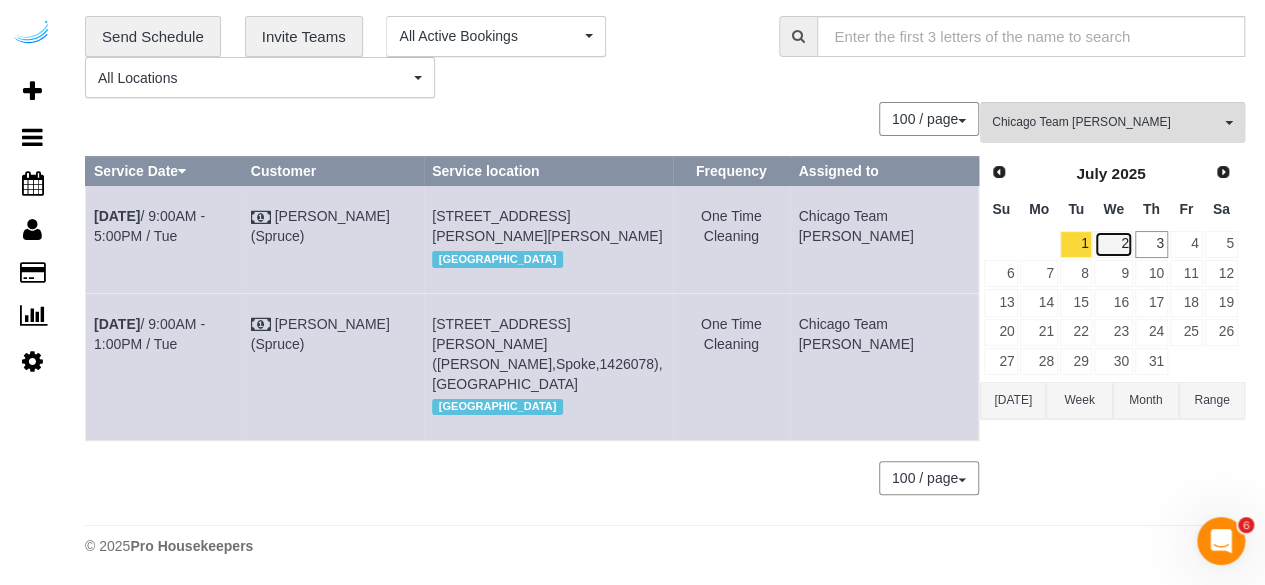 click on "2" at bounding box center (1113, 244) 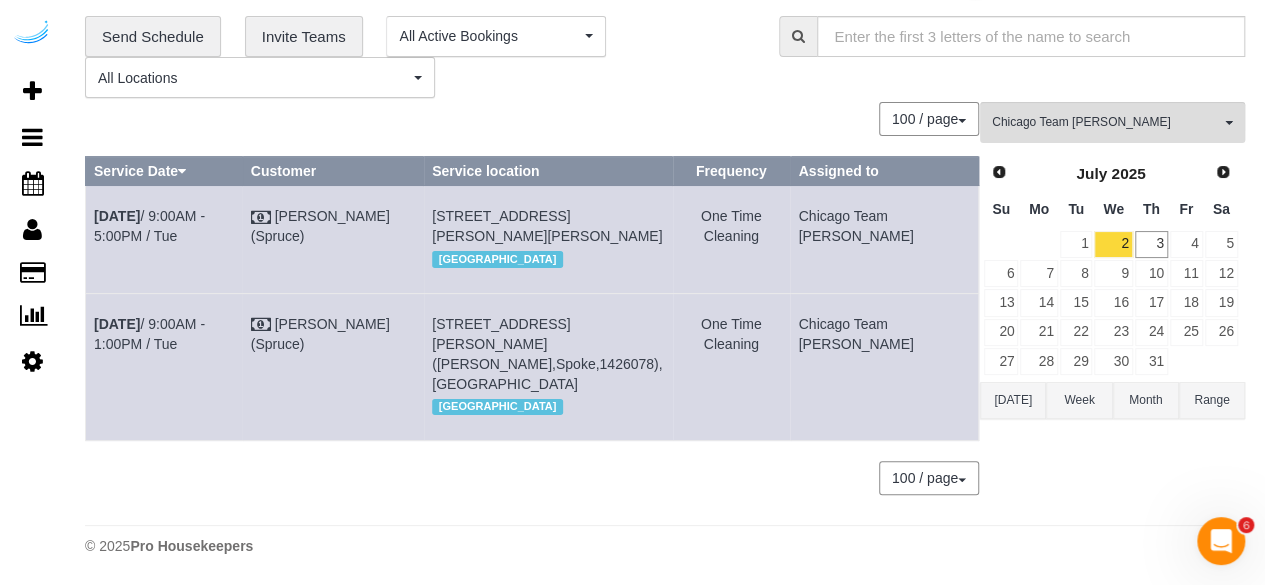 scroll, scrollTop: 3, scrollLeft: 0, axis: vertical 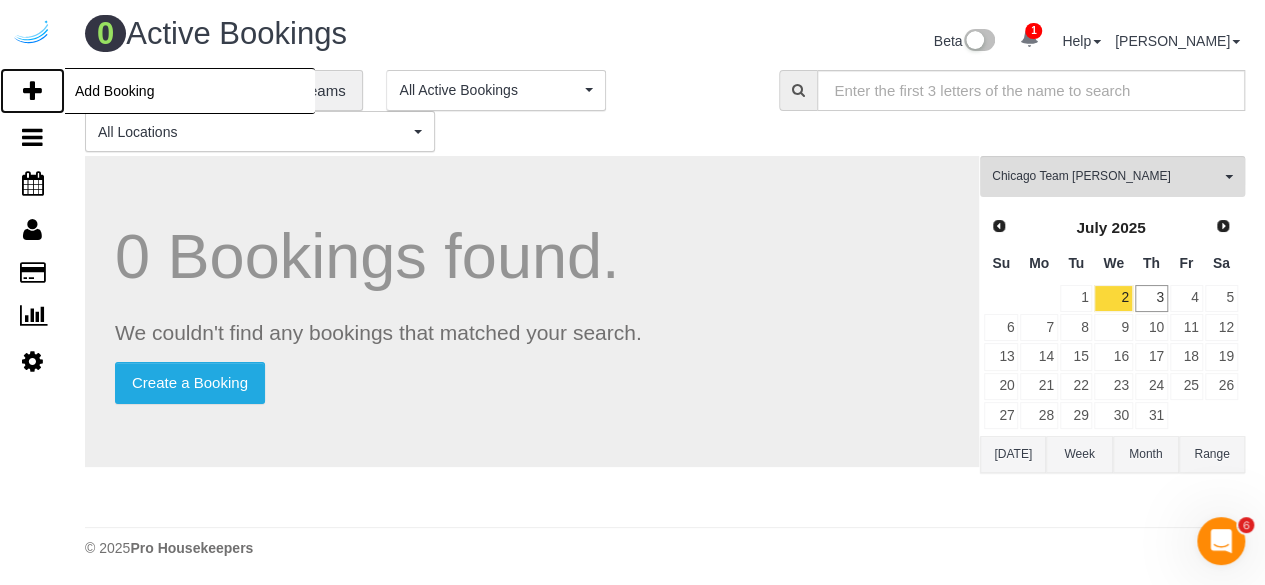 click at bounding box center [32, 91] 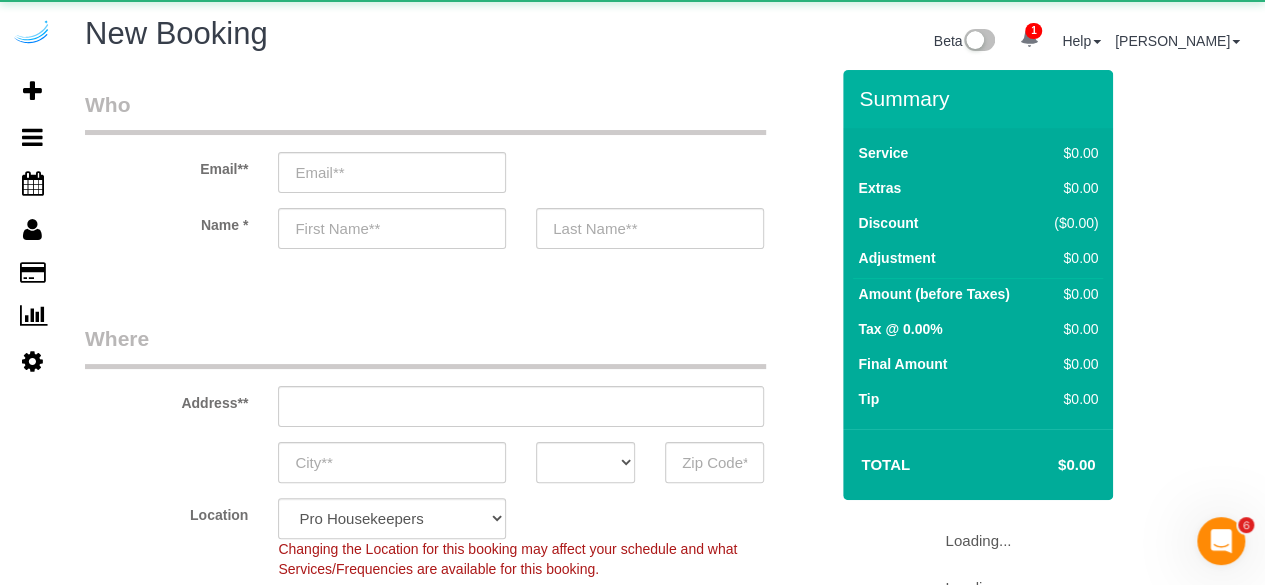 select on "4" 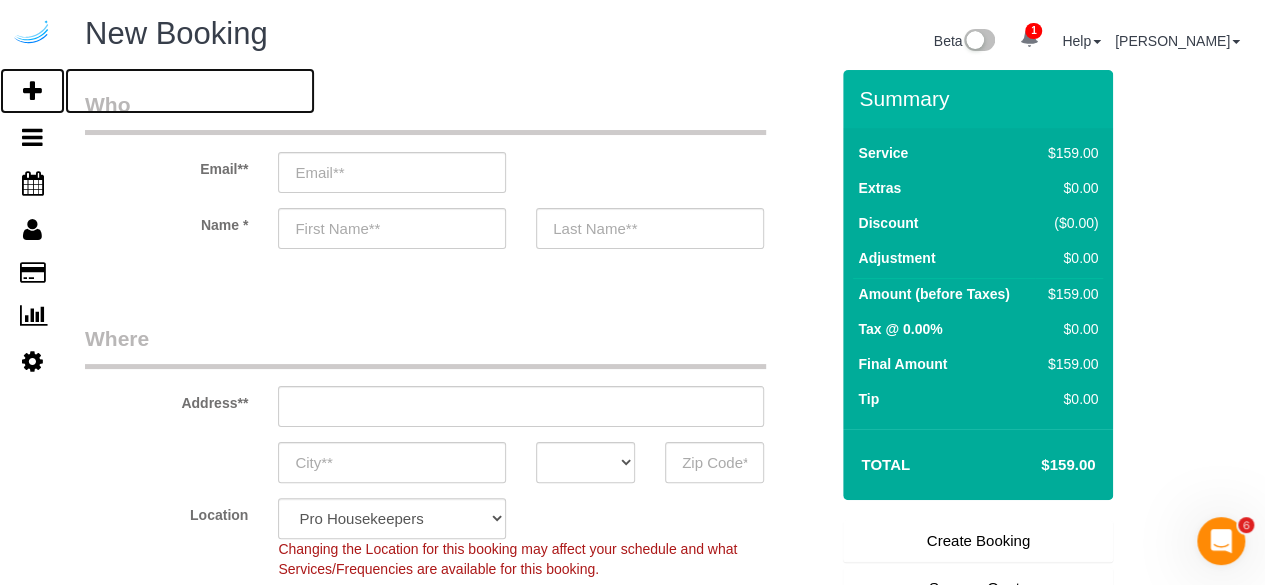 scroll, scrollTop: 0, scrollLeft: 0, axis: both 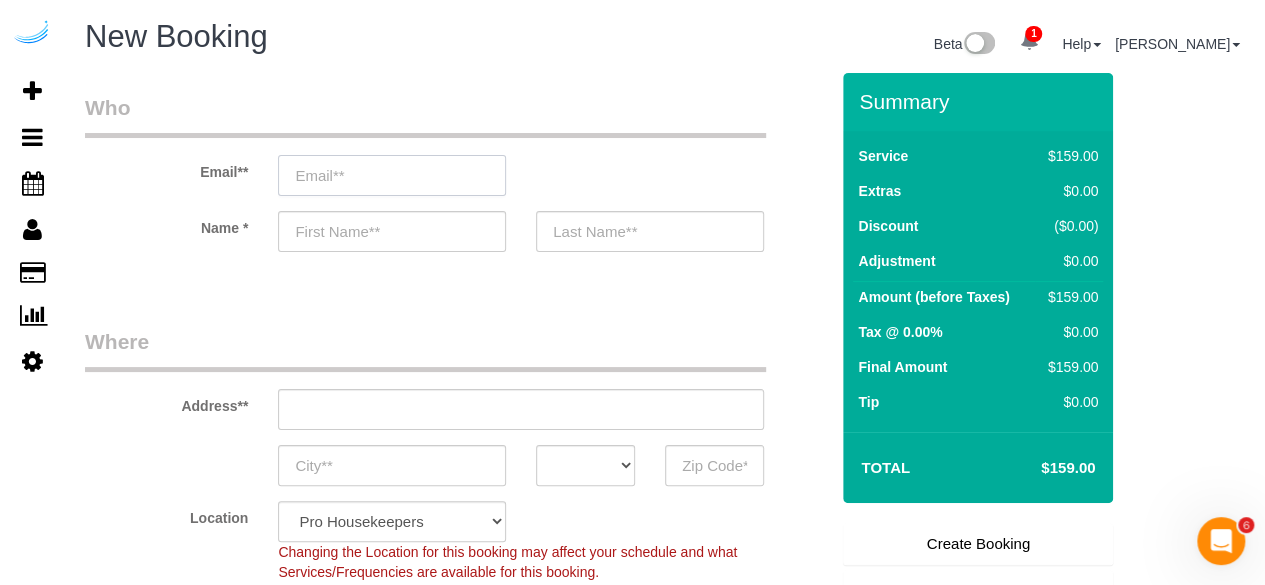 drag, startPoint x: 445, startPoint y: 165, endPoint x: 463, endPoint y: 165, distance: 18 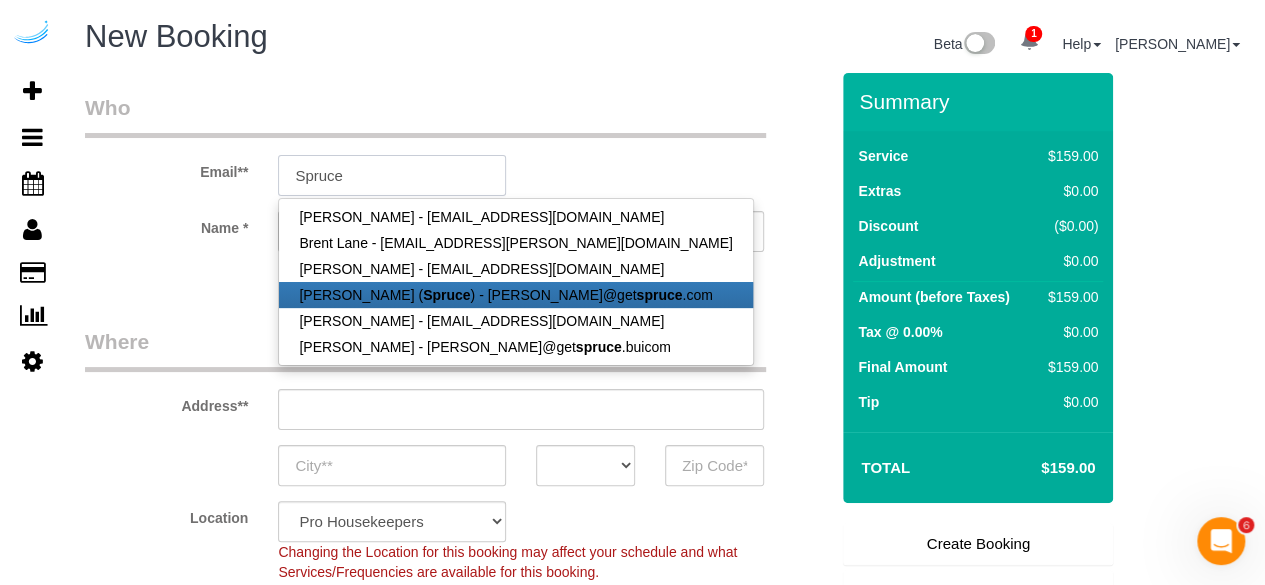 type on "[PERSON_NAME][EMAIL_ADDRESS][DOMAIN_NAME]" 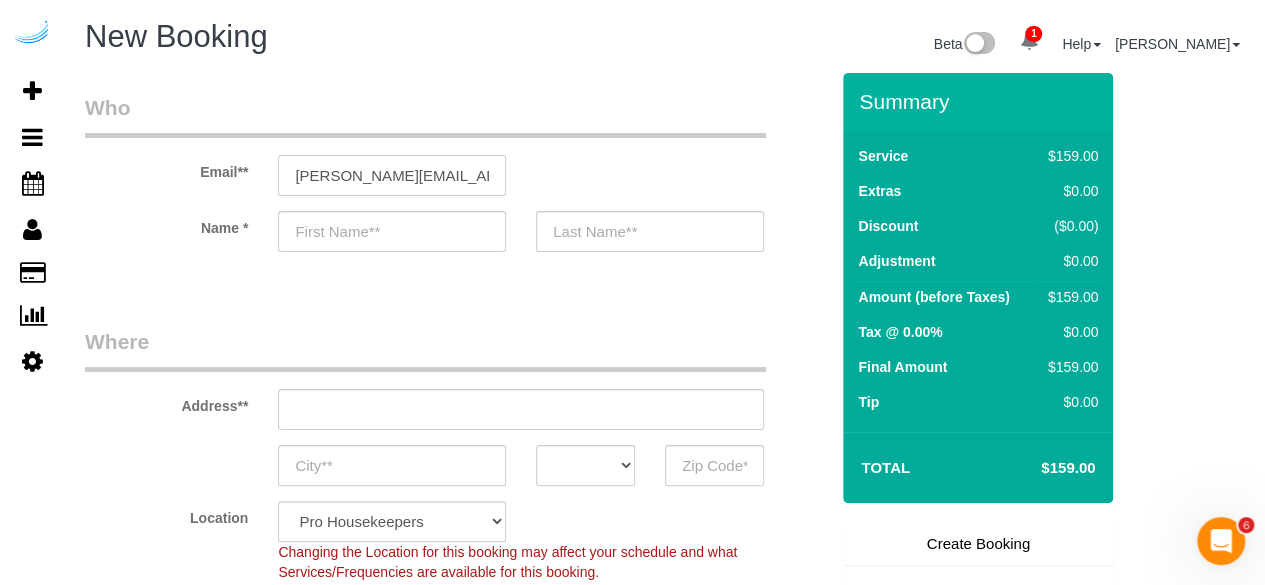 type on "[PERSON_NAME]" 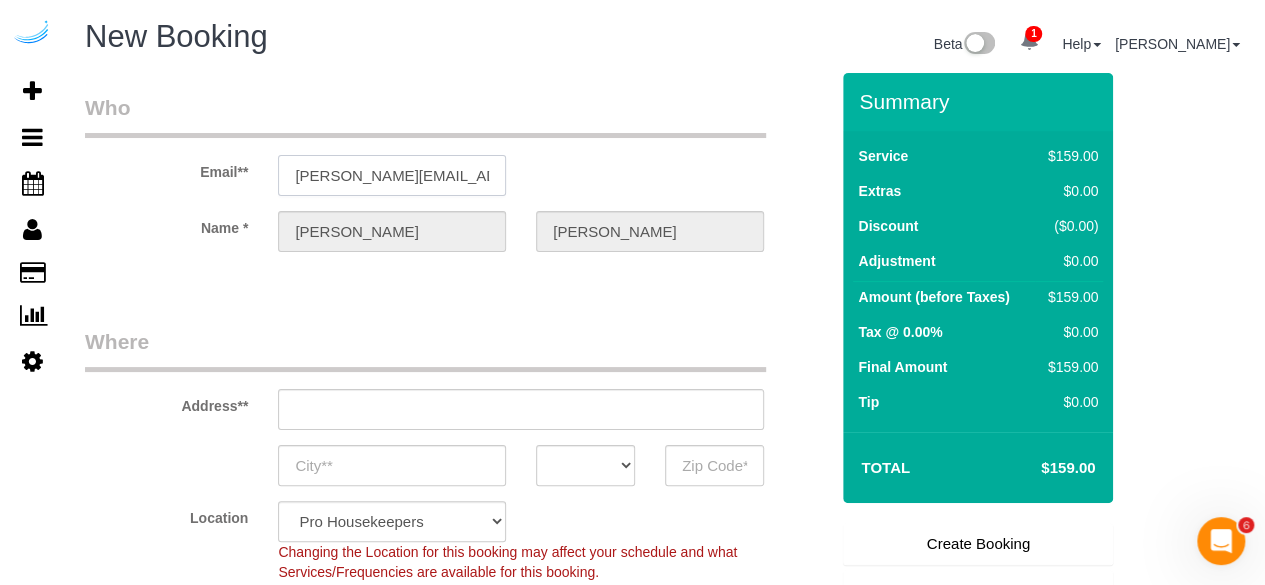 type on "3816 S Lamar Blvd" 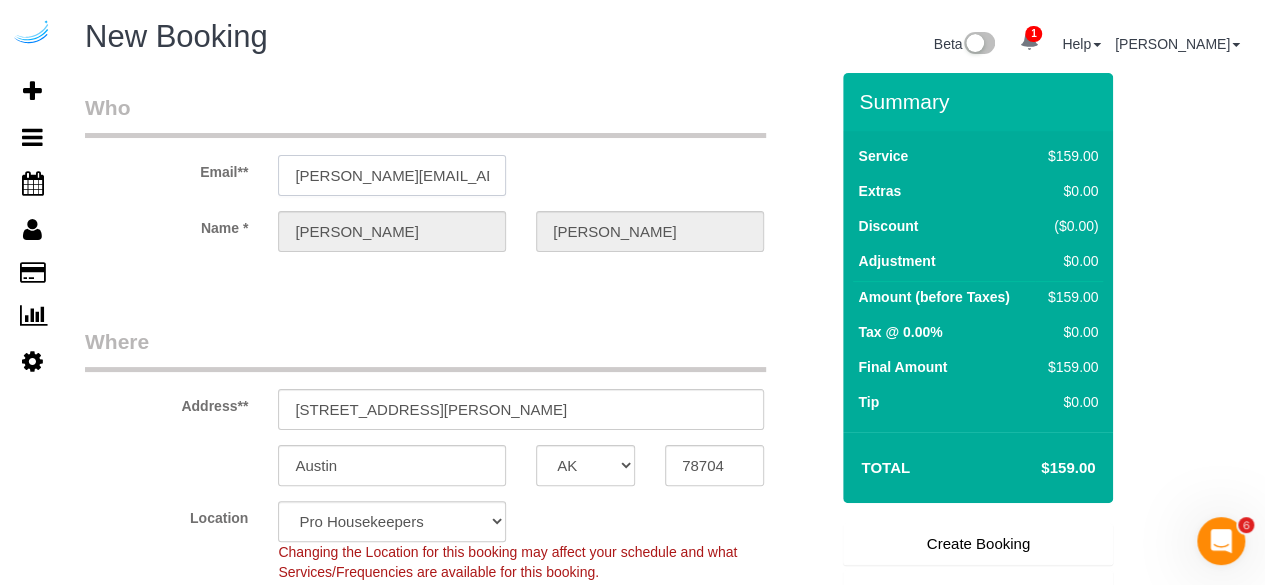 type on "[PERSON_NAME][EMAIL_ADDRESS][DOMAIN_NAME]" 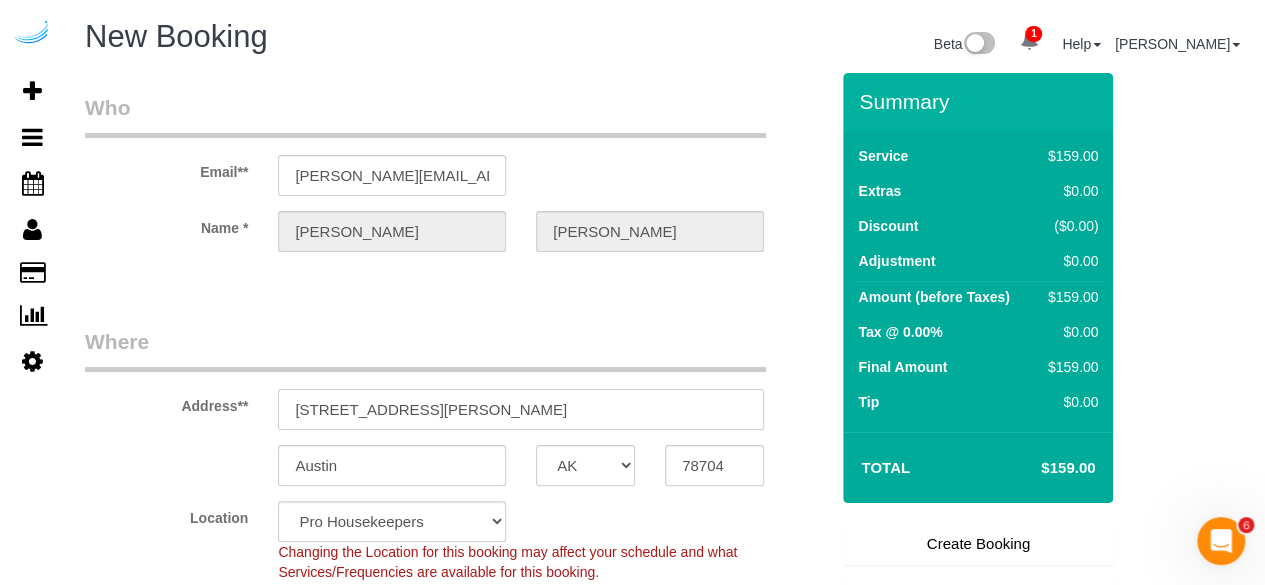 click on "3816 S Lamar Blvd" at bounding box center [521, 409] 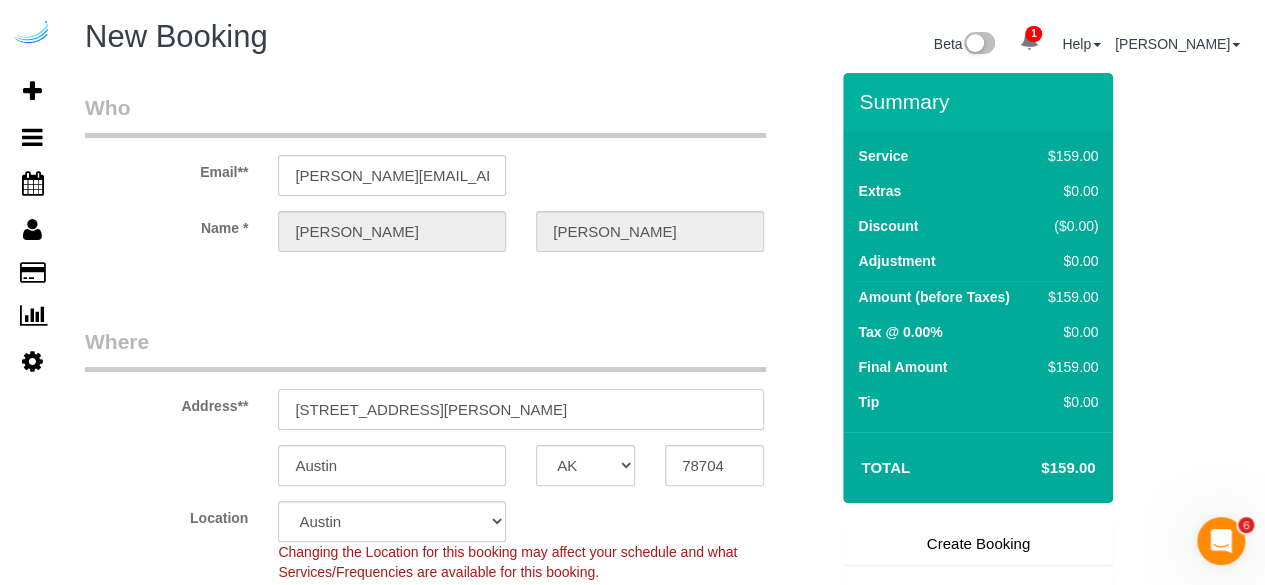 paste on "2345 N Lincoln Ave, Chicago, IL 60614" 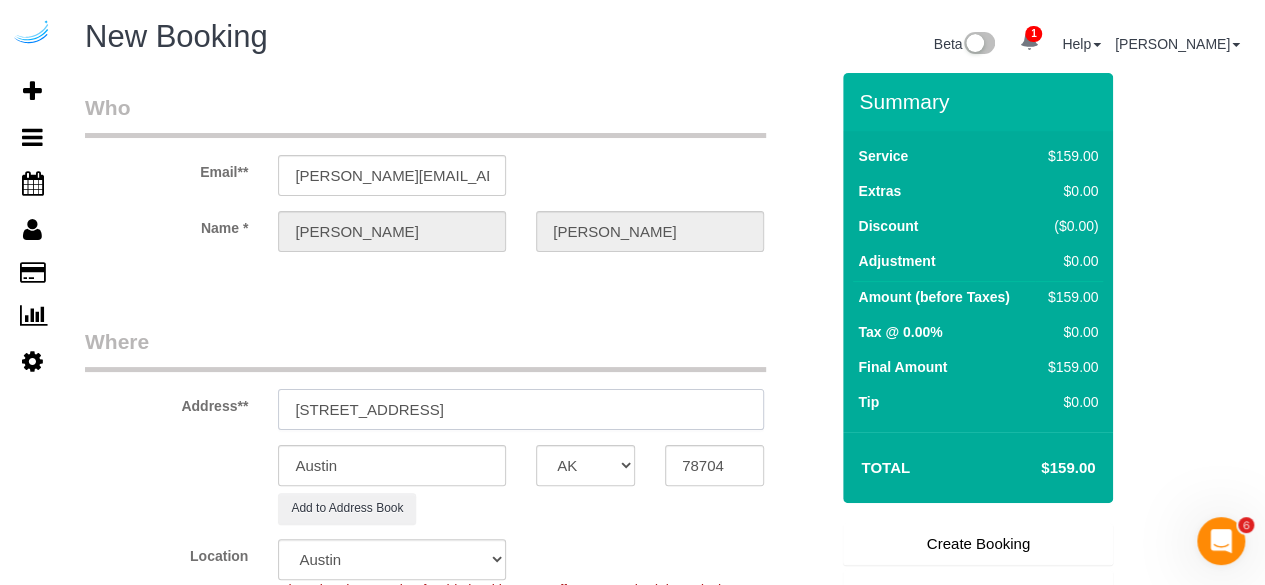 select on "object:1989" 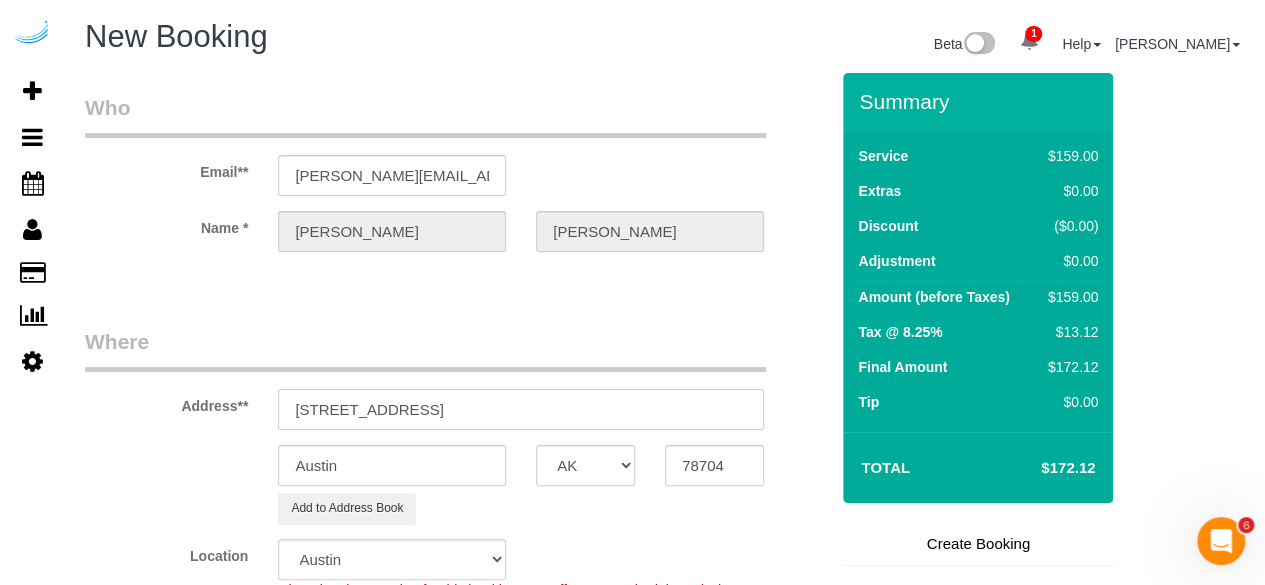 type on "2345 N Lincoln Ave, Chicago, IL 60614" 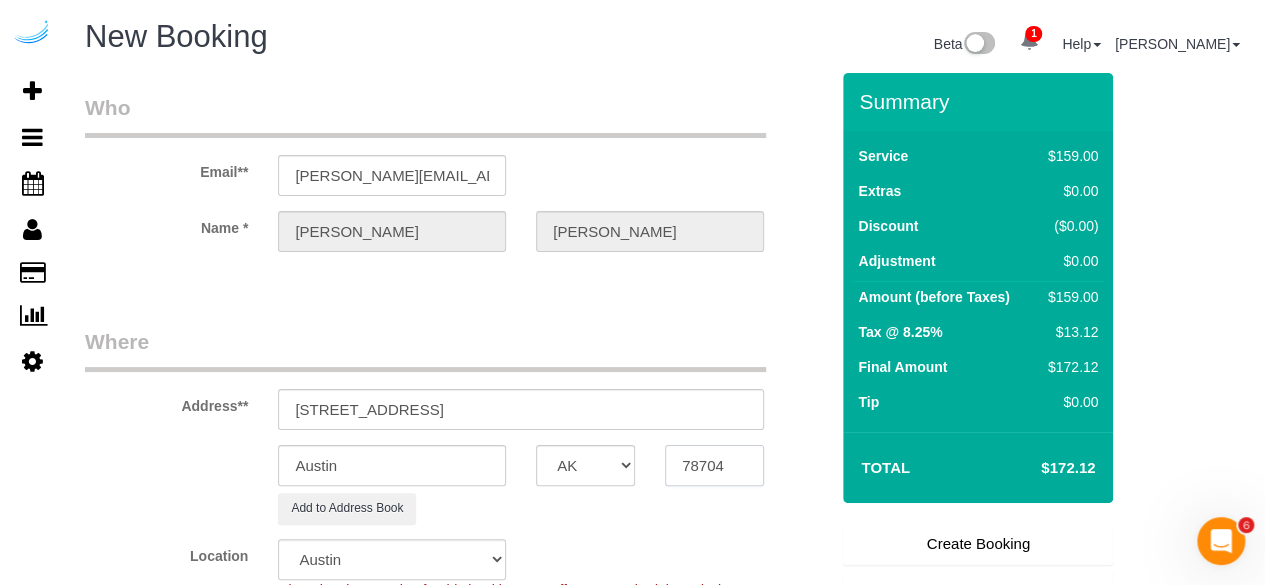click on "78704" at bounding box center [714, 465] 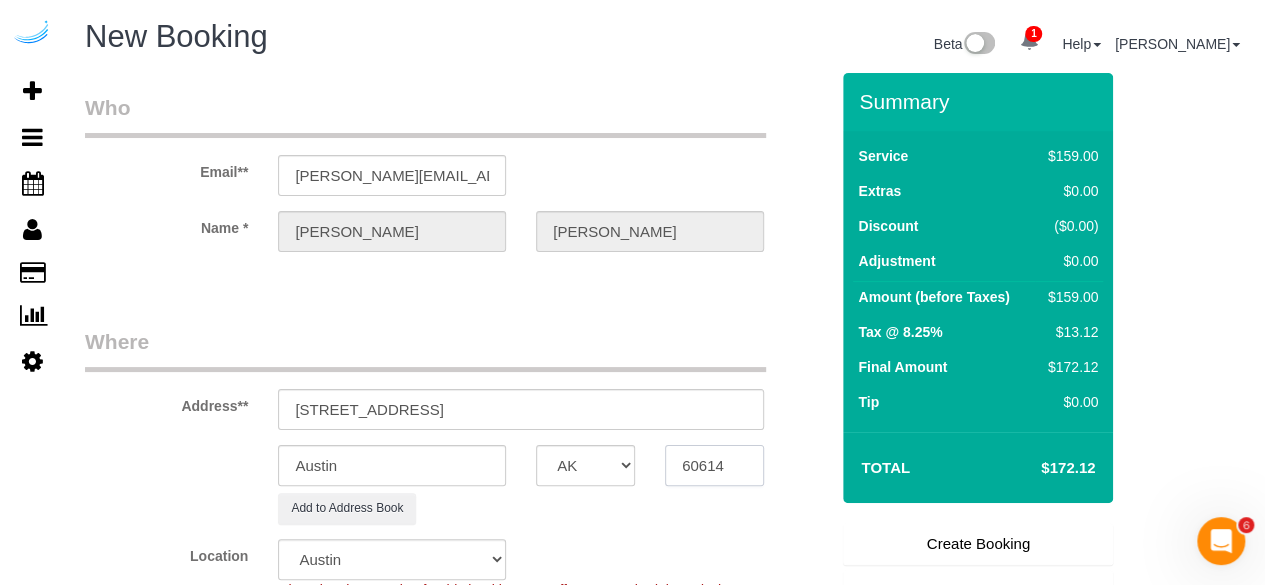 type on "60614" 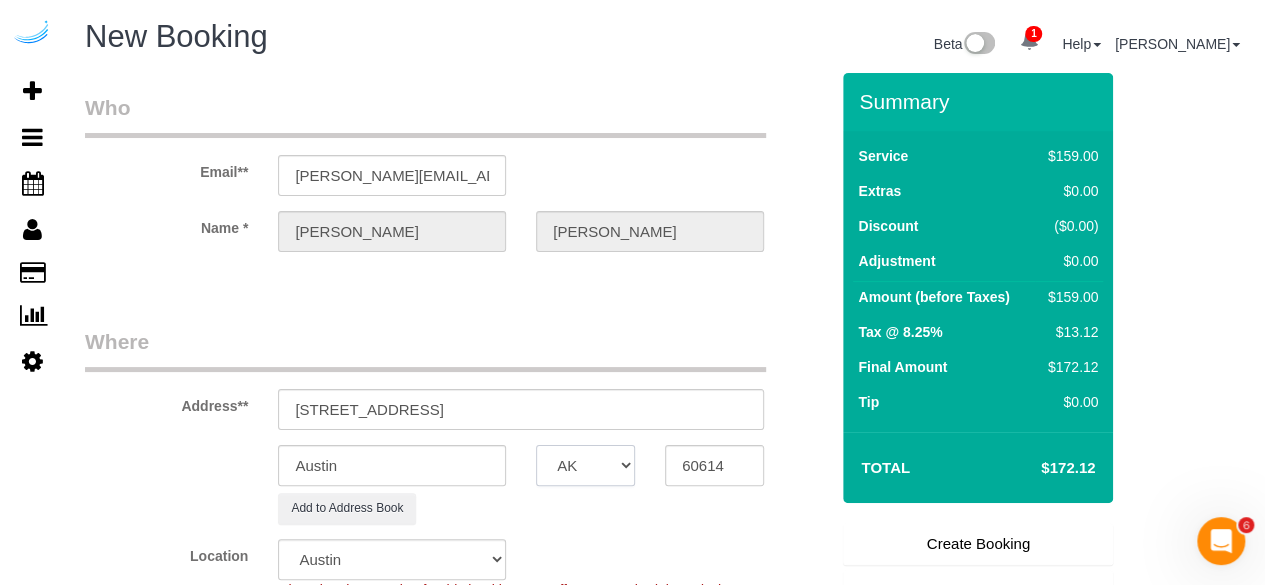 click on "AK
AL
AR
AZ
CA
CO
CT
DC
DE
FL
GA
HI
IA
ID
IL
IN
KS
KY
LA
MA
MD
ME
MI
MN
MO
MS
MT
NC
ND
NE
NH
NJ
NM
NV
NY
OH
OK
OR
PA
RI
SC
SD
TN
TX
UT
VA
VT
WA
WI
WV
WY" at bounding box center [585, 465] 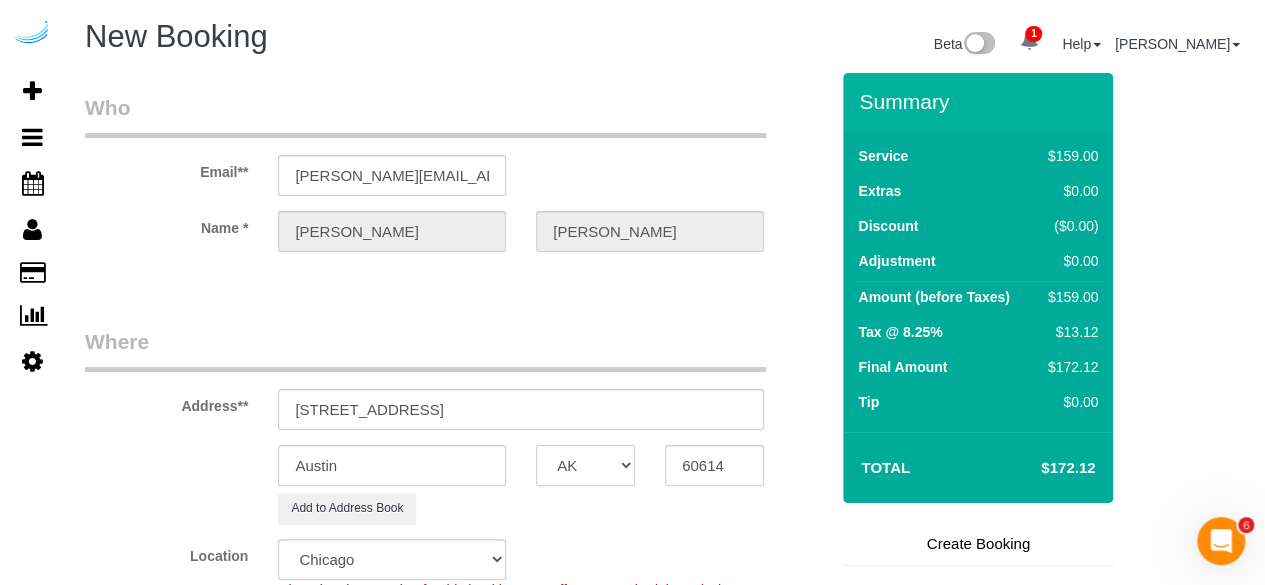 select on "IL" 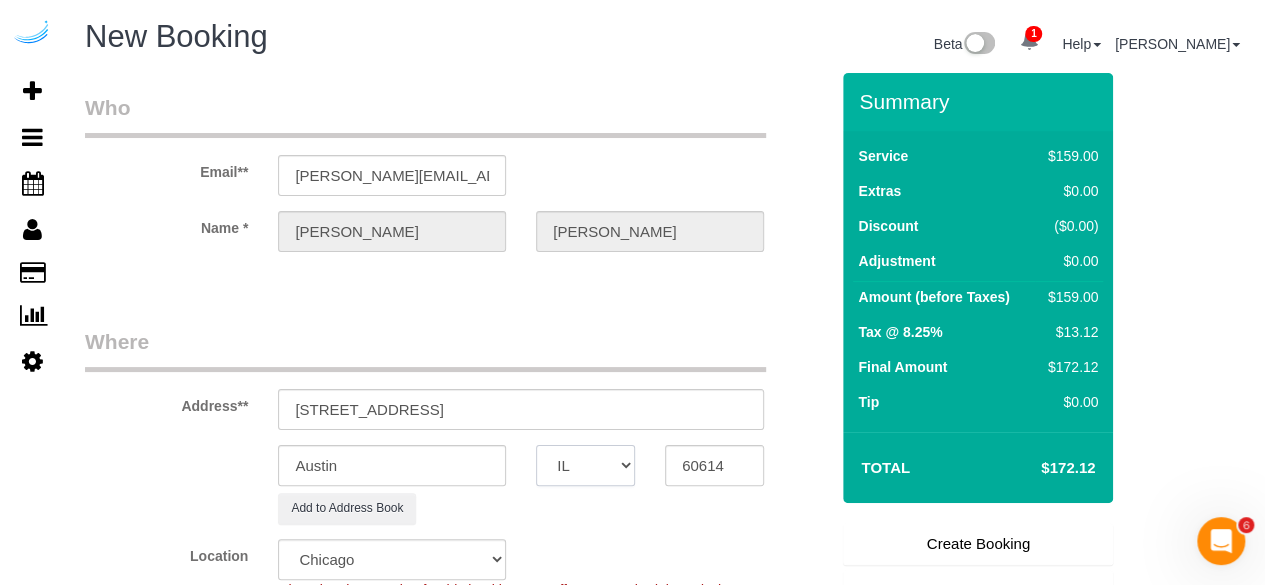 click on "AK
AL
AR
AZ
CA
CO
CT
DC
DE
FL
GA
HI
IA
ID
IL
IN
KS
KY
LA
MA
MD
ME
MI
MN
MO
MS
MT
NC
ND
NE
NH
NJ
NM
NV
NY
OH
OK
OR
PA
RI
SC
SD
TN
TX
UT
VA
VT
WA
WI
WV
WY" at bounding box center [585, 465] 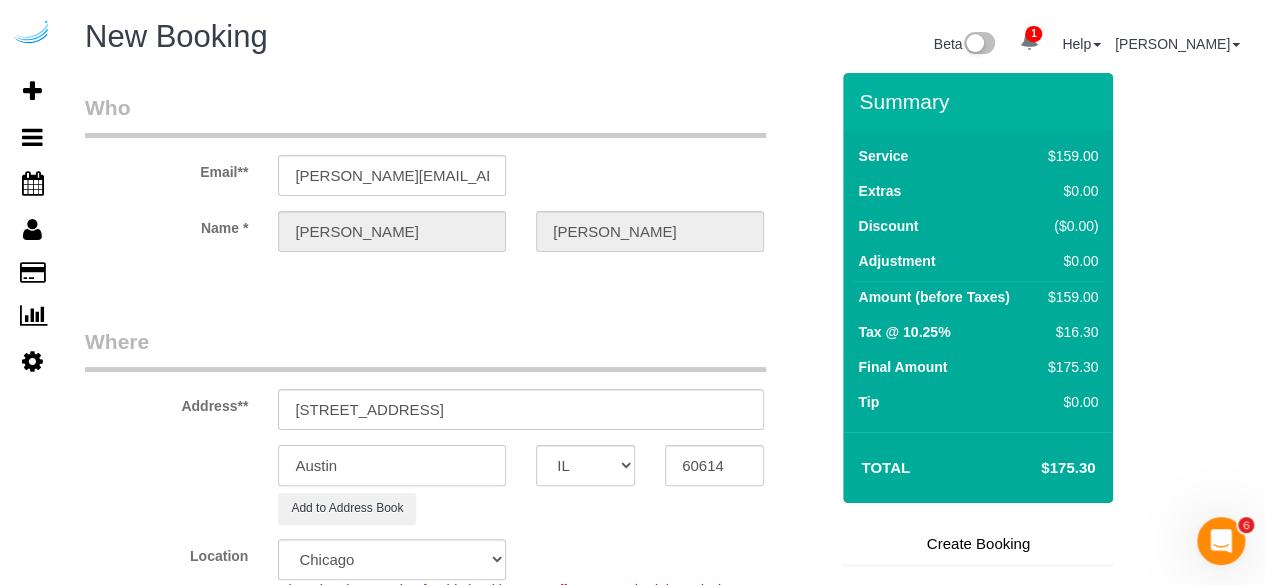 click on "Austin" at bounding box center (392, 465) 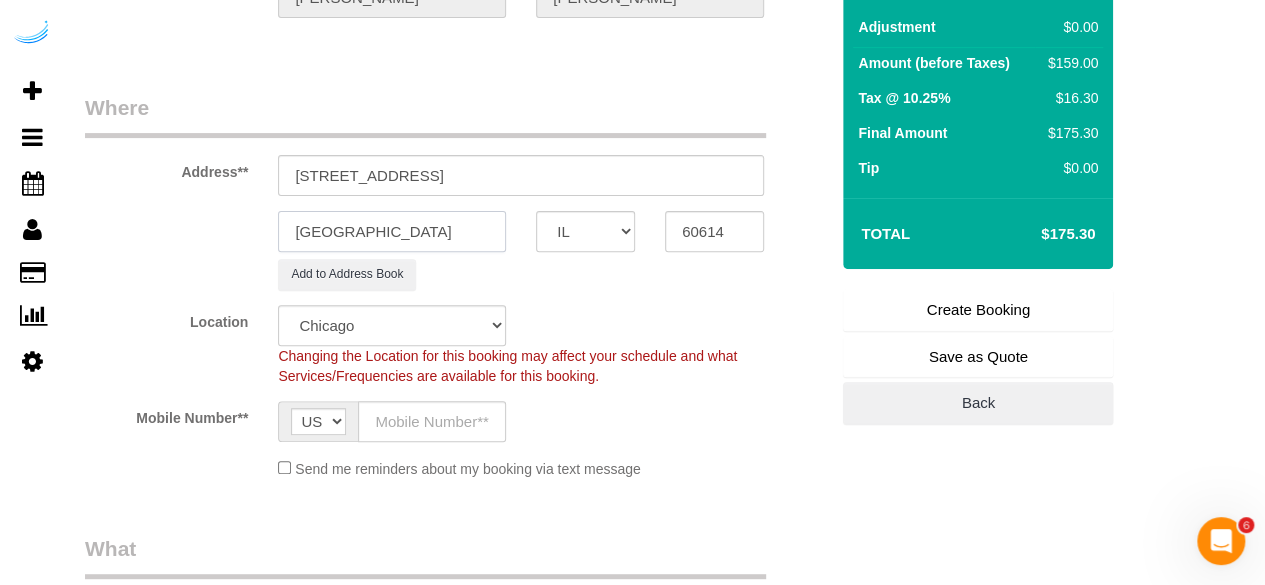 scroll, scrollTop: 300, scrollLeft: 0, axis: vertical 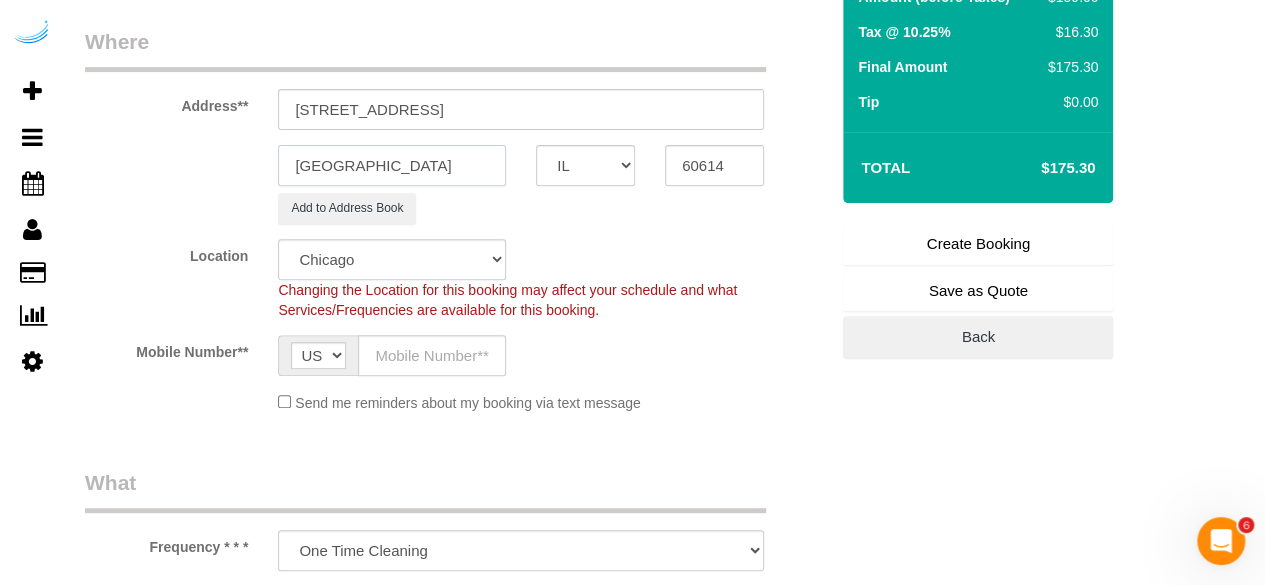 type on "[GEOGRAPHIC_DATA]" 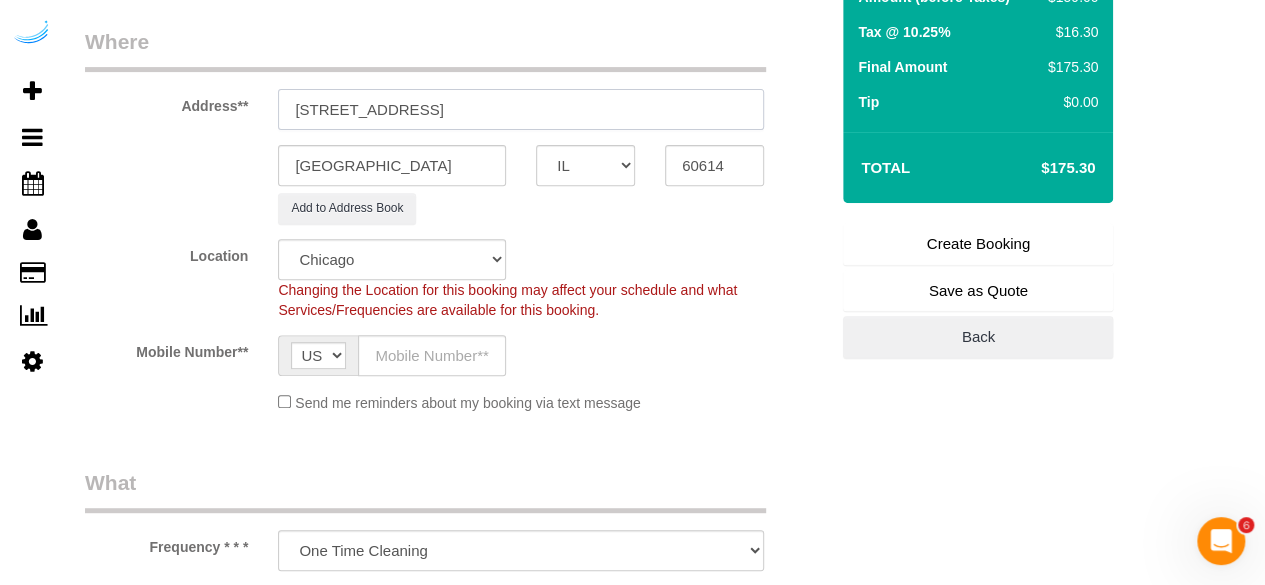 drag, startPoint x: 435, startPoint y: 117, endPoint x: 731, endPoint y: 125, distance: 296.1081 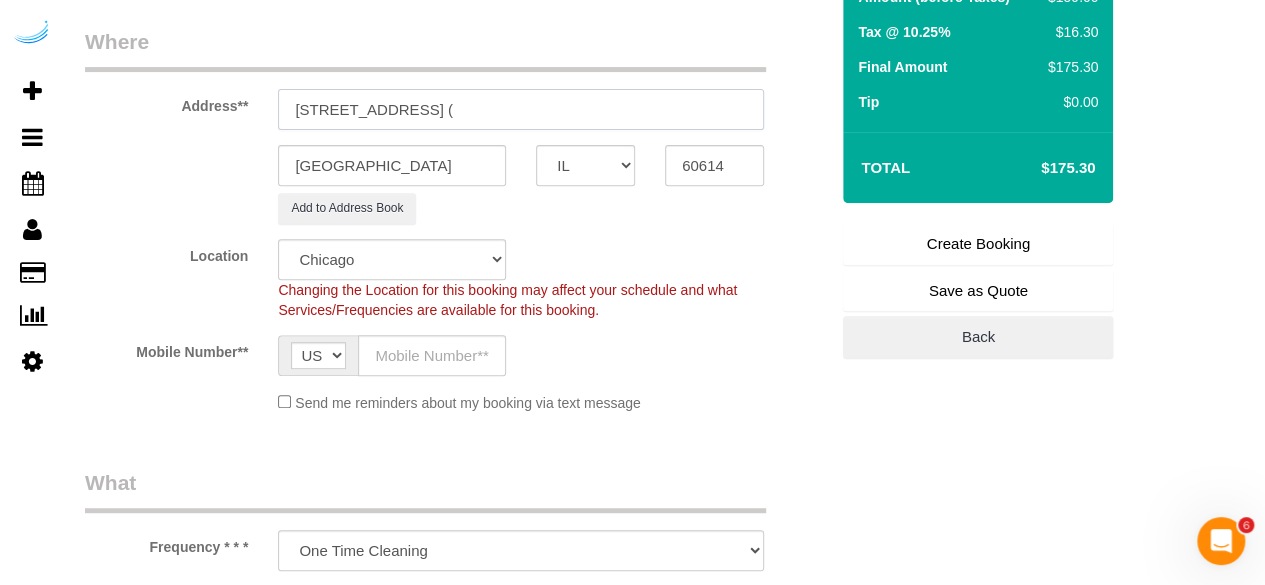 paste on "Catherine Blazye" 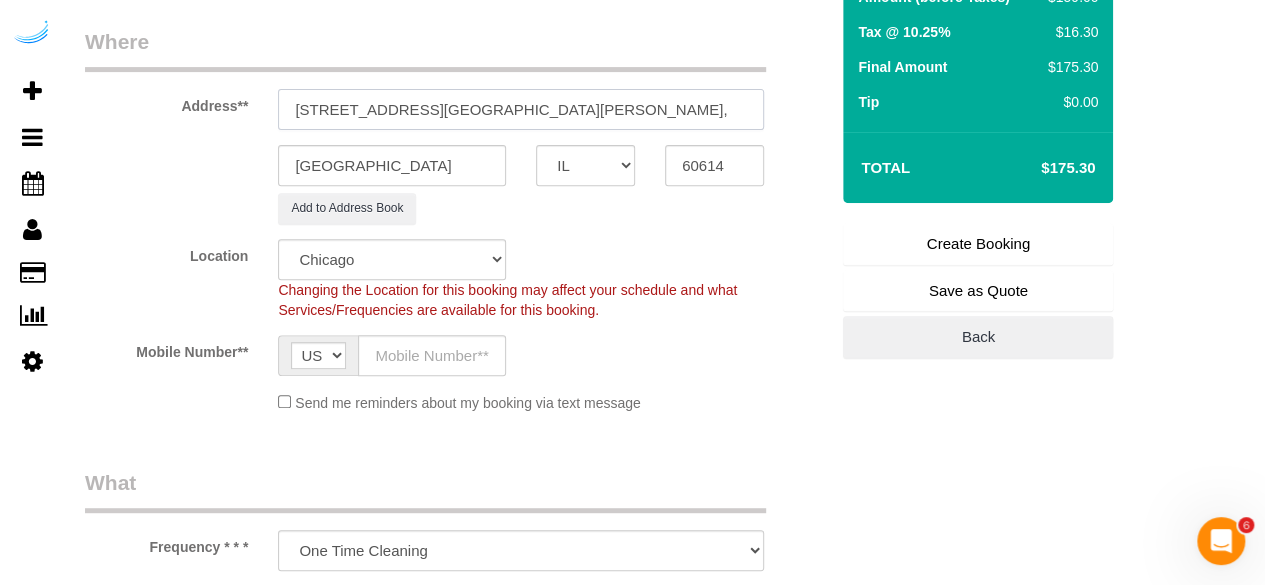paste on "The Apartments at Lincoln Common" 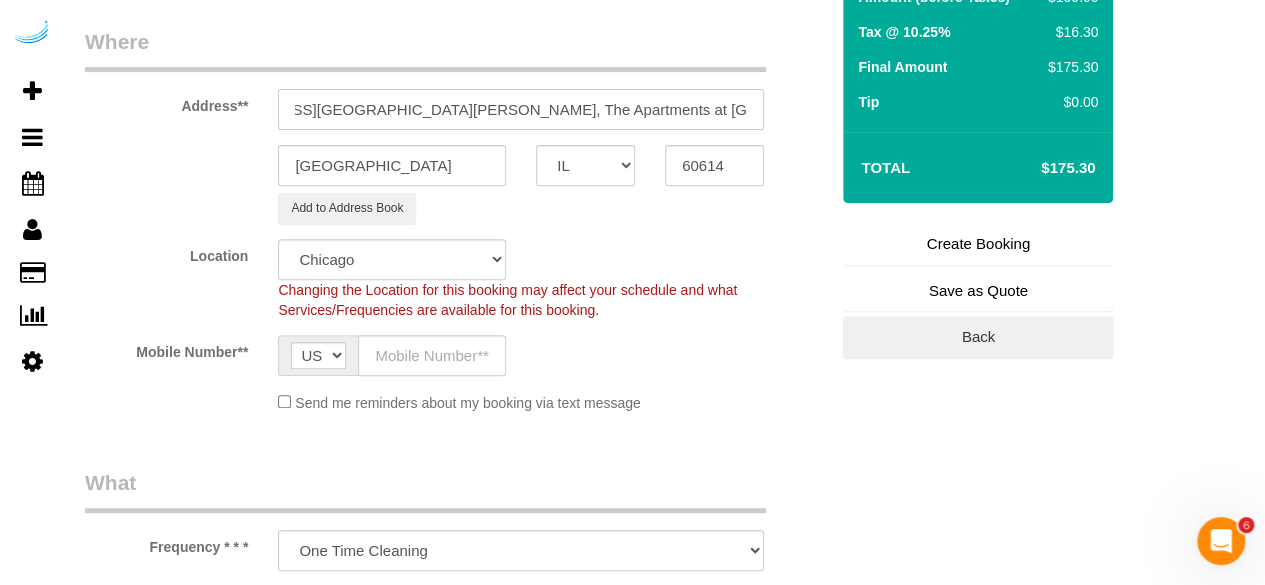 scroll, scrollTop: 0, scrollLeft: 132, axis: horizontal 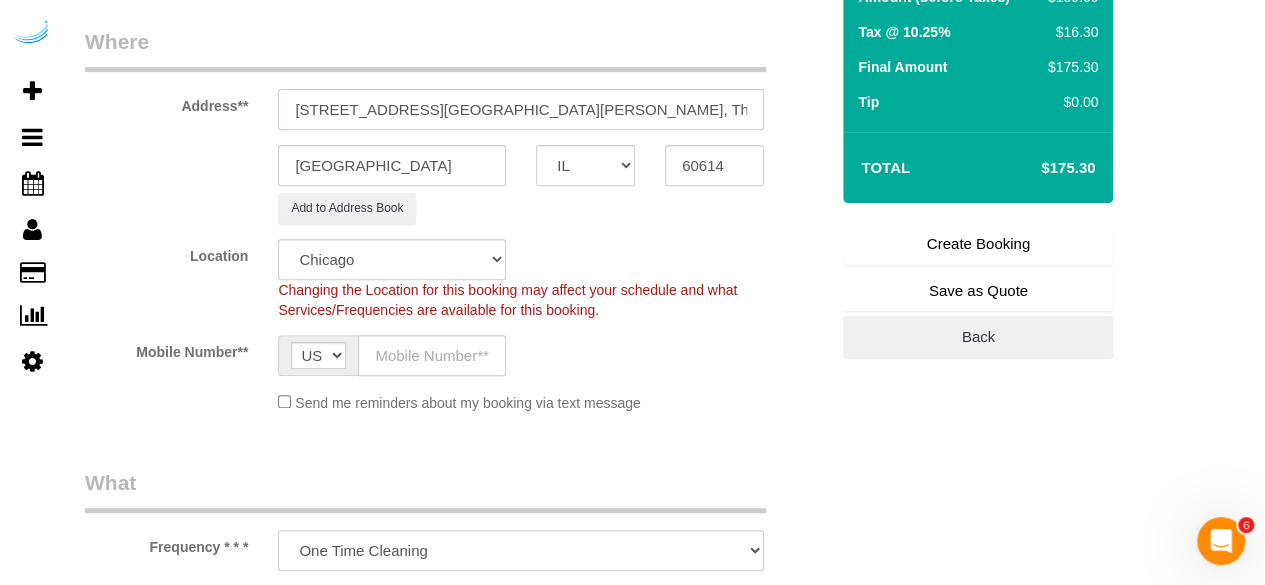 paste on "1383043" 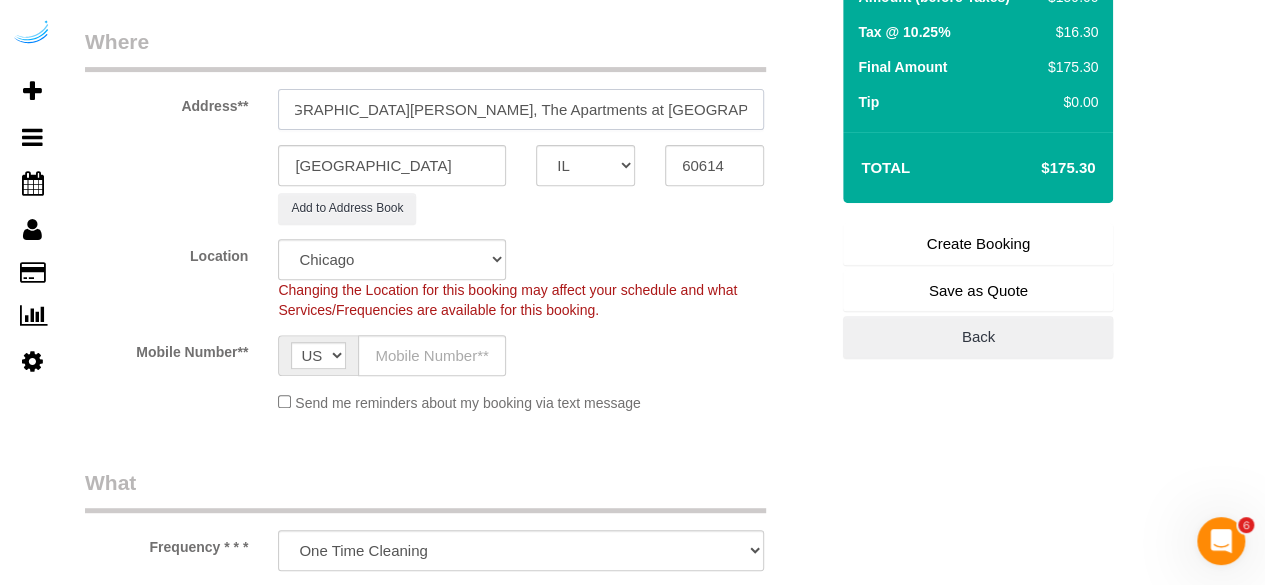 scroll, scrollTop: 0, scrollLeft: 195, axis: horizontal 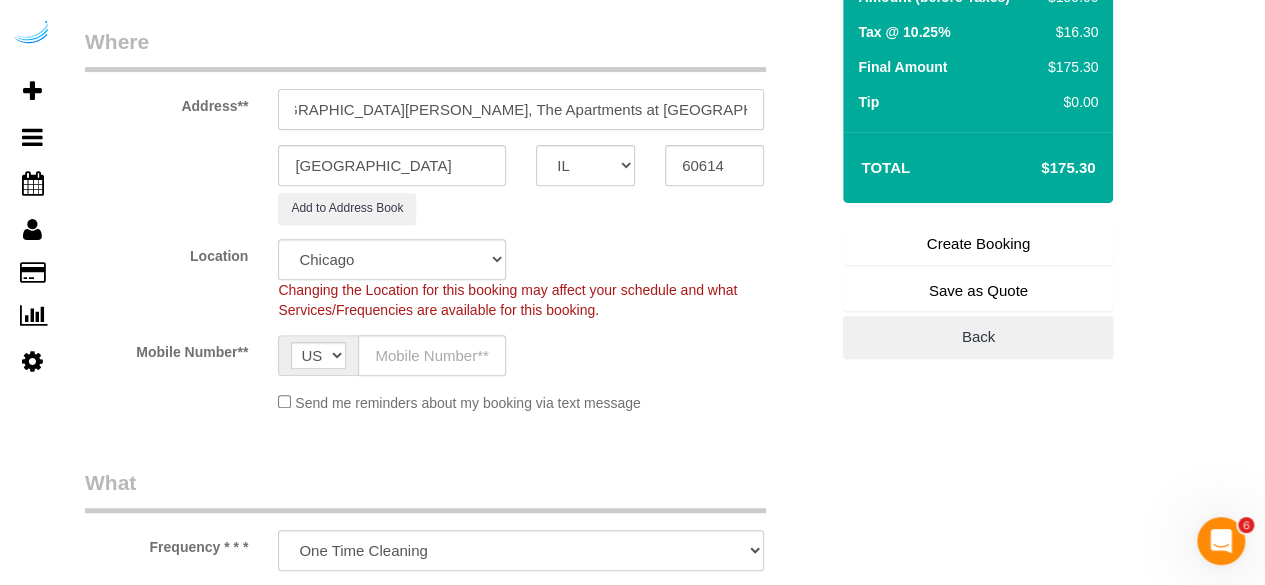 type on "2345 N Lincoln Ave, Unit 1011 (Catherine Blazye, The Apartments at Lincoln Common , 1383043)" 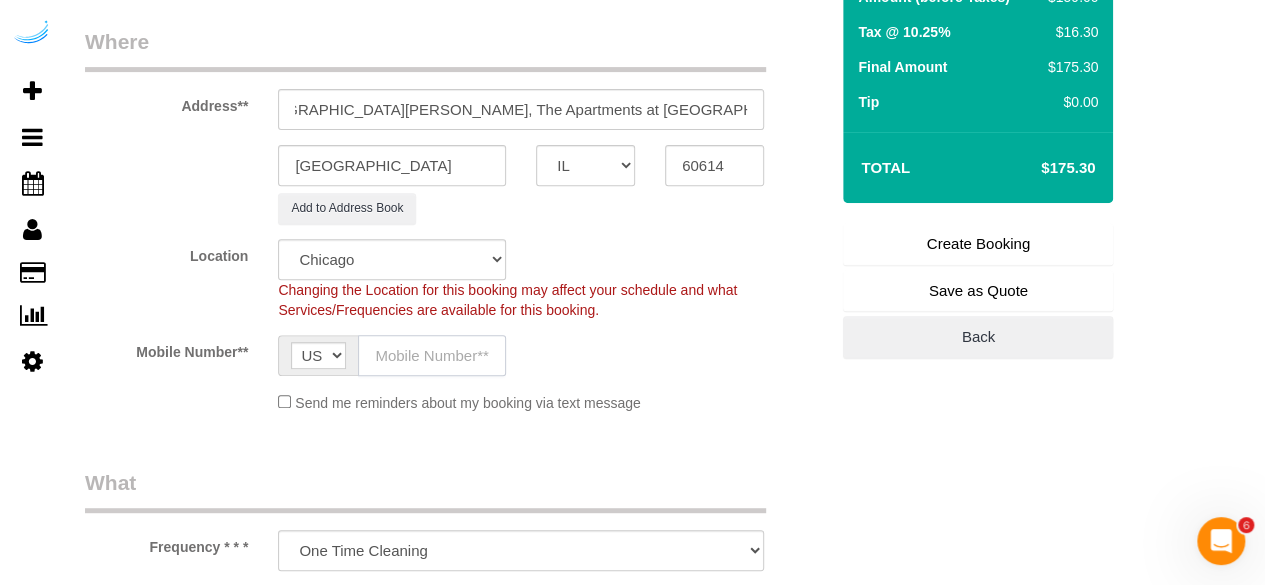 click 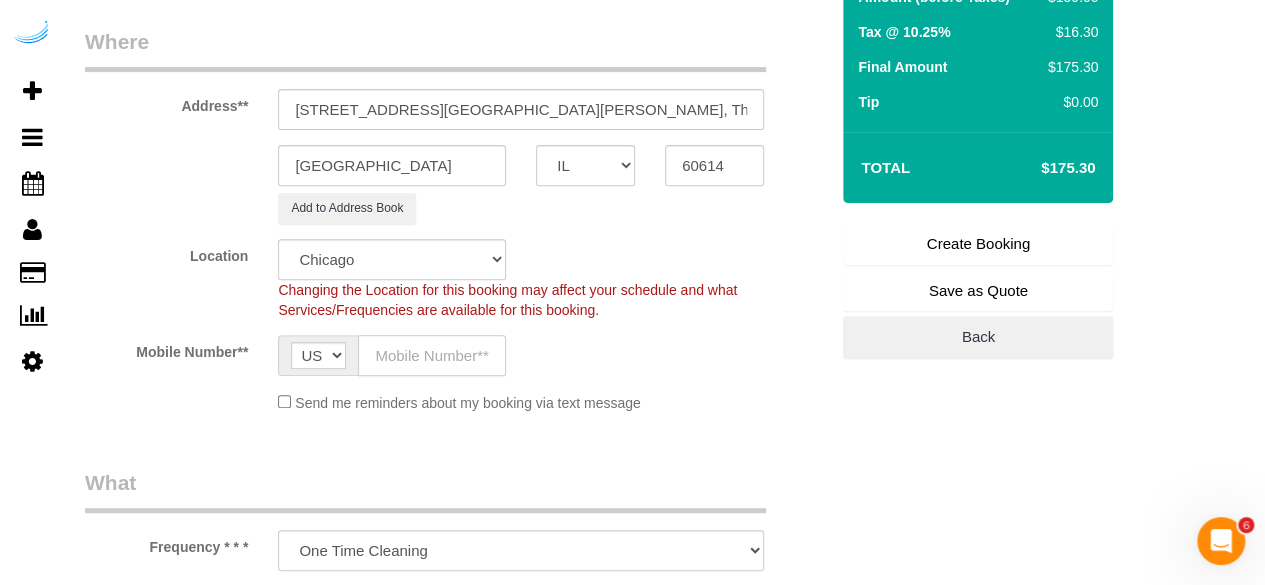 type on "(512) 444-3607" 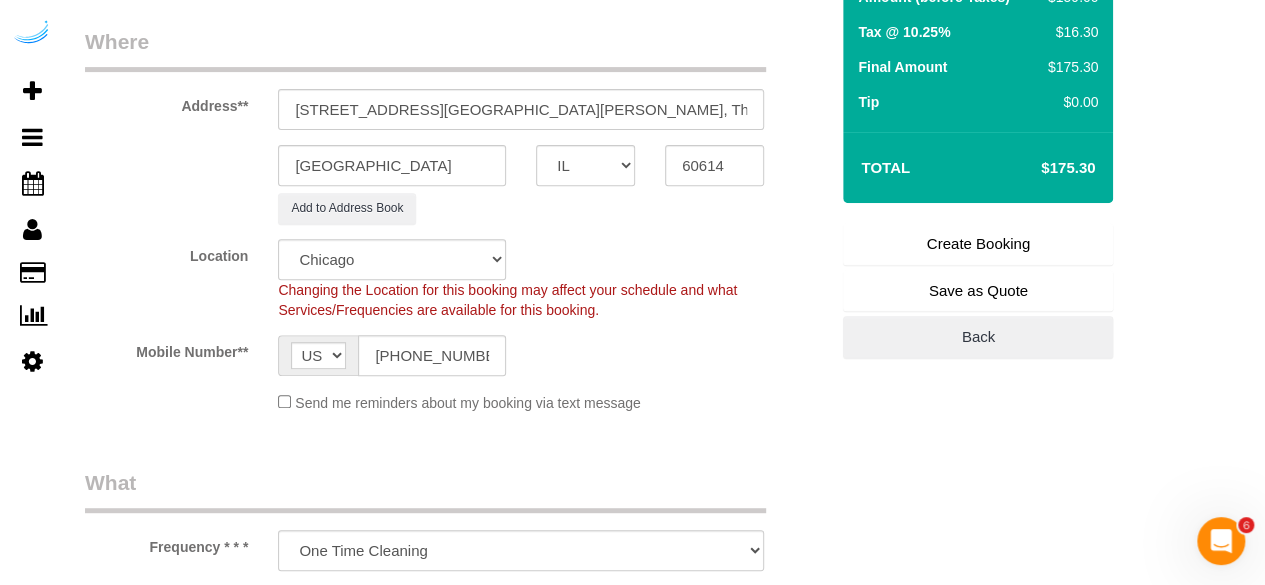 type on "Brandie Louck" 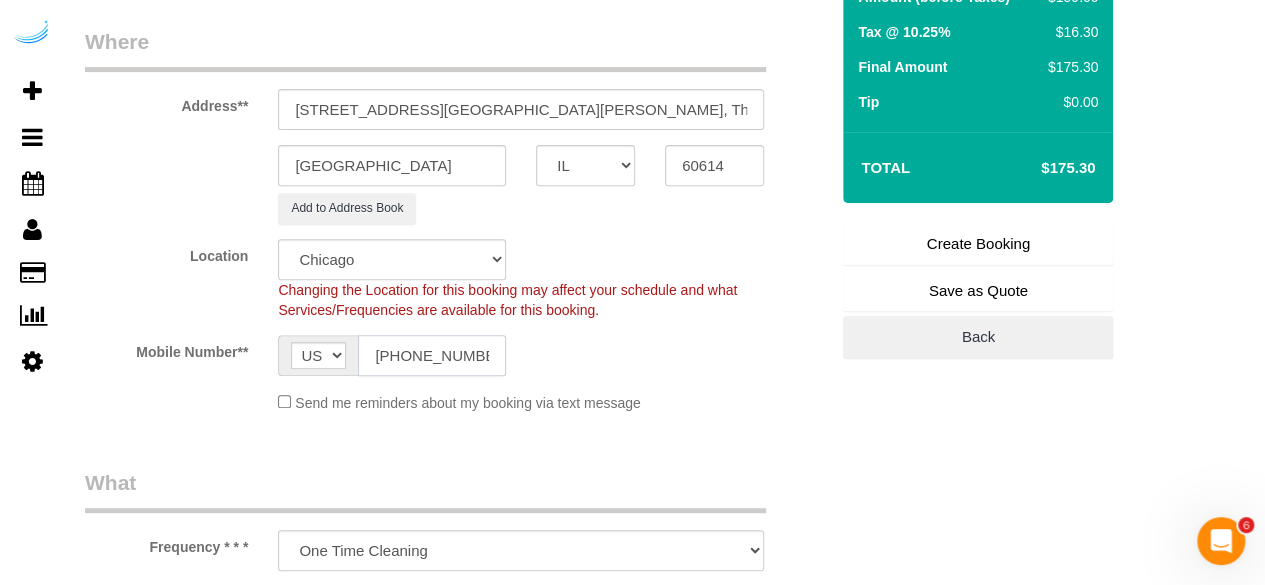 type on "[PHONE_NUMBER]" 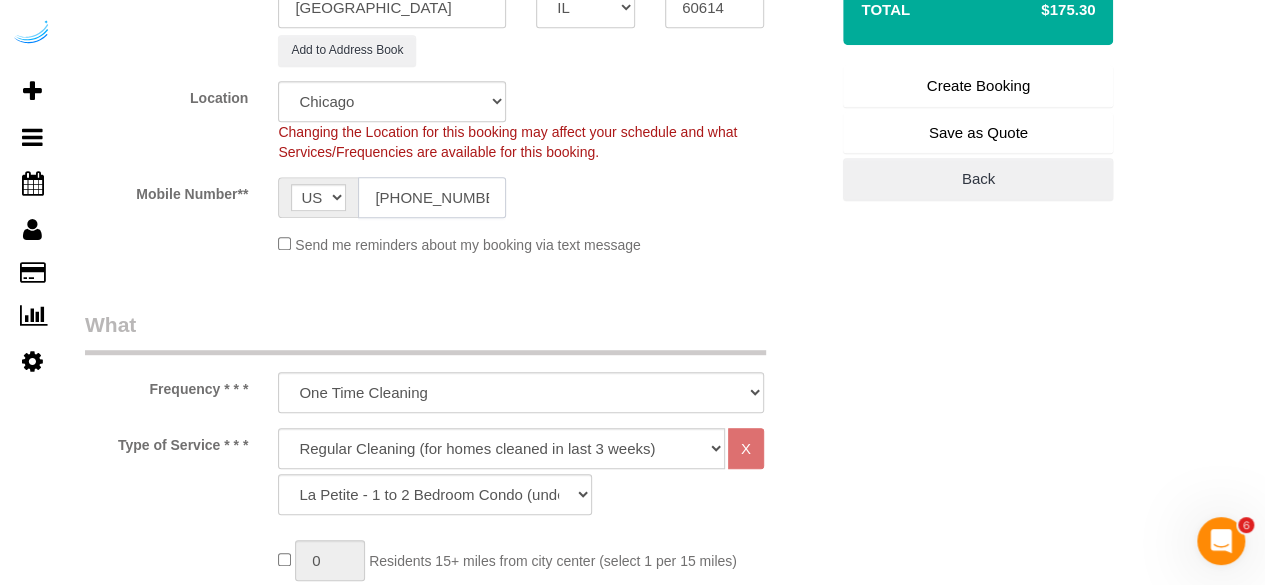 scroll, scrollTop: 500, scrollLeft: 0, axis: vertical 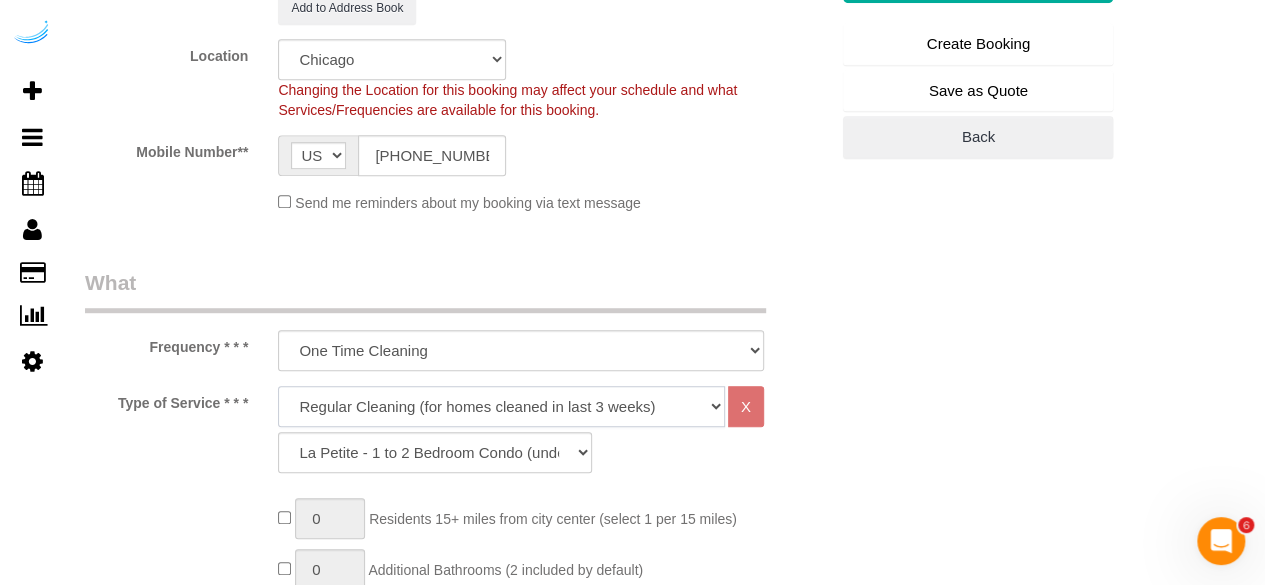 click on "Deep Cleaning (for homes that have not been cleaned in 3+ weeks) Spruce Regular Cleaning (for homes cleaned in last 3 weeks) Moving Cleanup (to clean home for new tenants) Post Construction Cleaning Vacation Rental Cleaning Hourly" 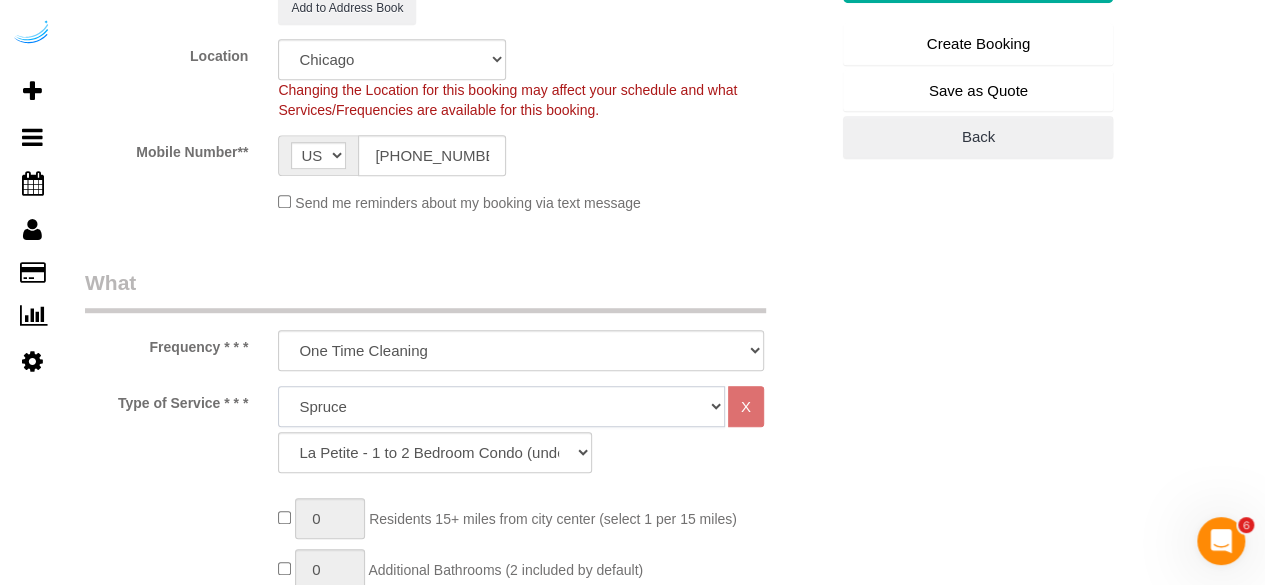 click on "Deep Cleaning (for homes that have not been cleaned in 3+ weeks) Spruce Regular Cleaning (for homes cleaned in last 3 weeks) Moving Cleanup (to clean home for new tenants) Post Construction Cleaning Vacation Rental Cleaning Hourly" 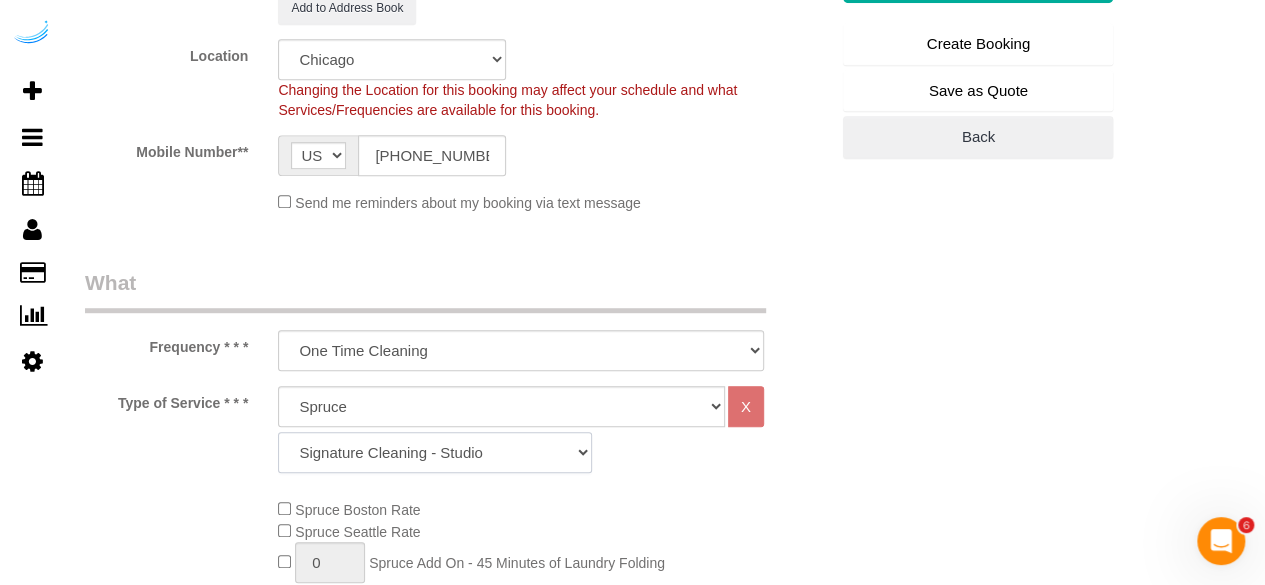 click on "Signature Cleaning - Studio Signature Cleaning - 1 Bed 1 Bath Signature Cleaning - 1 Bed 1.5 Bath Signature Cleaning - 1 Bed 1 Bath + Study Signature Cleaning - 1 Bed 2 Bath Signature Cleaning - 2 Bed 1 Bath Signature Cleaning - 2 Bed 2 Bath Signature Cleaning - 2 Bed 2.5 Bath Signature Cleaning - 2 Bed 2 Bath + Study Signature Cleaning - 3 Bed 2 Bath Signature Cleaning - 3 Bed 3 Bath Signature Cleaning - 4 Bed 2 Bath Signature Cleaning - 4 Bed 4 Bath Signature Cleaning - 5 Bed 4 Bath Signature Cleaning - 5 Bed 5 Bath Signature Cleaning - 6 Bed 6 Bath Premium Cleaning - Studio Premium Cleaning - 1 Bed 1 Bath Premium Cleaning - 1 Bed 1.5 Bath Premium Cleaning - 1 Bed 1 Bath + Study Premium Cleaning - 1 Bed 2 Bath Premium Cleaning - 2 Bed 1 Bath Premium Cleaning - 2 Bed 2 Bath Premium Cleaning - 2 Bed 2.5 Bath Premium Cleaning - 2 Bed 2 Bath + Study Premium Cleaning - 3 Bed 2 Bath Premium Cleaning - 3 Bed 3 Bath Premium Cleaning - 4 Bed 2 Bath Premium Cleaning - 4 Bed 4 Bath Premium Cleaning - 5 Bed 4 Bath" 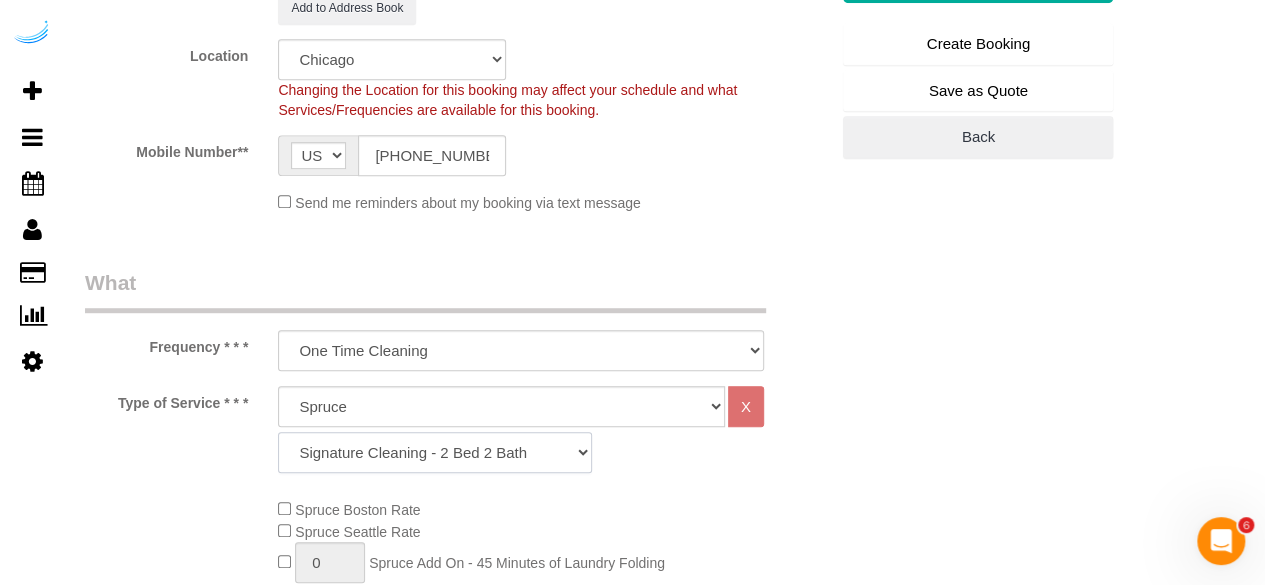 click on "Signature Cleaning - Studio Signature Cleaning - 1 Bed 1 Bath Signature Cleaning - 1 Bed 1.5 Bath Signature Cleaning - 1 Bed 1 Bath + Study Signature Cleaning - 1 Bed 2 Bath Signature Cleaning - 2 Bed 1 Bath Signature Cleaning - 2 Bed 2 Bath Signature Cleaning - 2 Bed 2.5 Bath Signature Cleaning - 2 Bed 2 Bath + Study Signature Cleaning - 3 Bed 2 Bath Signature Cleaning - 3 Bed 3 Bath Signature Cleaning - 4 Bed 2 Bath Signature Cleaning - 4 Bed 4 Bath Signature Cleaning - 5 Bed 4 Bath Signature Cleaning - 5 Bed 5 Bath Signature Cleaning - 6 Bed 6 Bath Premium Cleaning - Studio Premium Cleaning - 1 Bed 1 Bath Premium Cleaning - 1 Bed 1.5 Bath Premium Cleaning - 1 Bed 1 Bath + Study Premium Cleaning - 1 Bed 2 Bath Premium Cleaning - 2 Bed 1 Bath Premium Cleaning - 2 Bed 2 Bath Premium Cleaning - 2 Bed 2.5 Bath Premium Cleaning - 2 Bed 2 Bath + Study Premium Cleaning - 3 Bed 2 Bath Premium Cleaning - 3 Bed 3 Bath Premium Cleaning - 4 Bed 2 Bath Premium Cleaning - 4 Bed 4 Bath Premium Cleaning - 5 Bed 4 Bath" 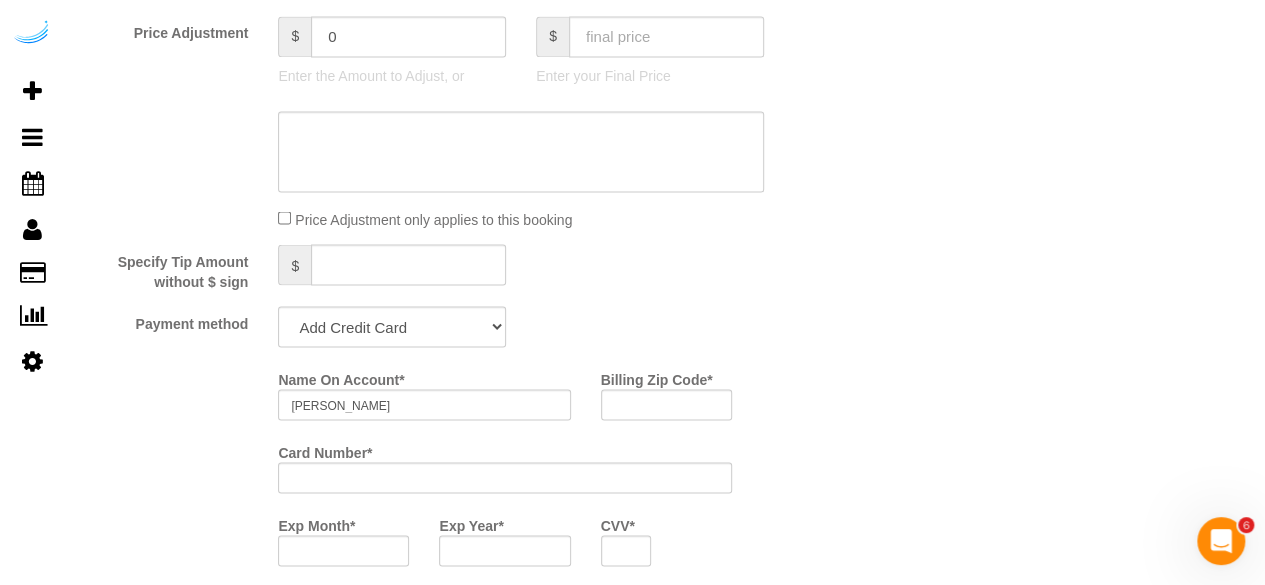 scroll, scrollTop: 2000, scrollLeft: 0, axis: vertical 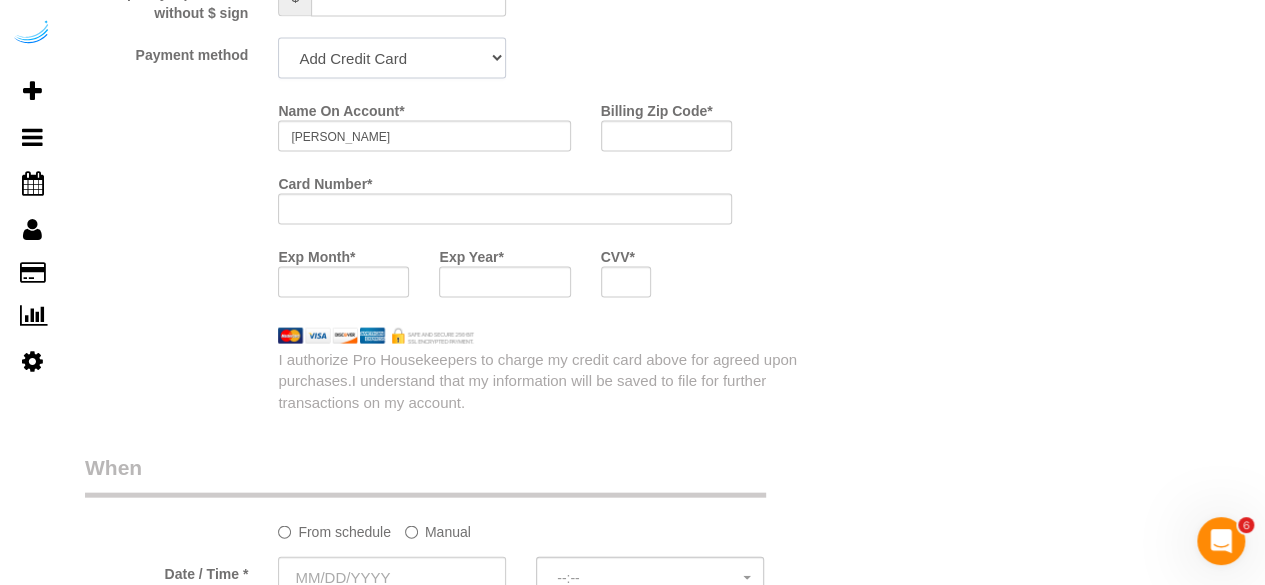 click on "Add Credit Card Cash Check Paypal" 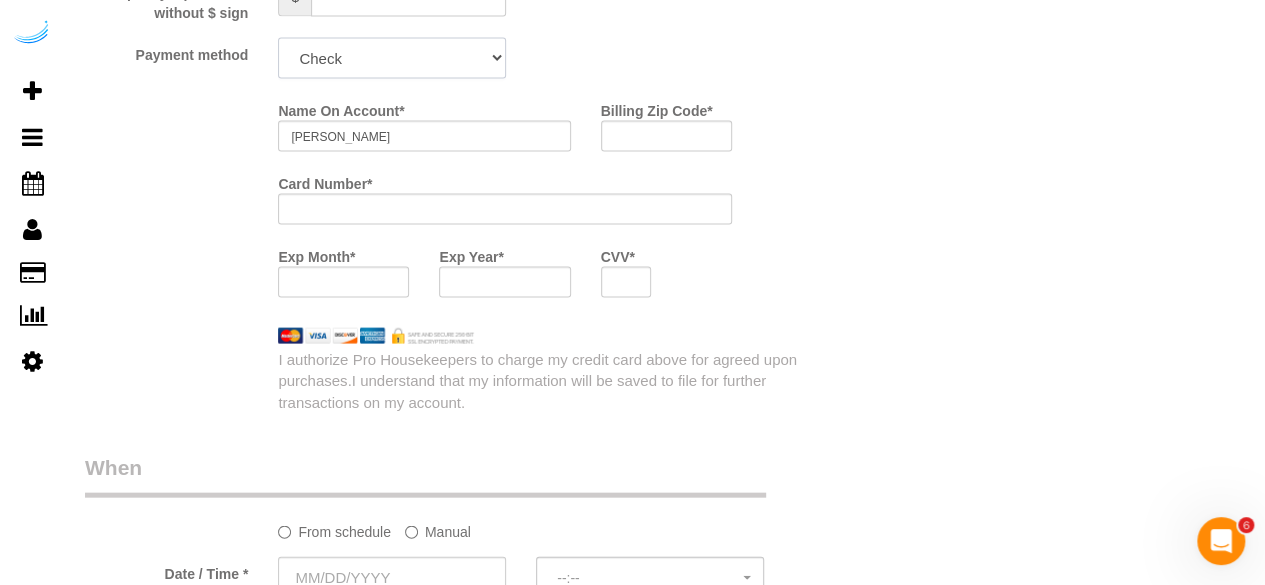 click on "Add Credit Card Cash Check Paypal" 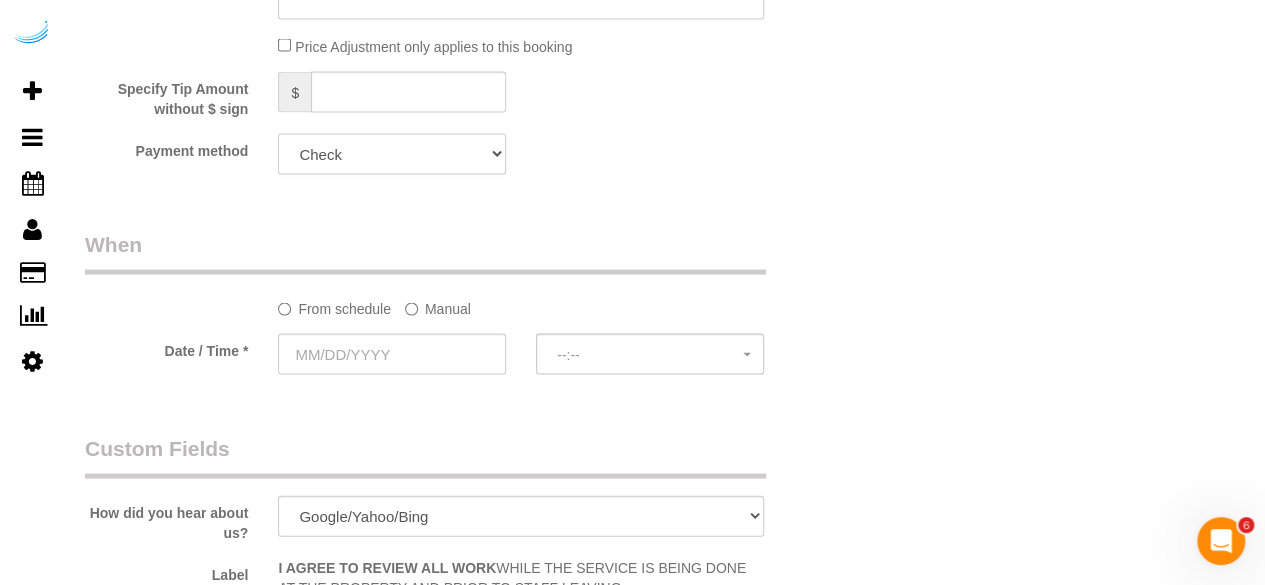 scroll, scrollTop: 1900, scrollLeft: 0, axis: vertical 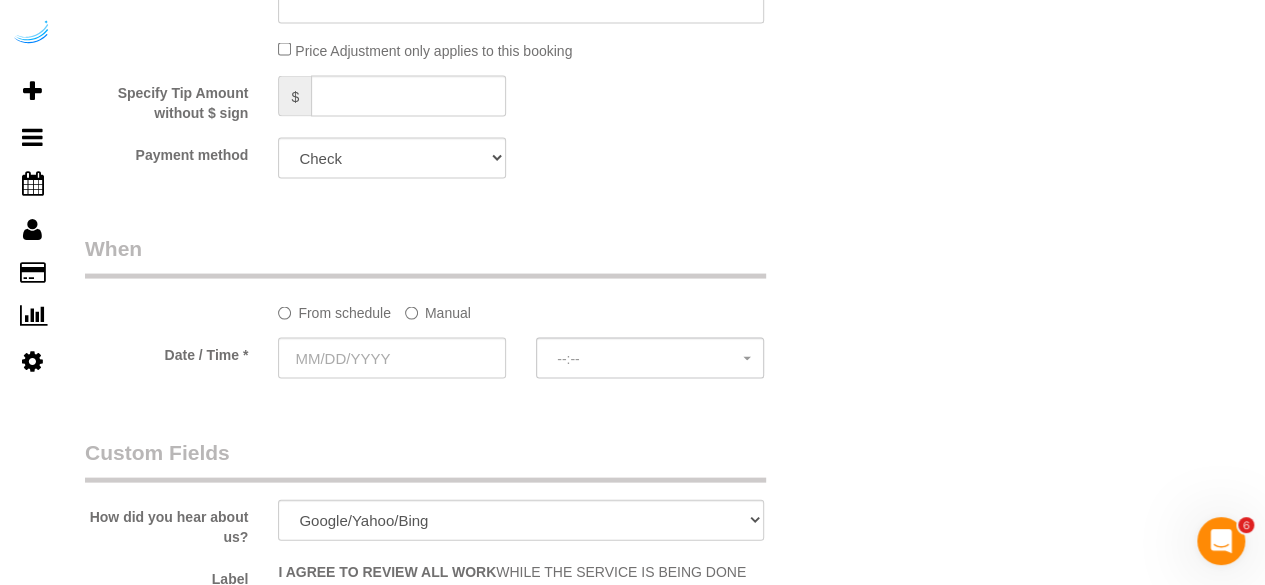 click on "Manual" 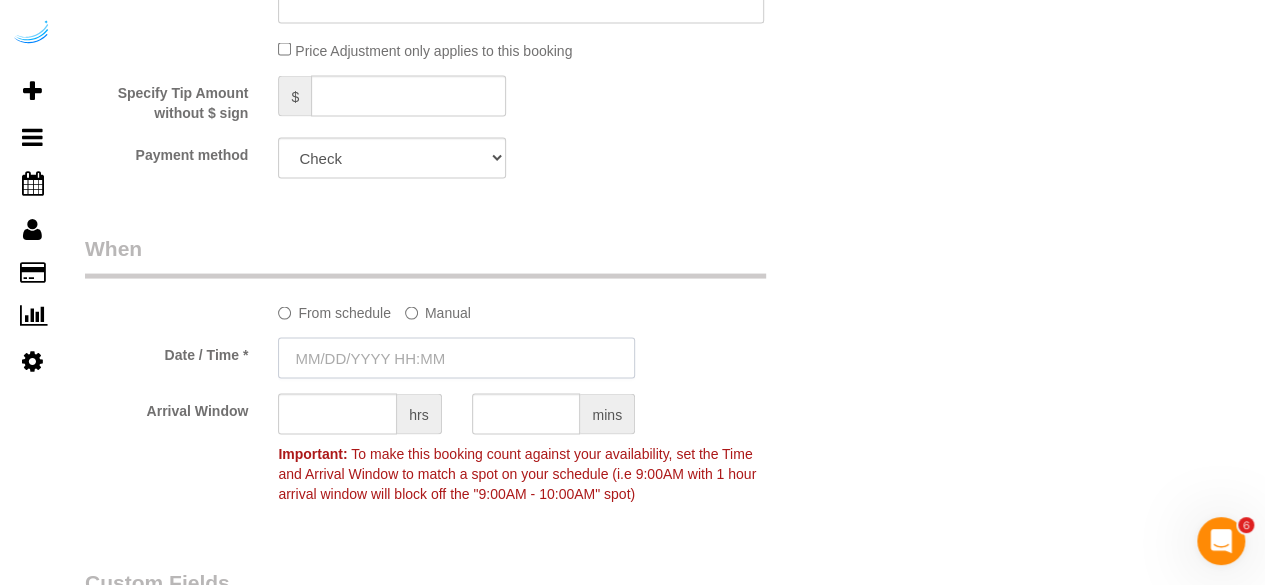 click at bounding box center (456, 358) 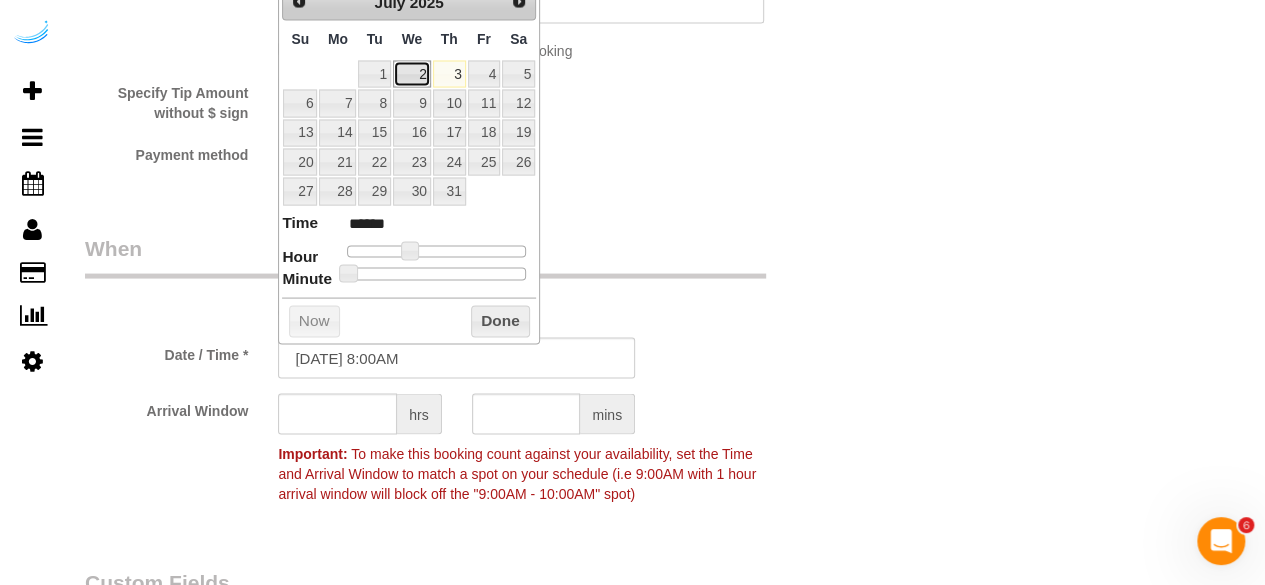 click on "2" at bounding box center (412, 74) 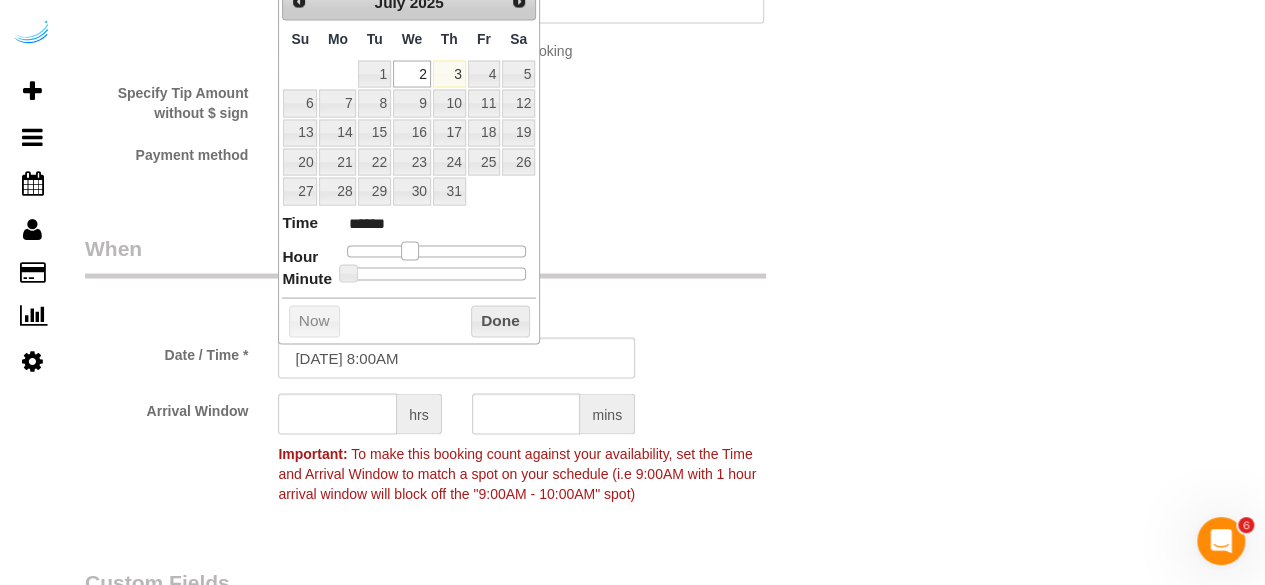 type on "07/02/2025 9:00AM" 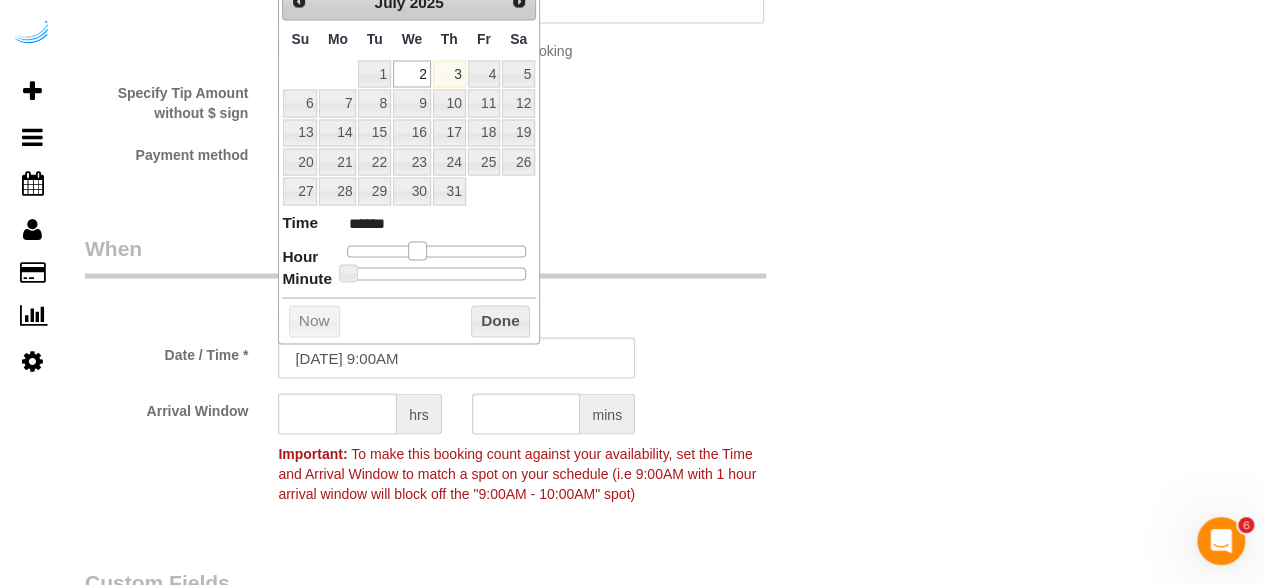 click at bounding box center [417, 251] 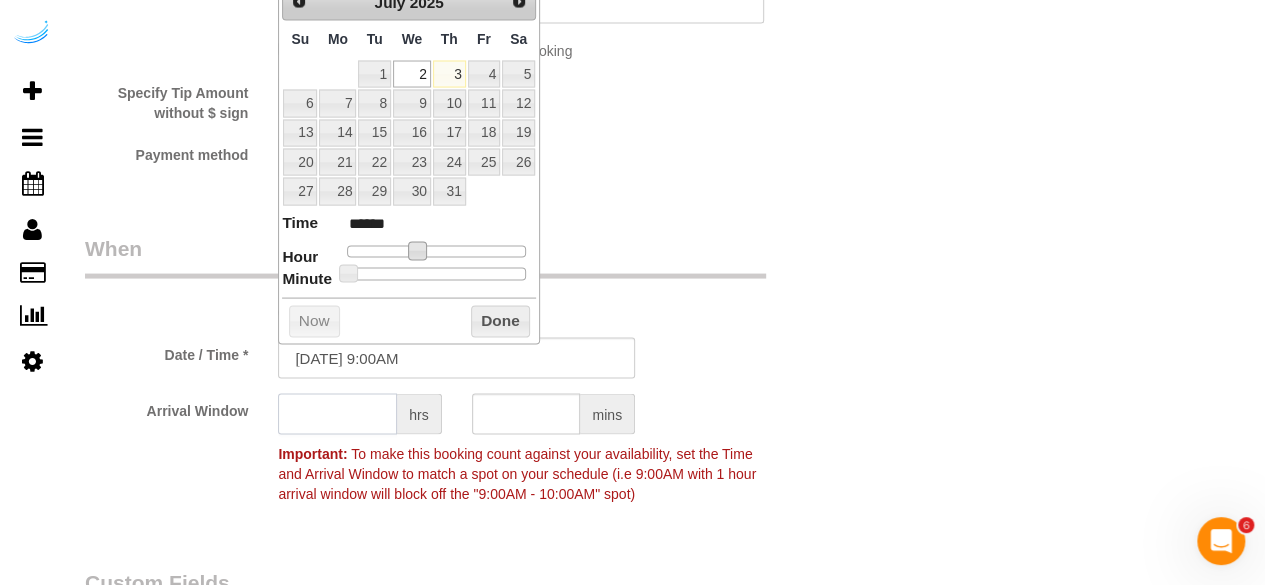 click 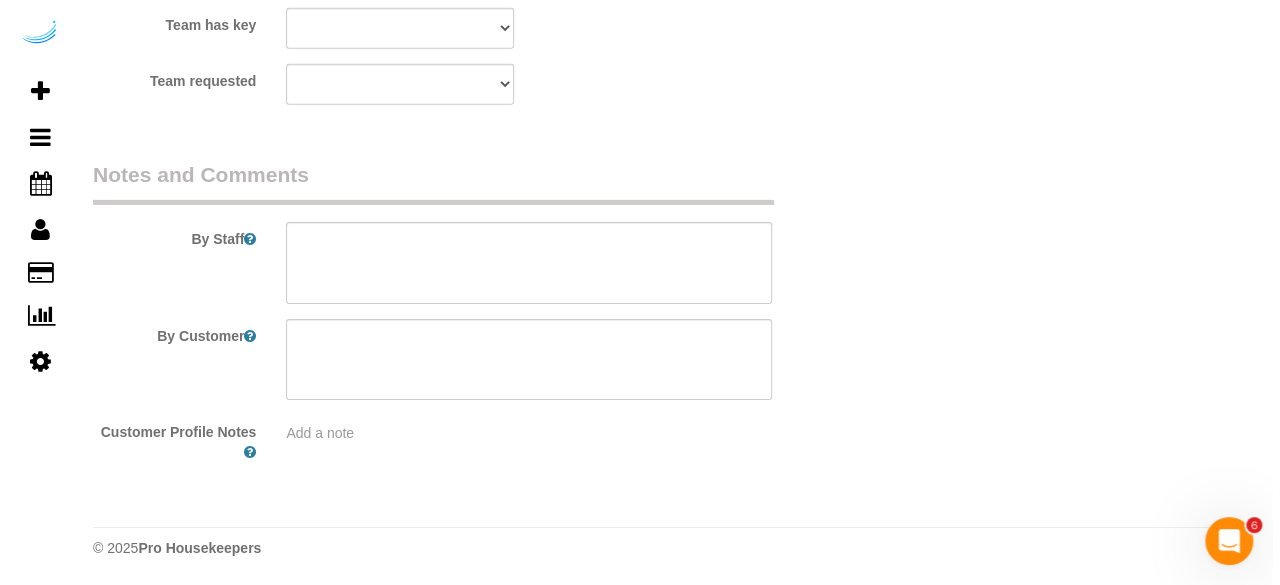scroll, scrollTop: 2870, scrollLeft: 0, axis: vertical 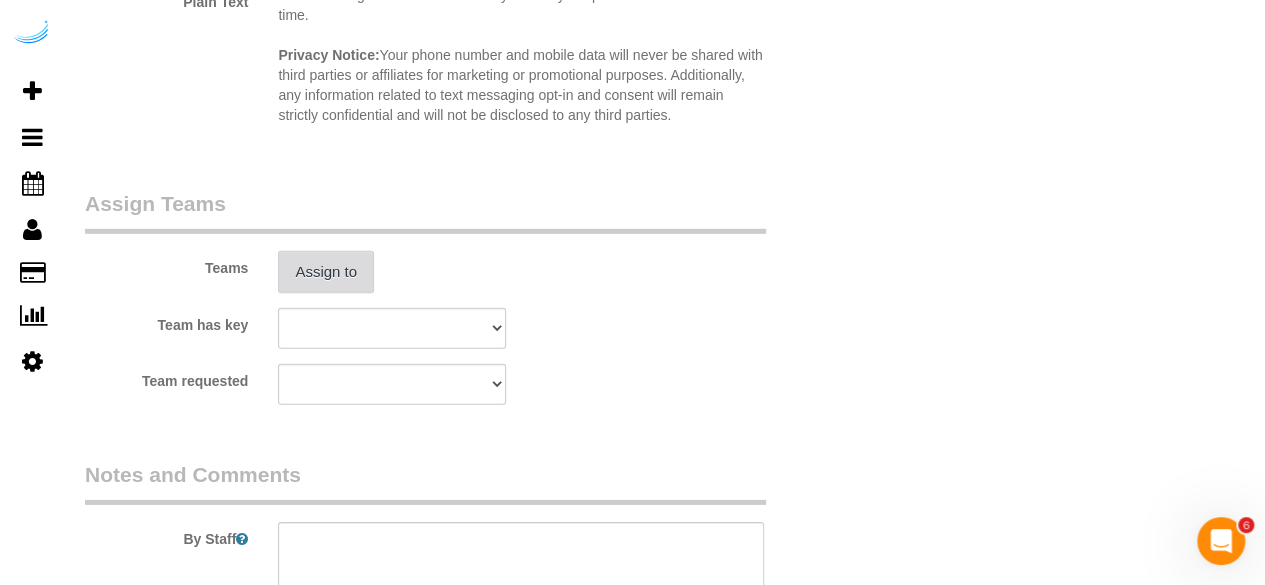 type on "4" 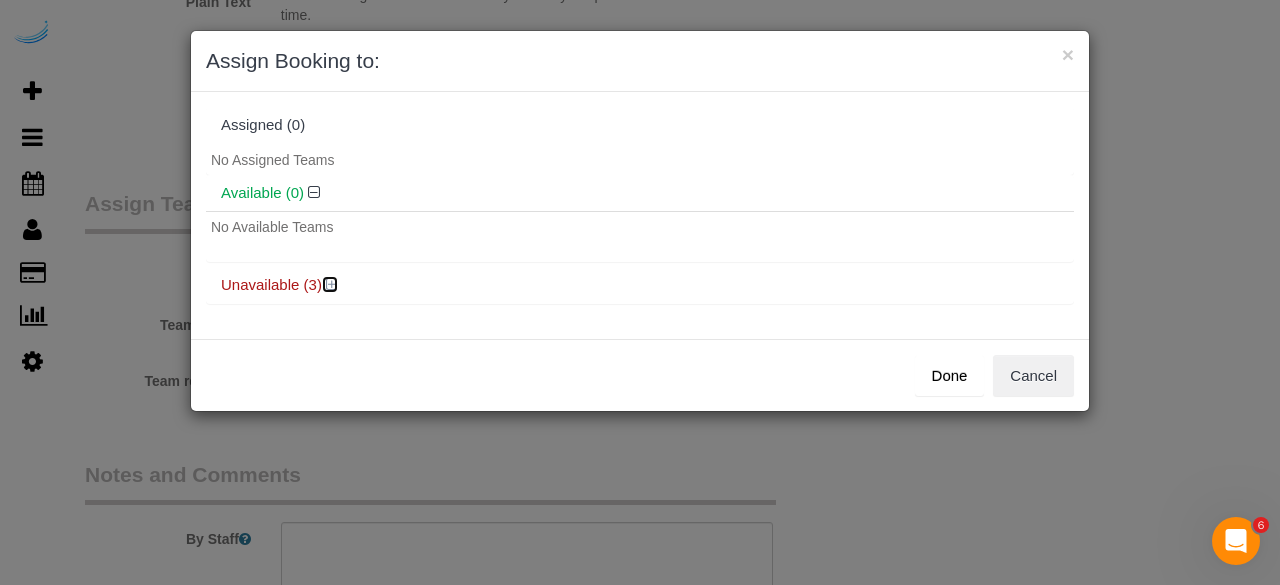click at bounding box center [332, 284] 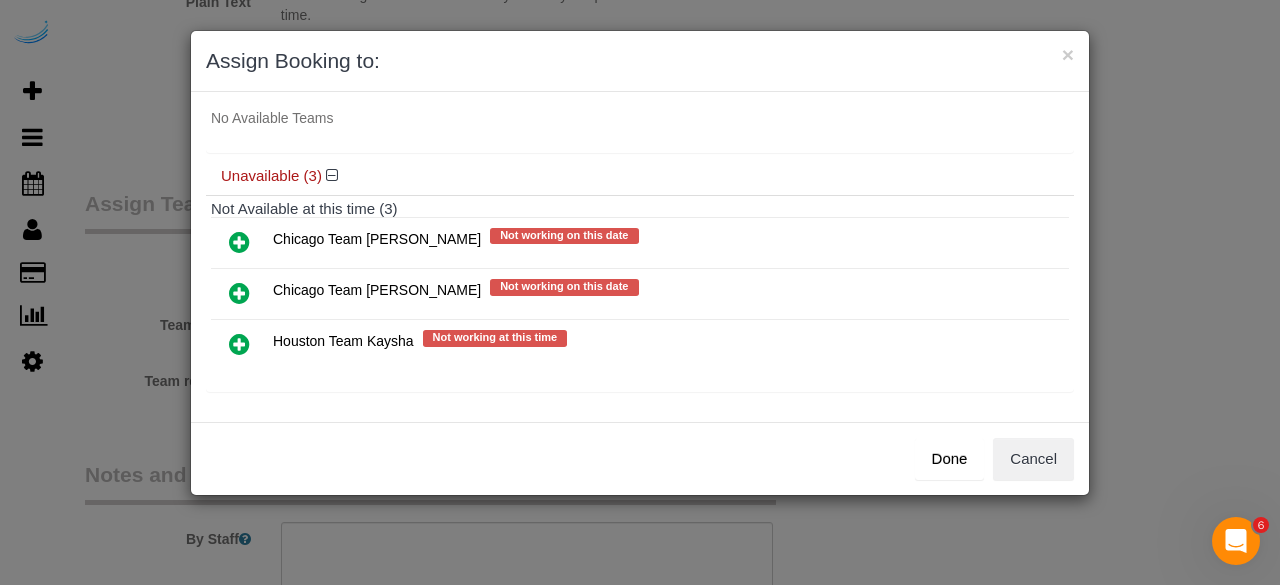 click at bounding box center (239, 293) 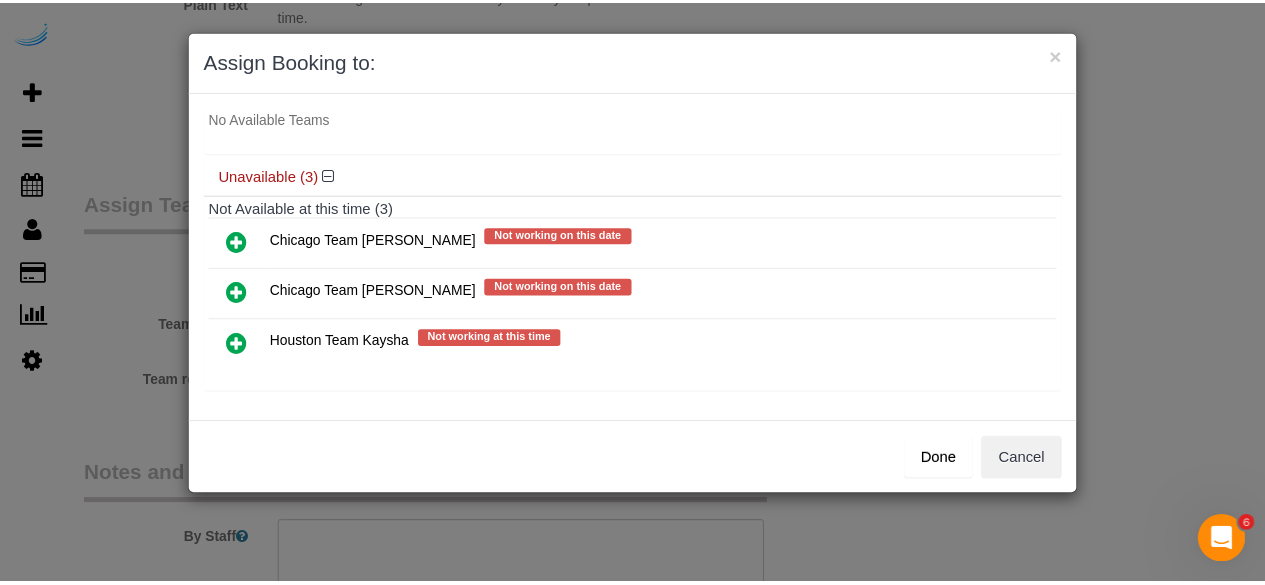 scroll, scrollTop: 106, scrollLeft: 0, axis: vertical 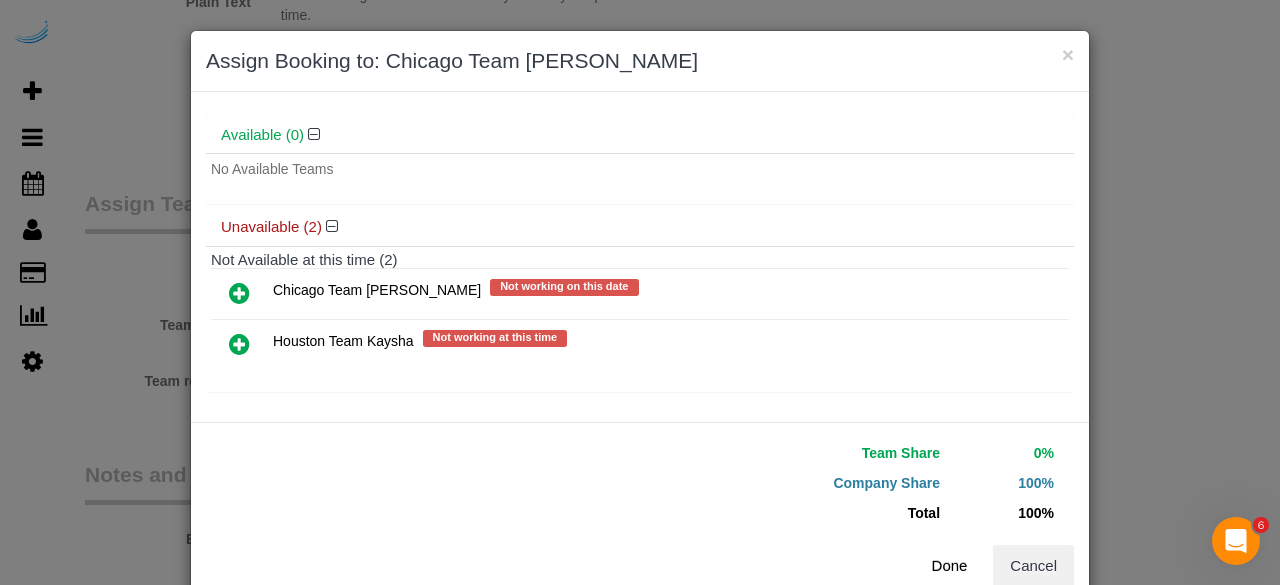 click on "Done" at bounding box center (950, 566) 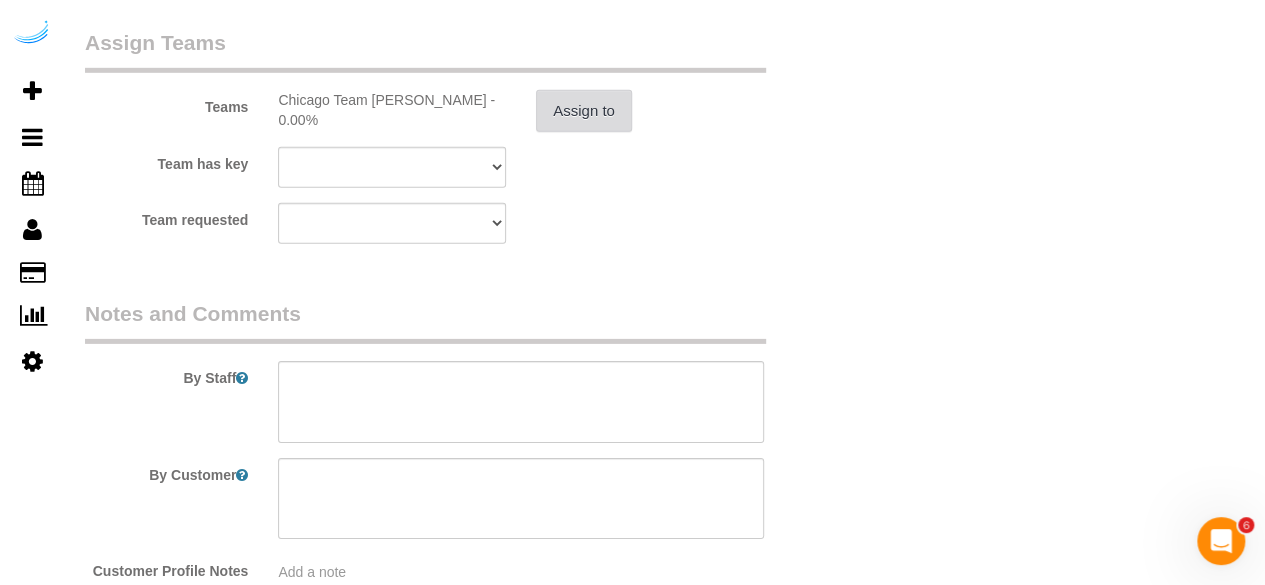 scroll, scrollTop: 3170, scrollLeft: 0, axis: vertical 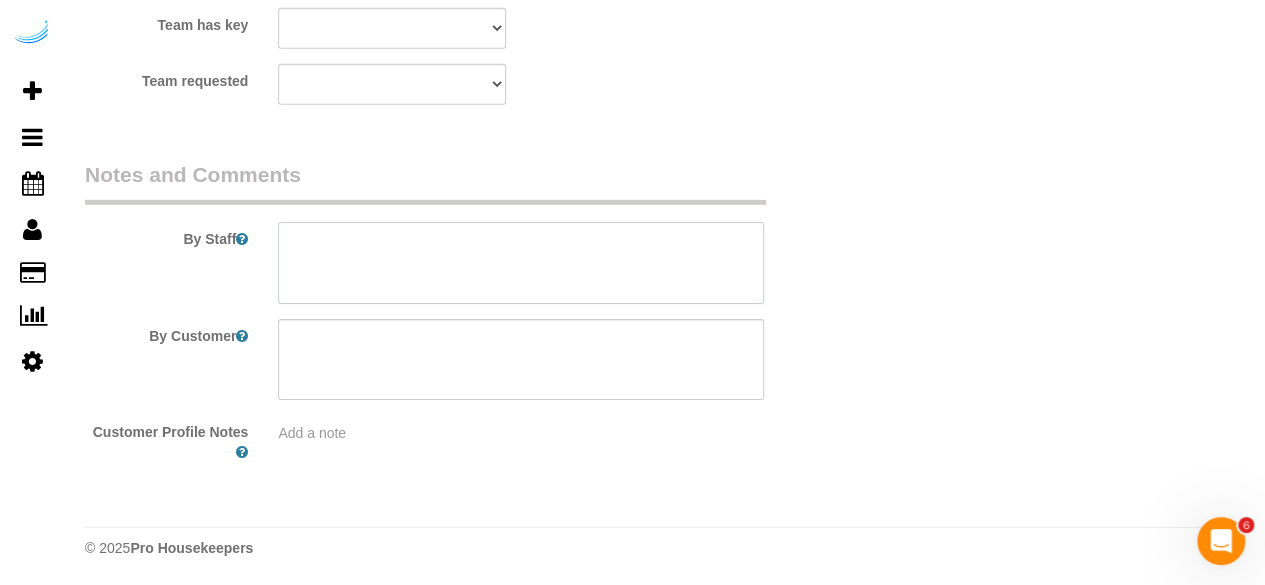 click at bounding box center (521, 263) 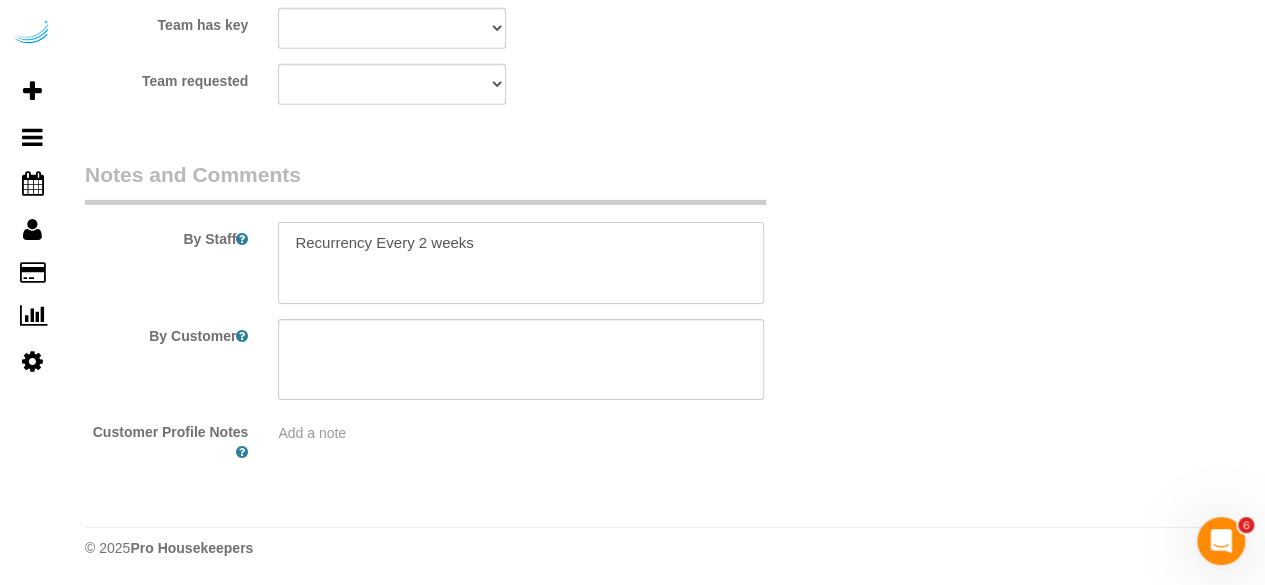 paste on "Permanent Notes:No notes from this customer.Today's Notes:No notes from this service.
Housekeeping Notes:" 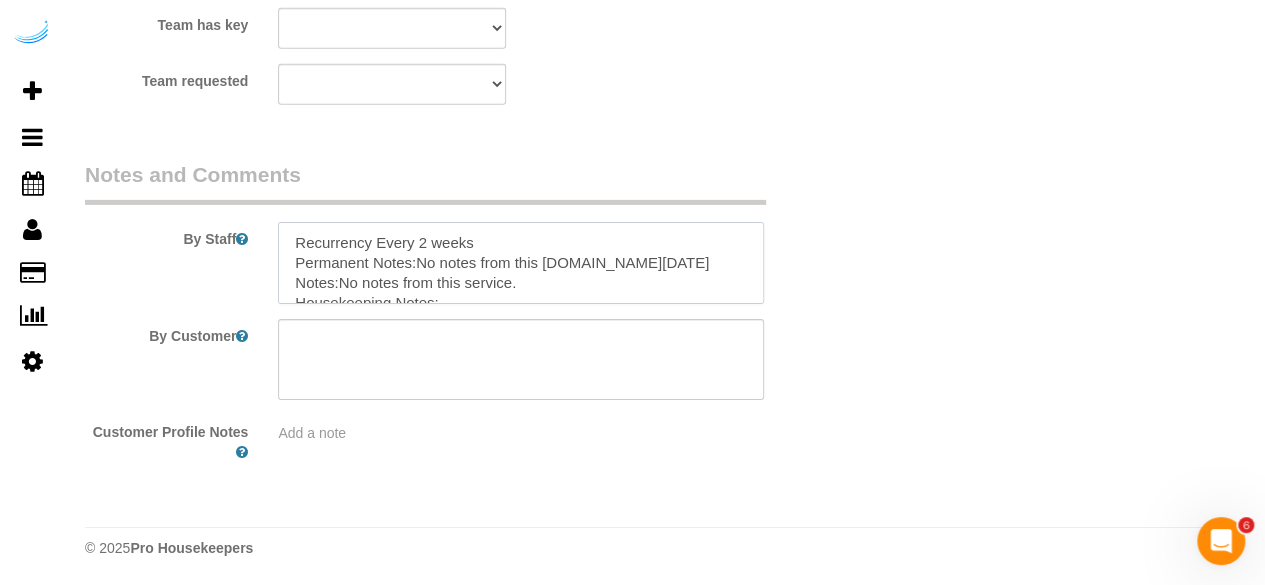 scroll, scrollTop: 8, scrollLeft: 0, axis: vertical 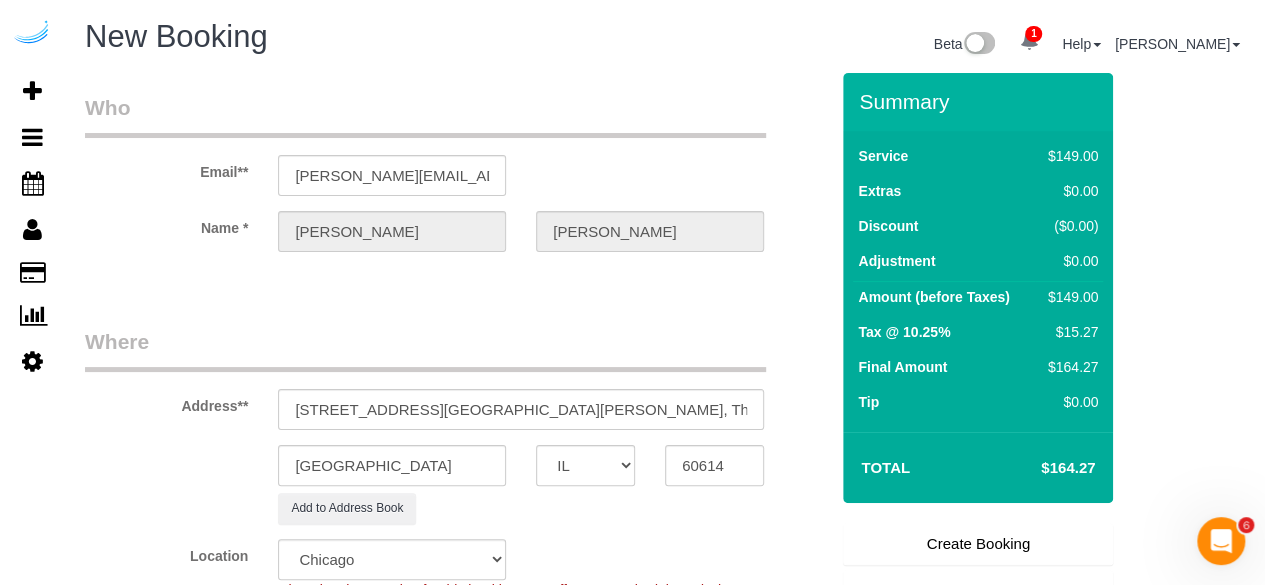 type on "Recurrency Every 2 weeks
Permanent Notes:No notes from this customer.Today's Notes:No notes from this service.
Housekeeping Notes:" 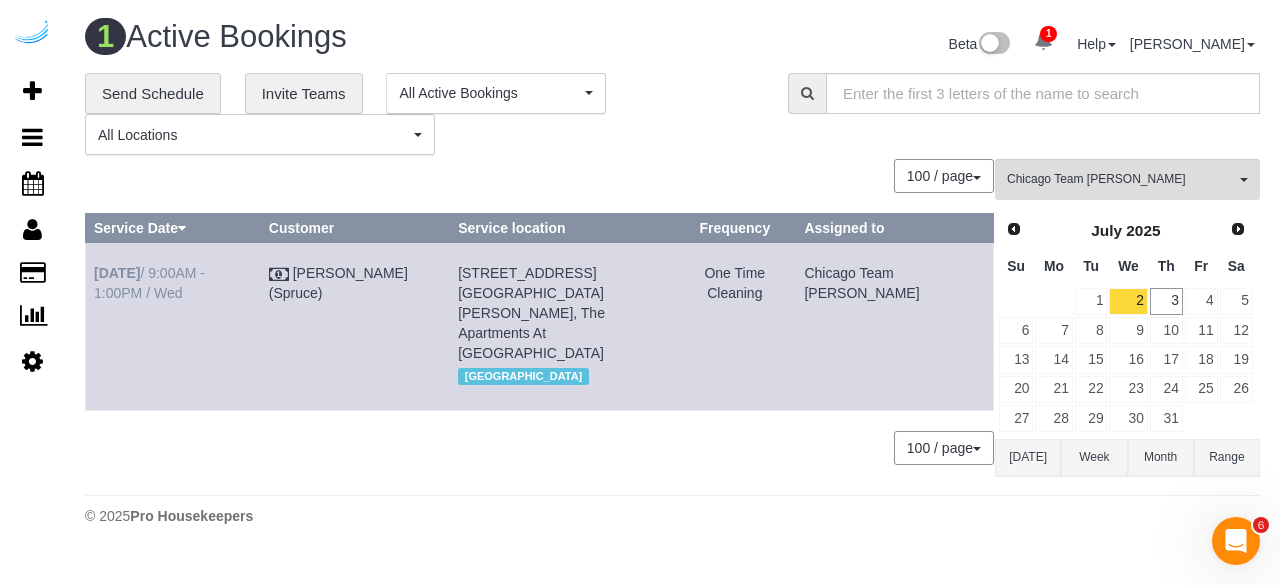 drag, startPoint x: 239, startPoint y: 301, endPoint x: 93, endPoint y: 273, distance: 148.66069 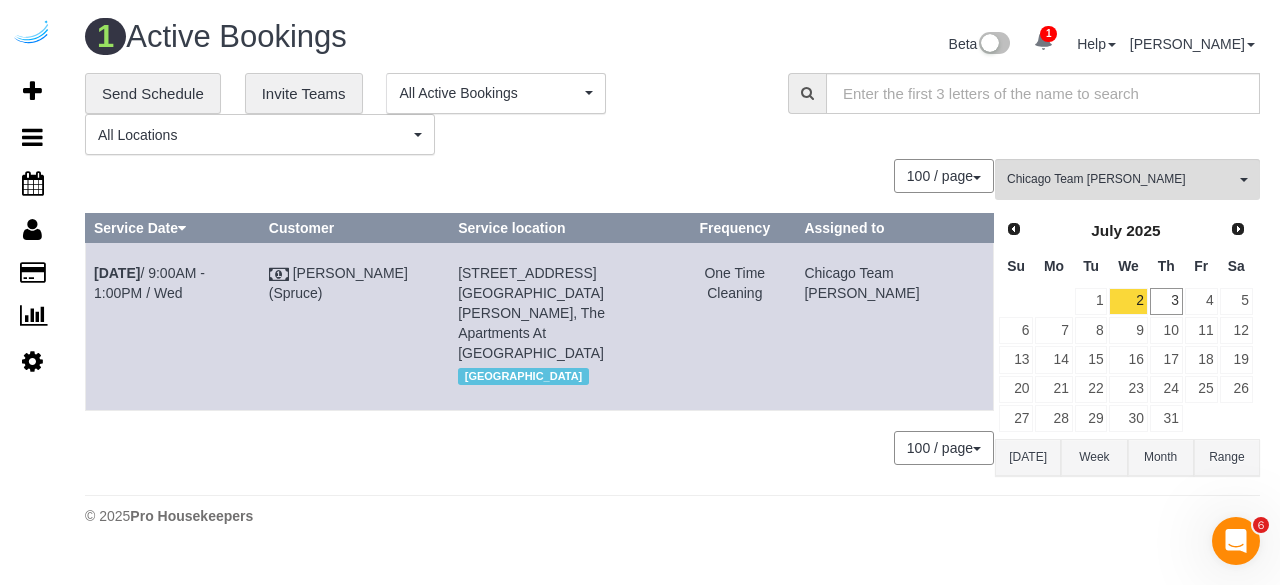 drag, startPoint x: 629, startPoint y: 338, endPoint x: 481, endPoint y: 273, distance: 161.64467 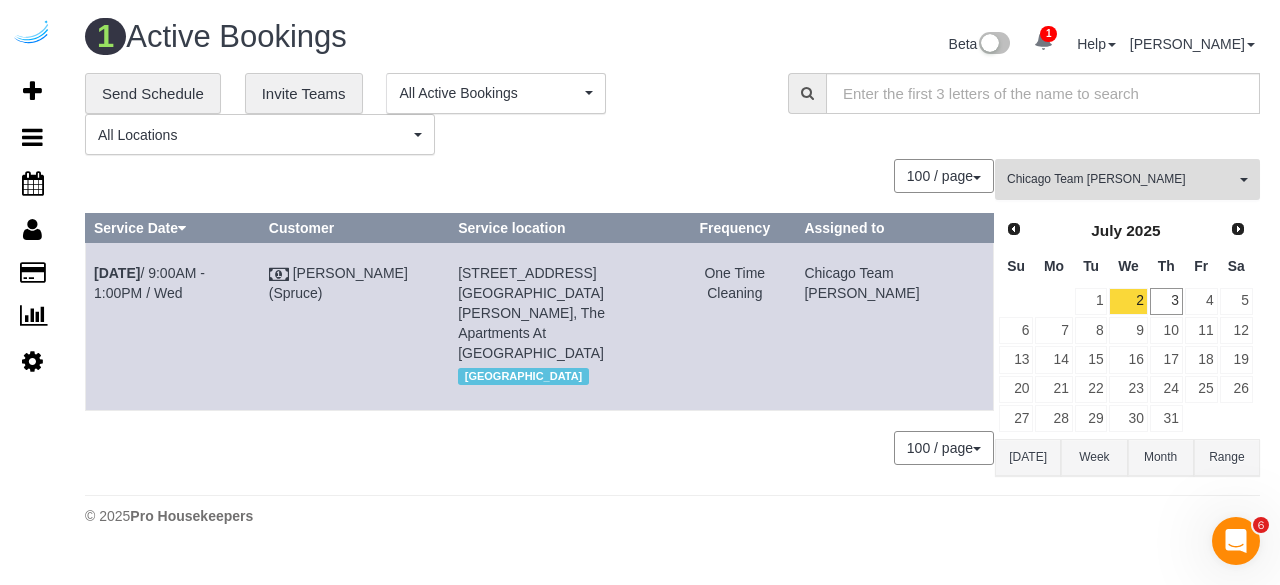 click on "Chicago Team Wesley" at bounding box center (1121, 179) 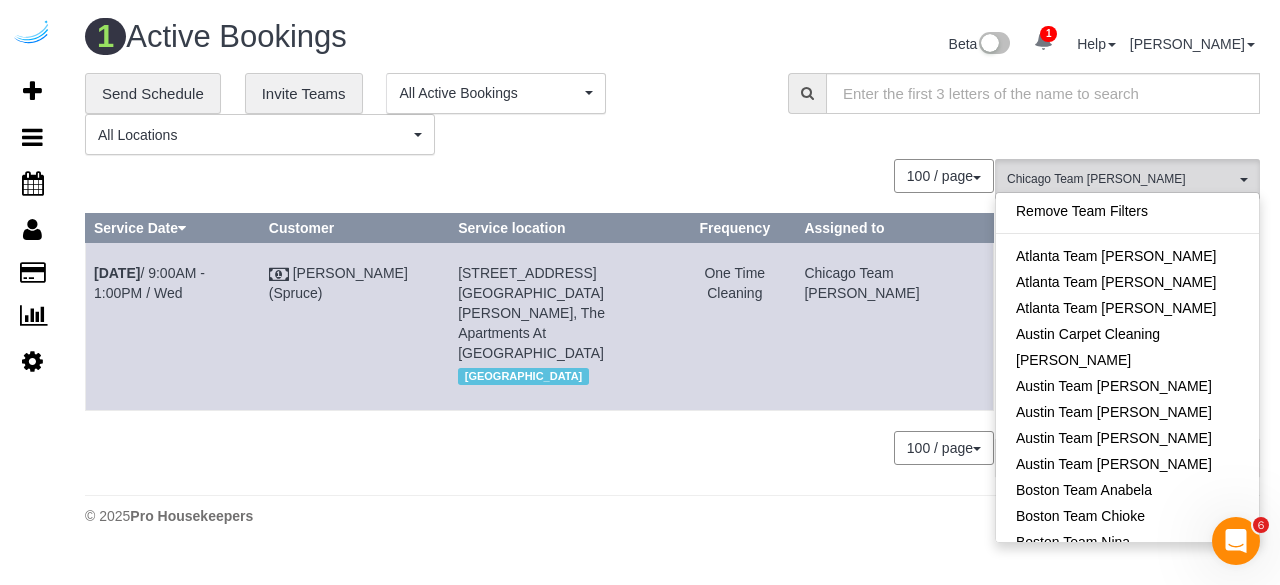 scroll, scrollTop: 324, scrollLeft: 0, axis: vertical 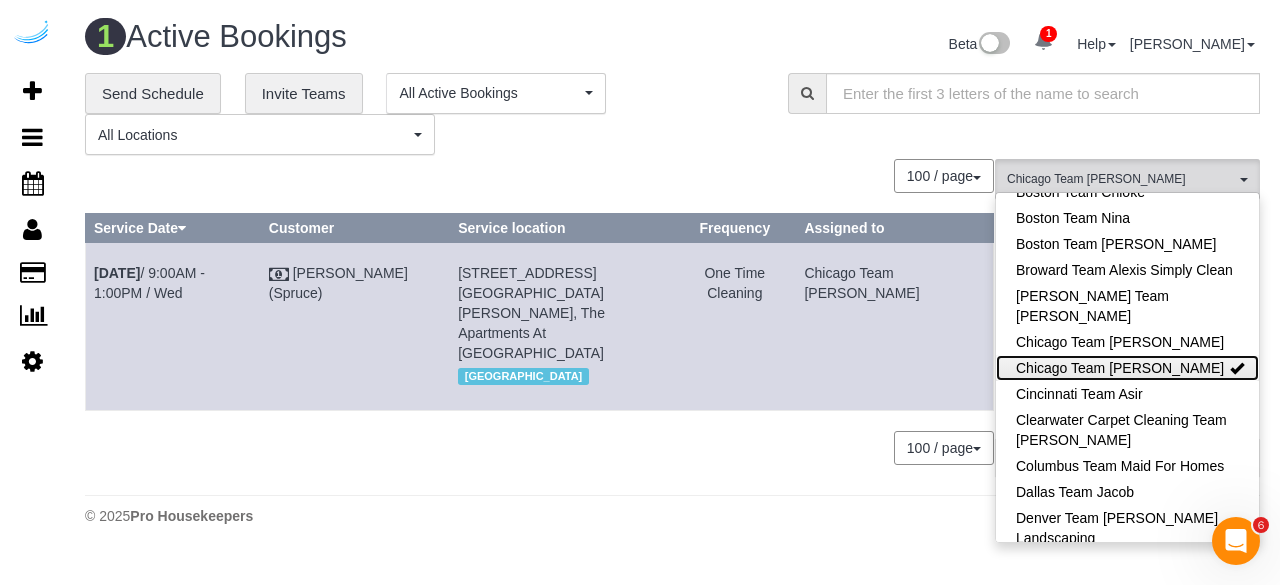 click on "Chicago Team Wesley" at bounding box center [1127, 368] 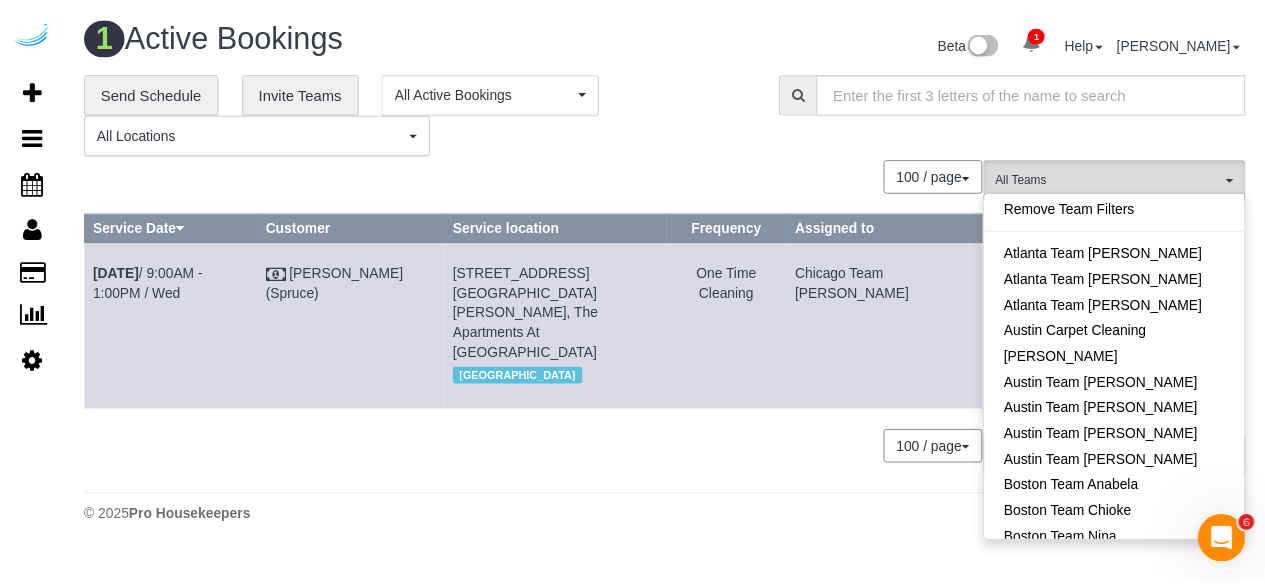 scroll, scrollTop: 0, scrollLeft: 0, axis: both 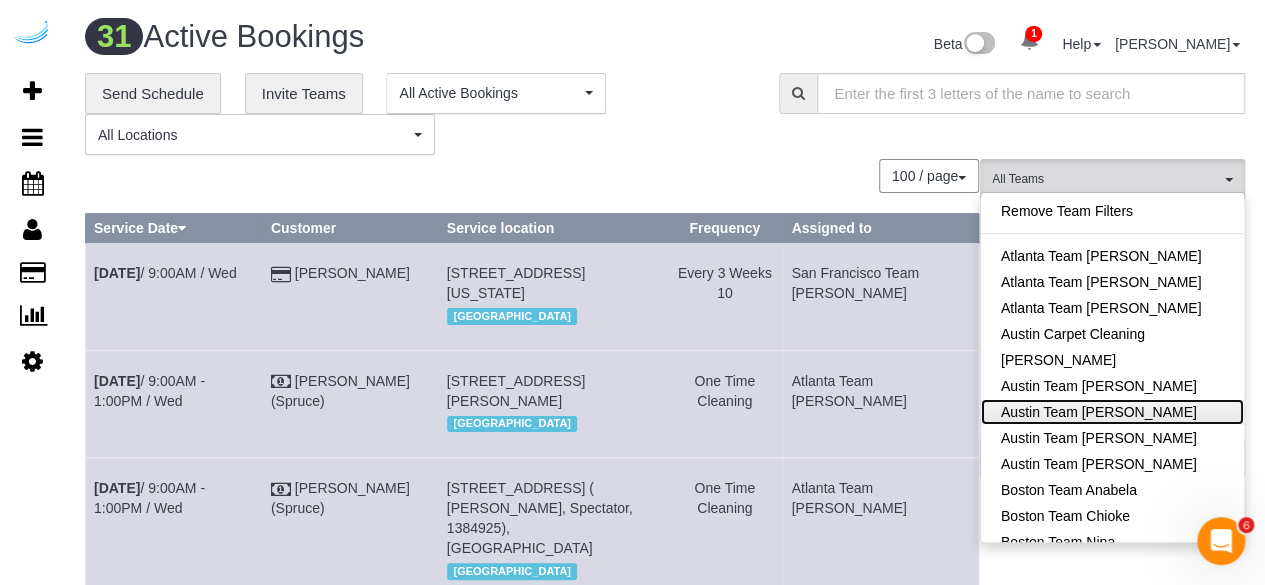 click on "Austin Team [PERSON_NAME]" at bounding box center (1112, 412) 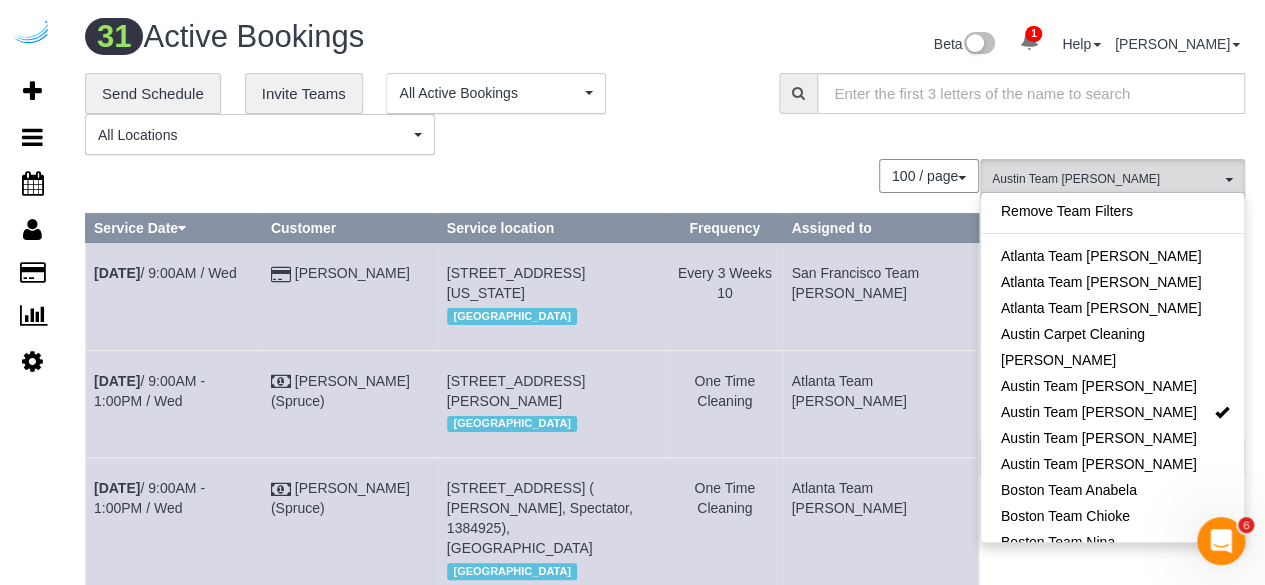 click on "**********" at bounding box center (417, 114) 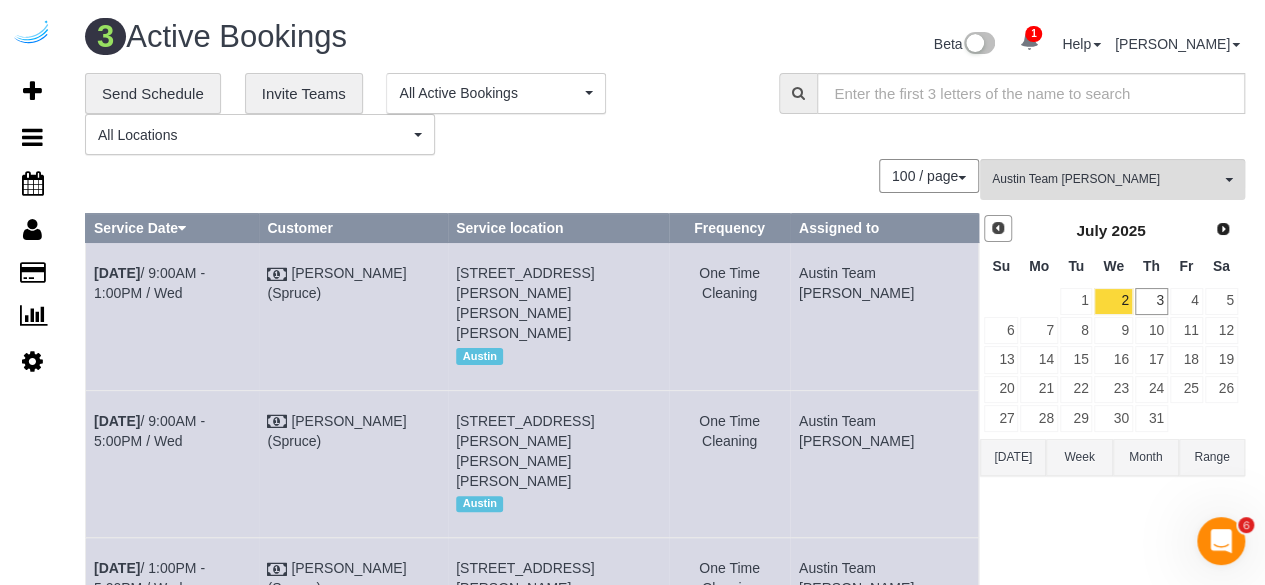 click on "Prev" at bounding box center (998, 228) 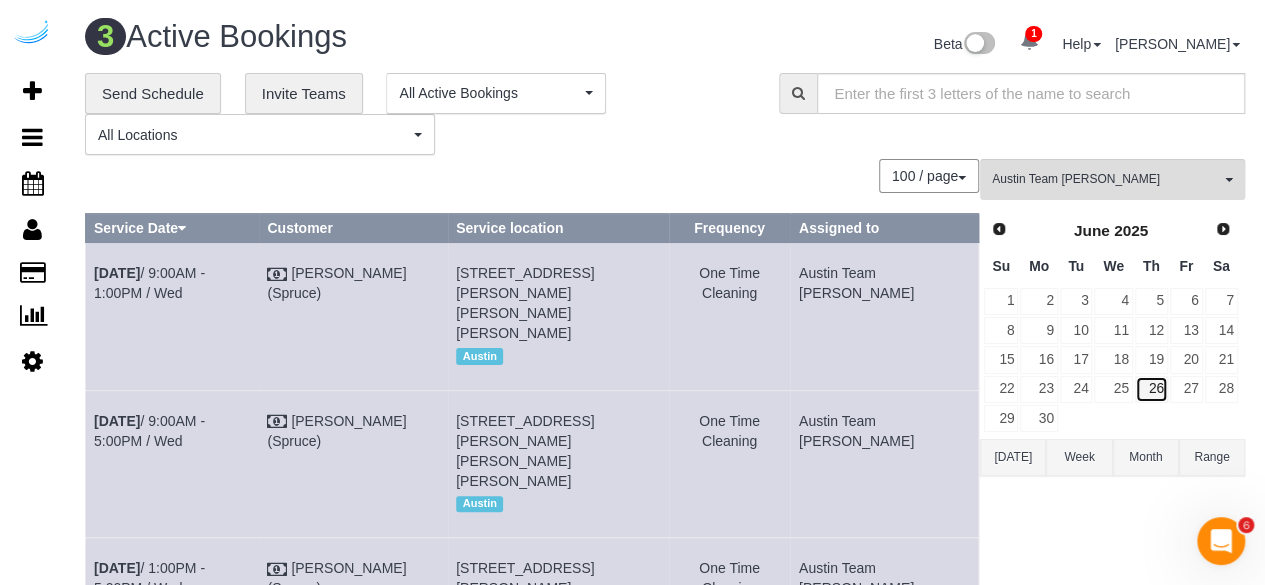 click on "26" at bounding box center (1151, 389) 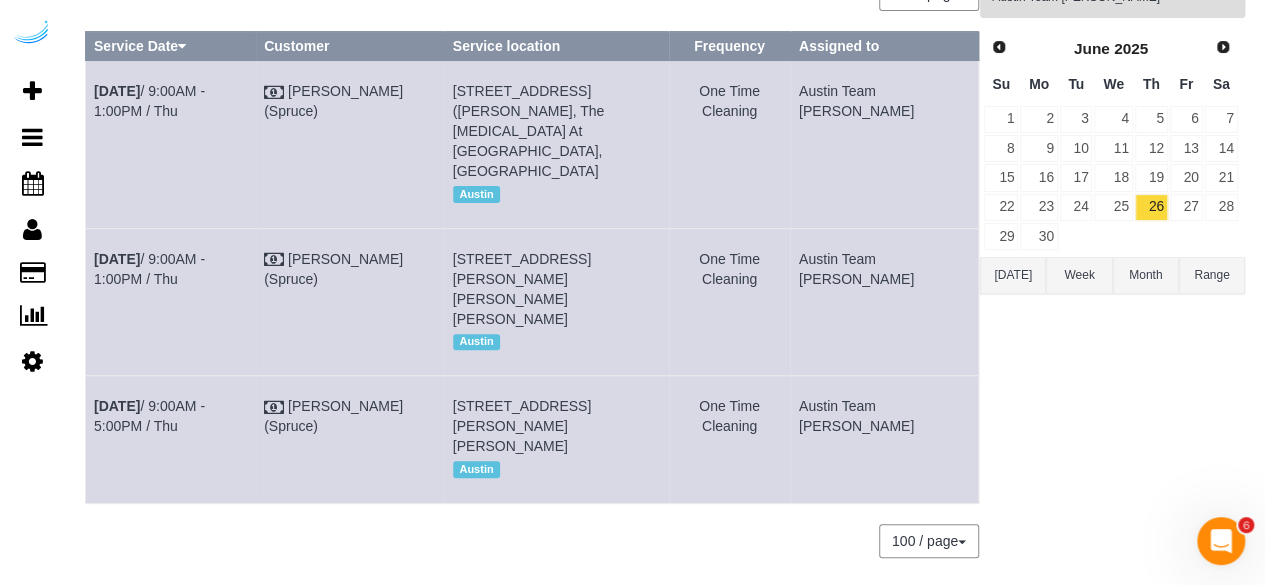 scroll, scrollTop: 183, scrollLeft: 0, axis: vertical 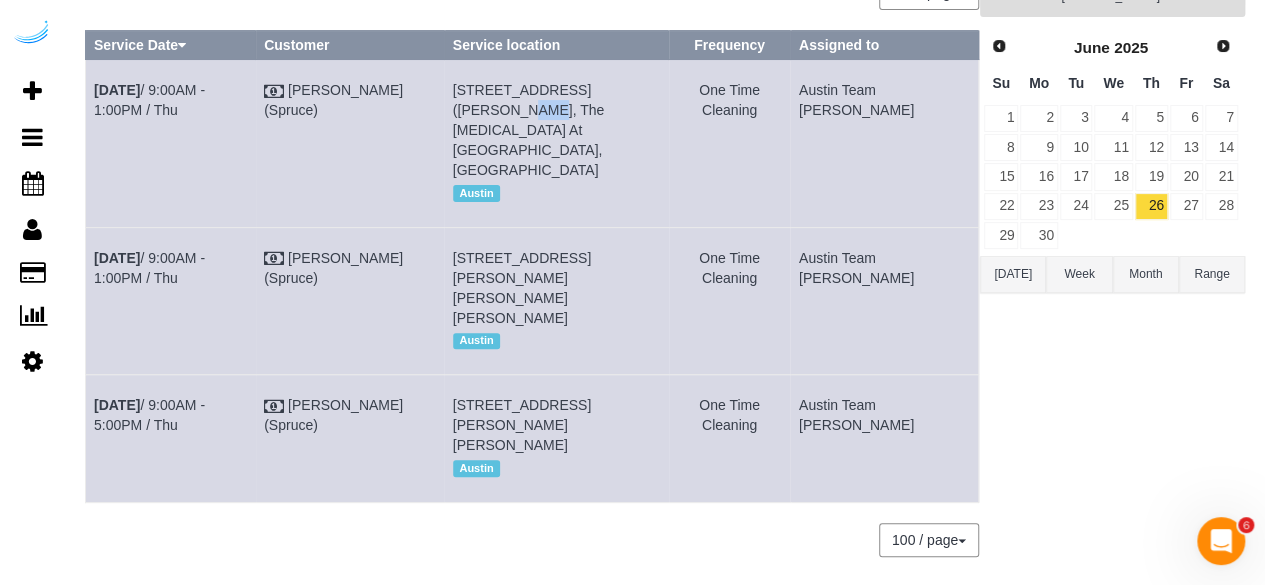 drag, startPoint x: 714, startPoint y: 95, endPoint x: 662, endPoint y: 91, distance: 52.153618 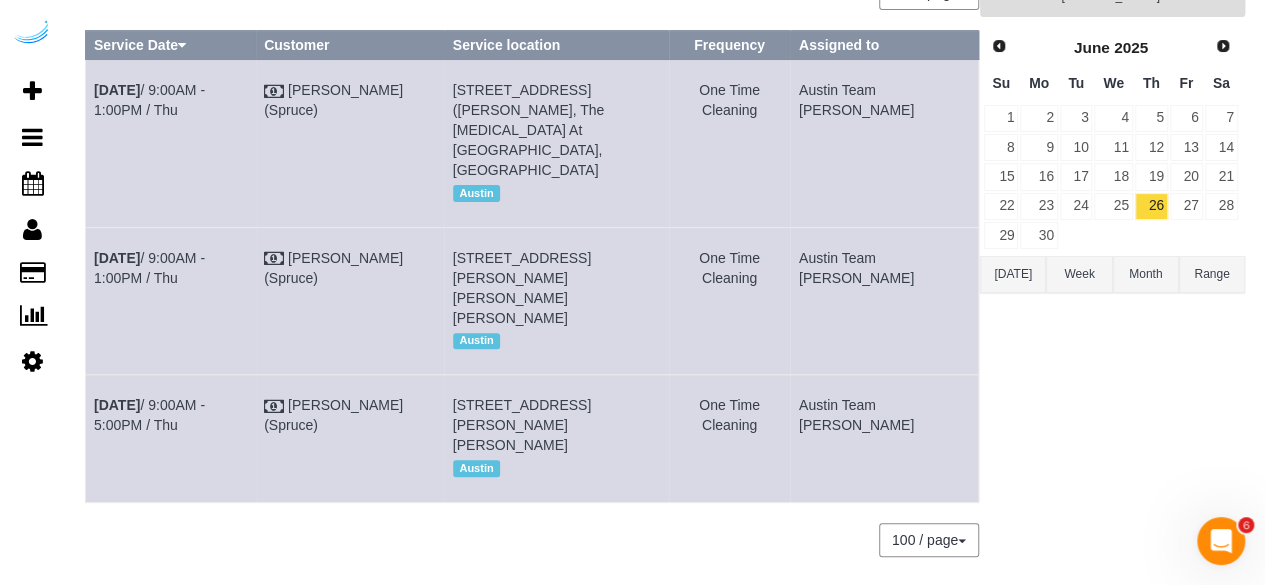 drag, startPoint x: 139, startPoint y: 111, endPoint x: 90, endPoint y: 84, distance: 55.946404 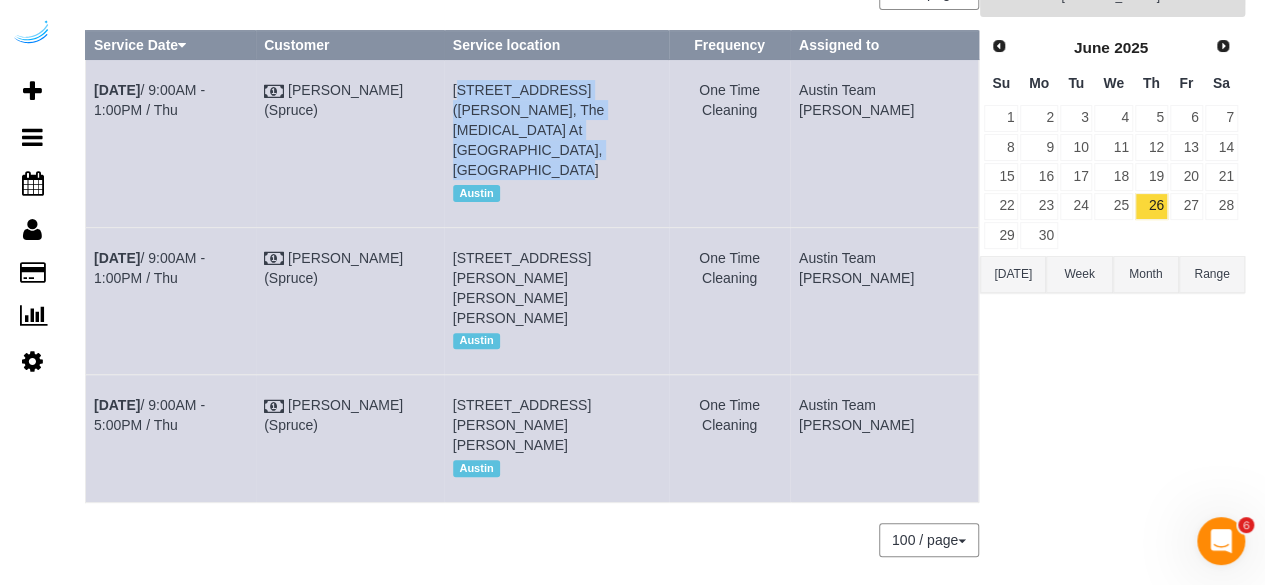 drag, startPoint x: 710, startPoint y: 123, endPoint x: 490, endPoint y: 99, distance: 221.30522 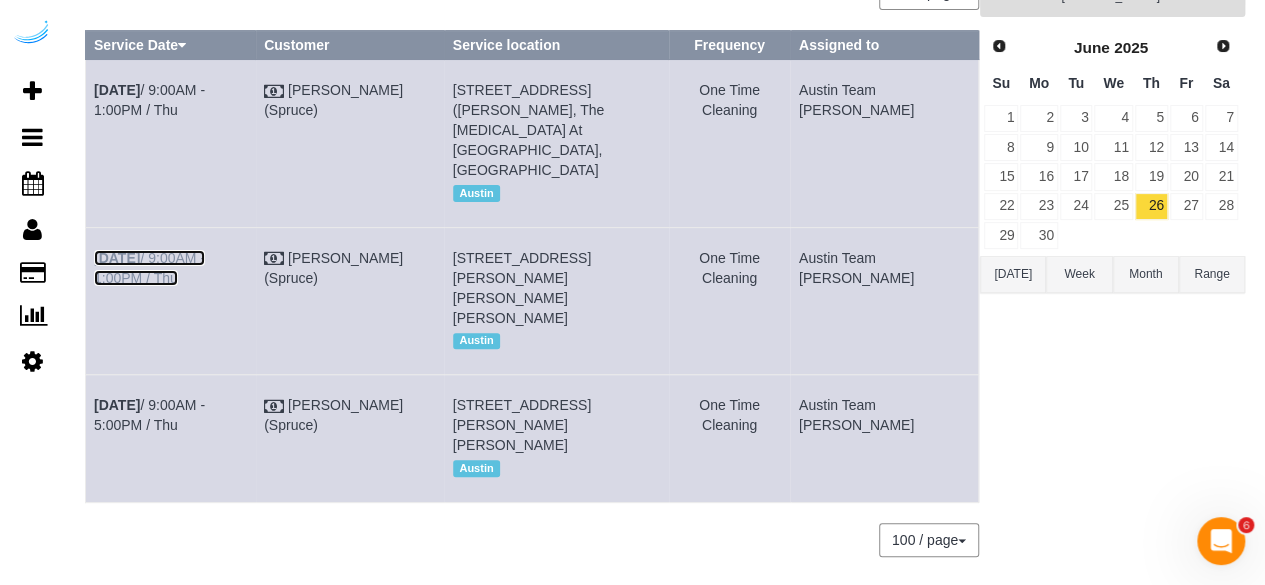 click on "Jun 26th
/ 9:00AM - 1:00PM / Thu" at bounding box center (149, 268) 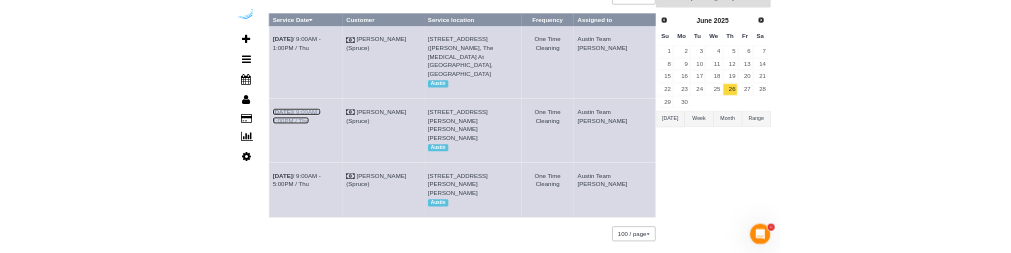 scroll, scrollTop: 264, scrollLeft: 0, axis: vertical 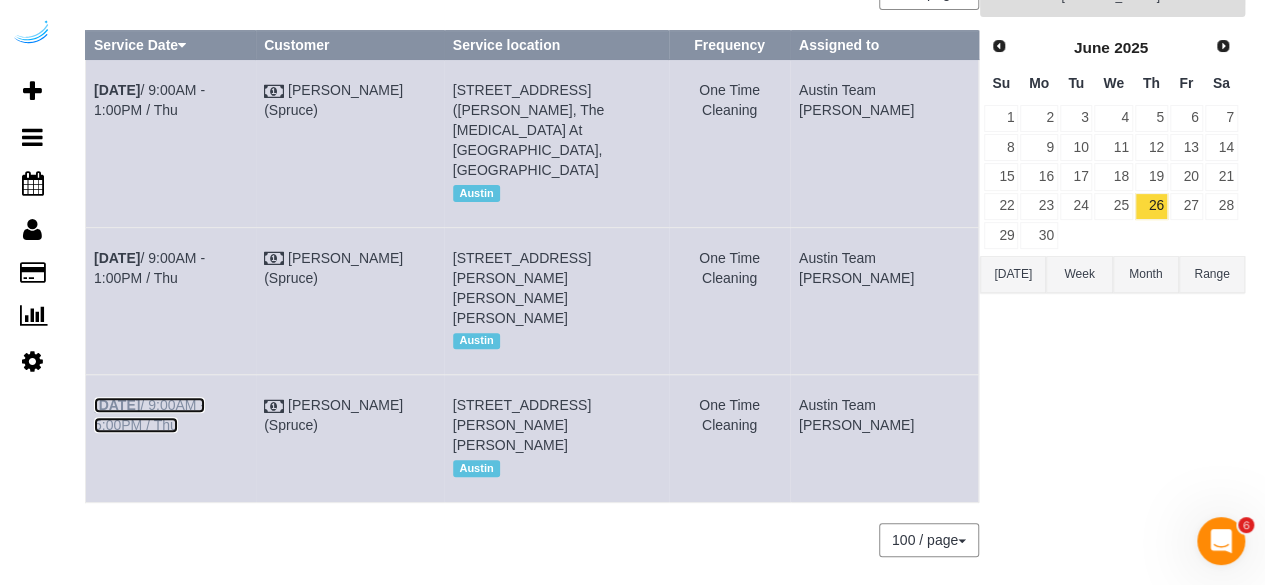 click on "Jun 26th
/ 9:00AM - 5:00PM / Thu" at bounding box center (149, 415) 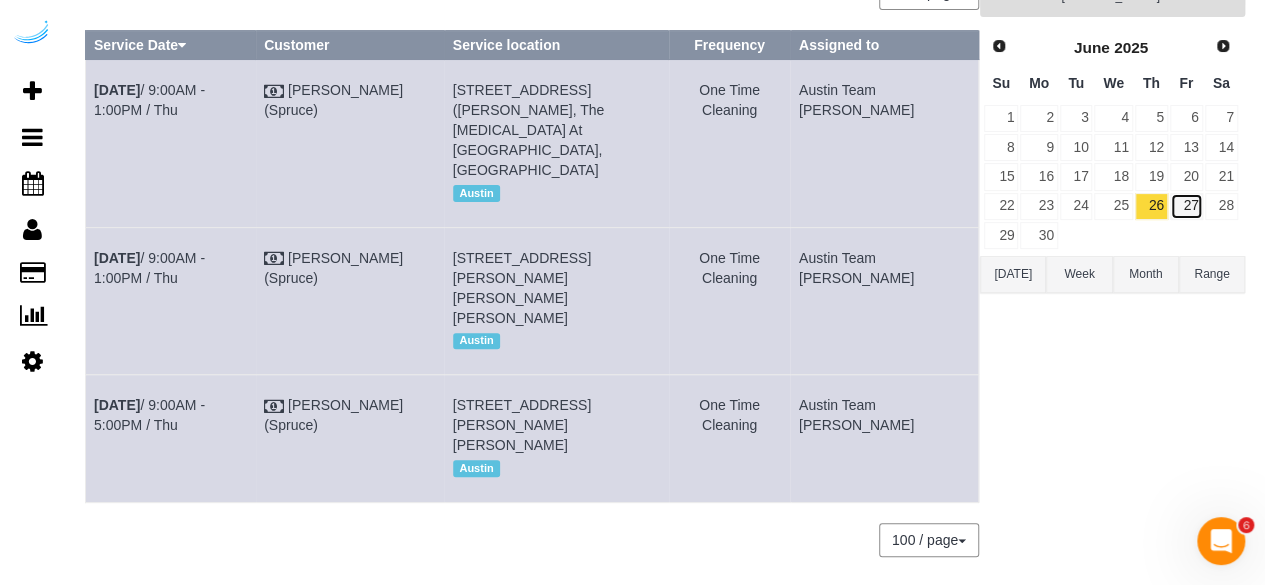 click on "27" at bounding box center (1186, 206) 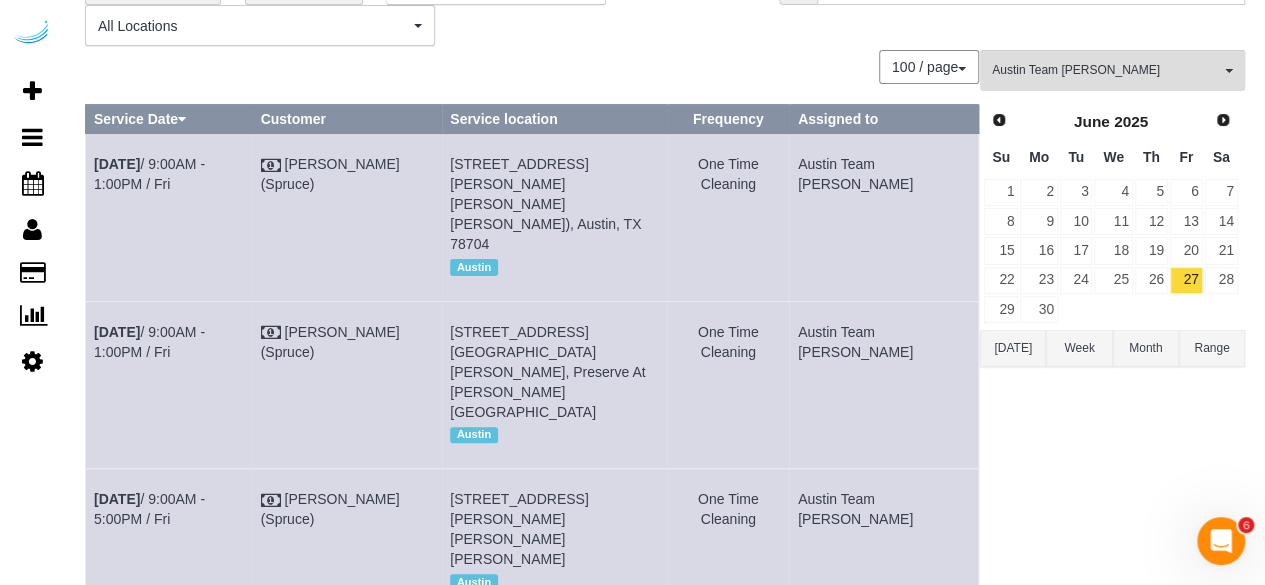 scroll, scrollTop: 100, scrollLeft: 0, axis: vertical 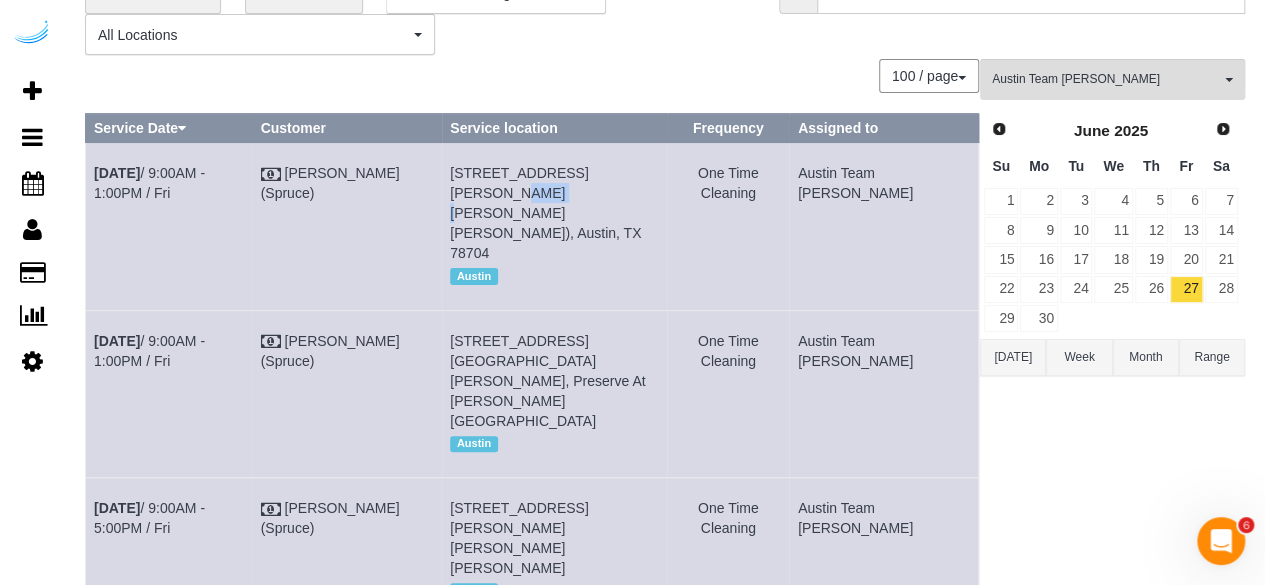 drag, startPoint x: 672, startPoint y: 168, endPoint x: 639, endPoint y: 171, distance: 33.13608 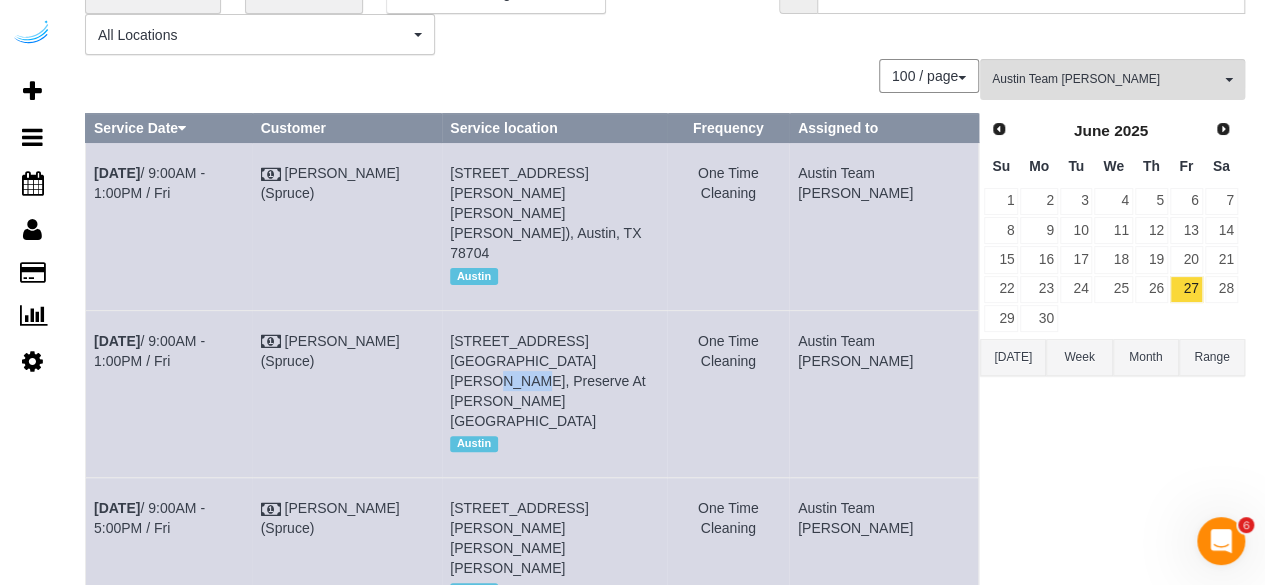 drag, startPoint x: 547, startPoint y: 318, endPoint x: 511, endPoint y: 323, distance: 36.345562 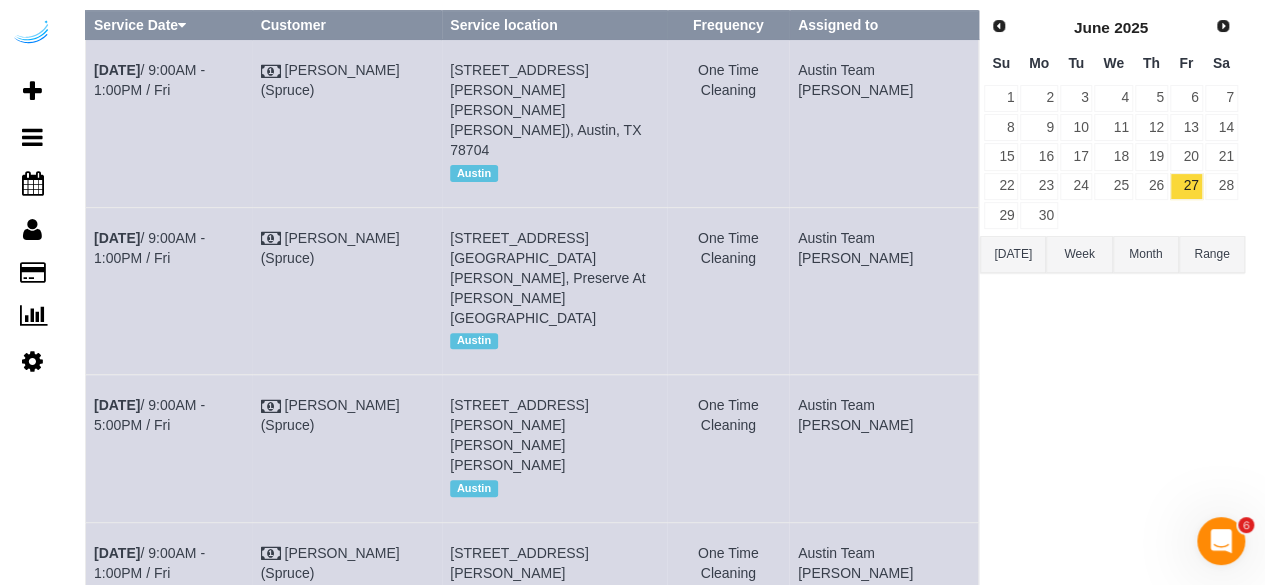 scroll, scrollTop: 298, scrollLeft: 0, axis: vertical 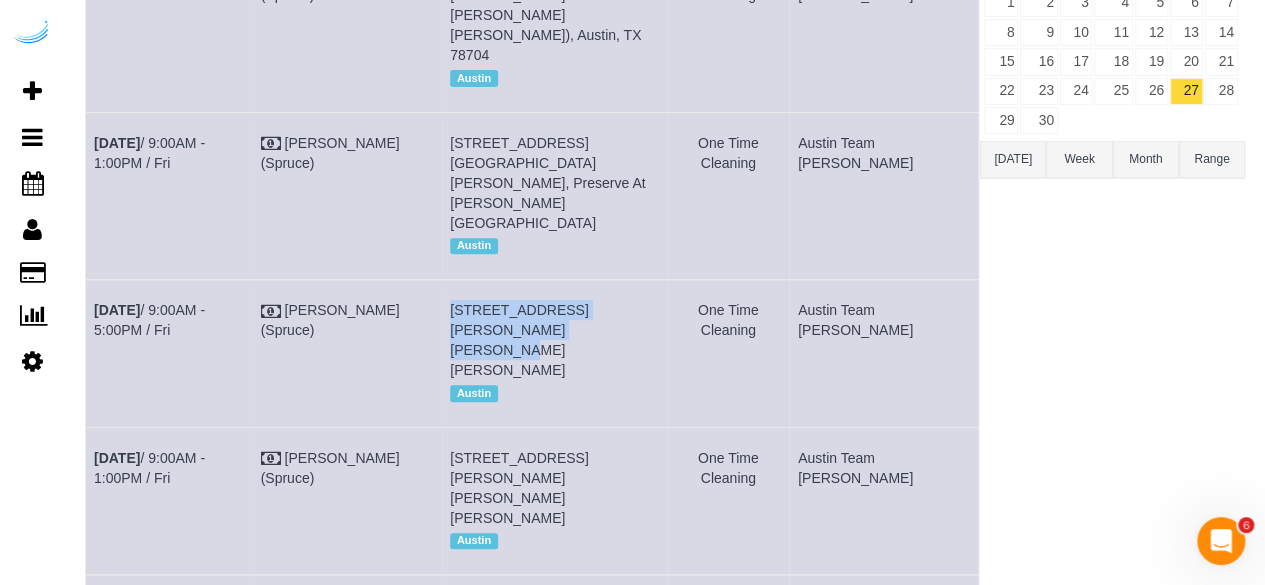 drag, startPoint x: 480, startPoint y: 273, endPoint x: 480, endPoint y: 256, distance: 17 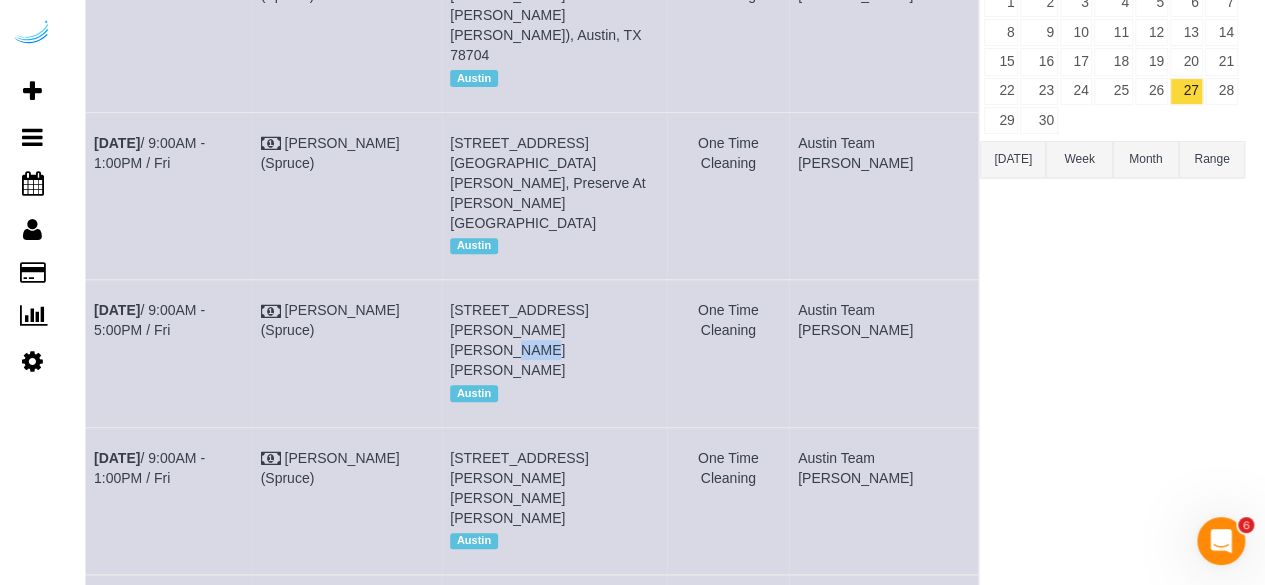 drag, startPoint x: 494, startPoint y: 267, endPoint x: 481, endPoint y: 270, distance: 13.341664 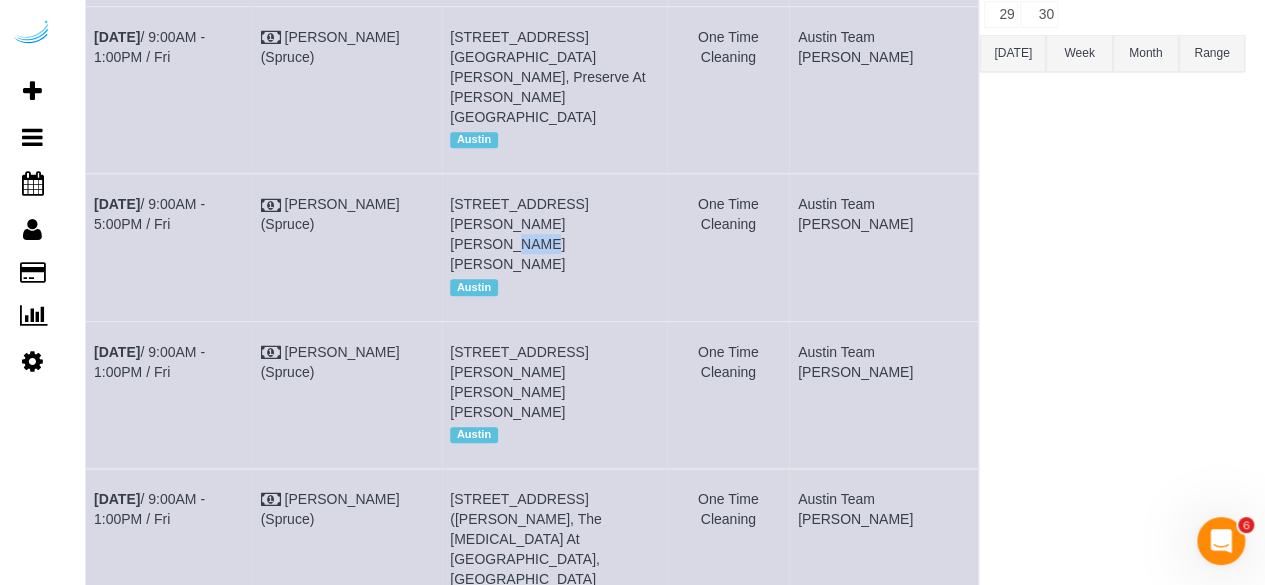scroll, scrollTop: 498, scrollLeft: 0, axis: vertical 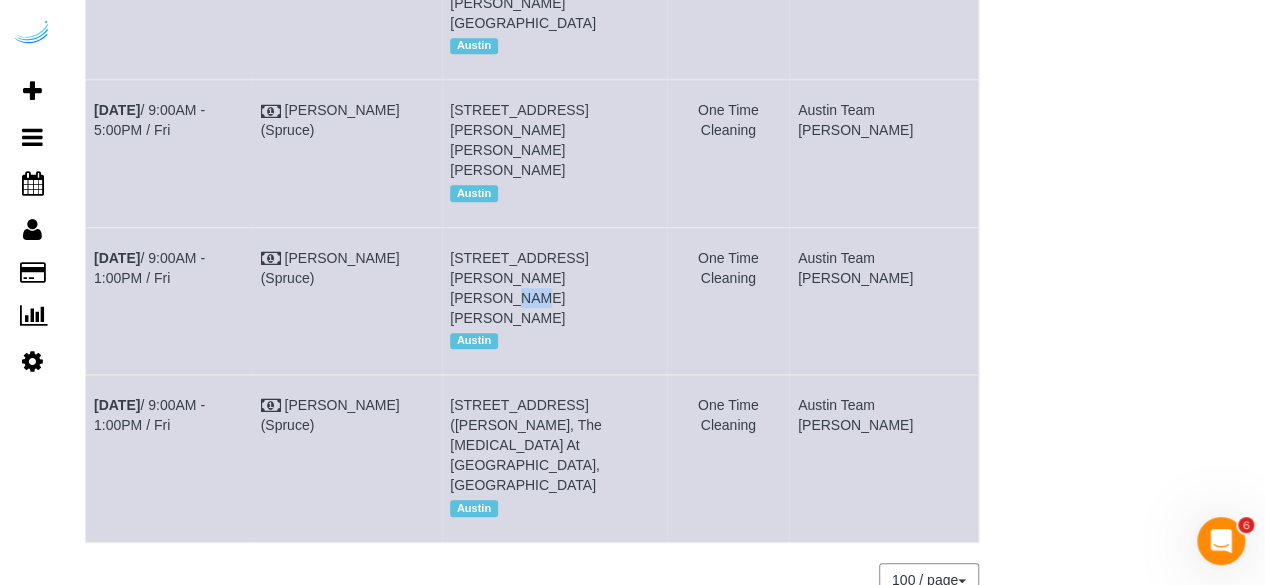 drag, startPoint x: 506, startPoint y: 219, endPoint x: 485, endPoint y: 223, distance: 21.377558 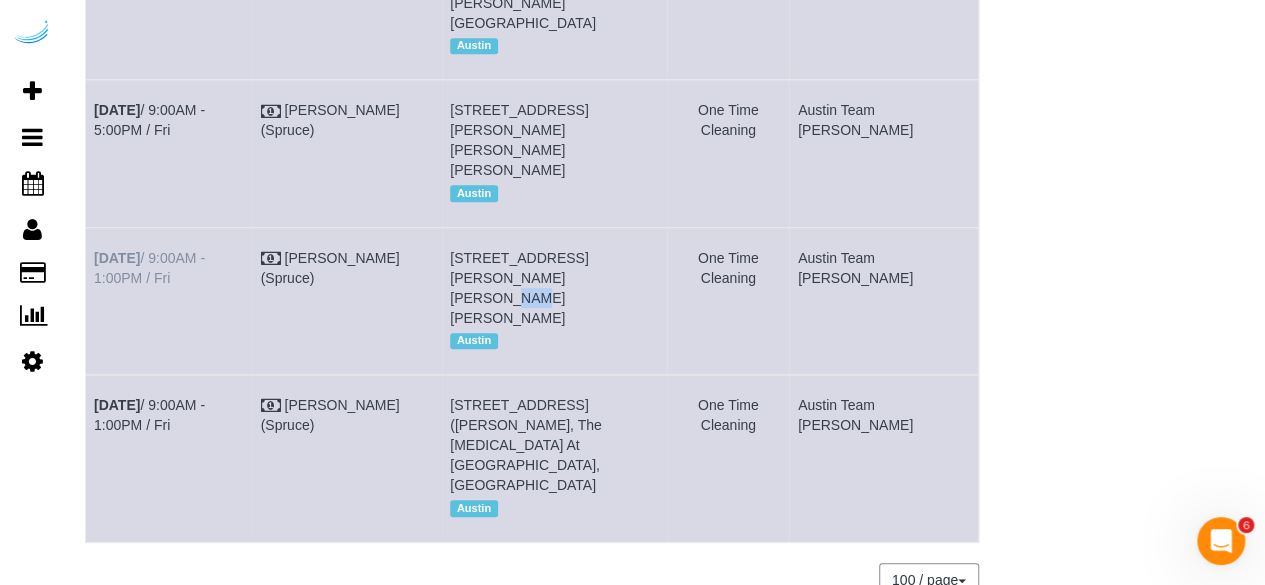 drag, startPoint x: 175, startPoint y: 198, endPoint x: 94, endPoint y: 198, distance: 81 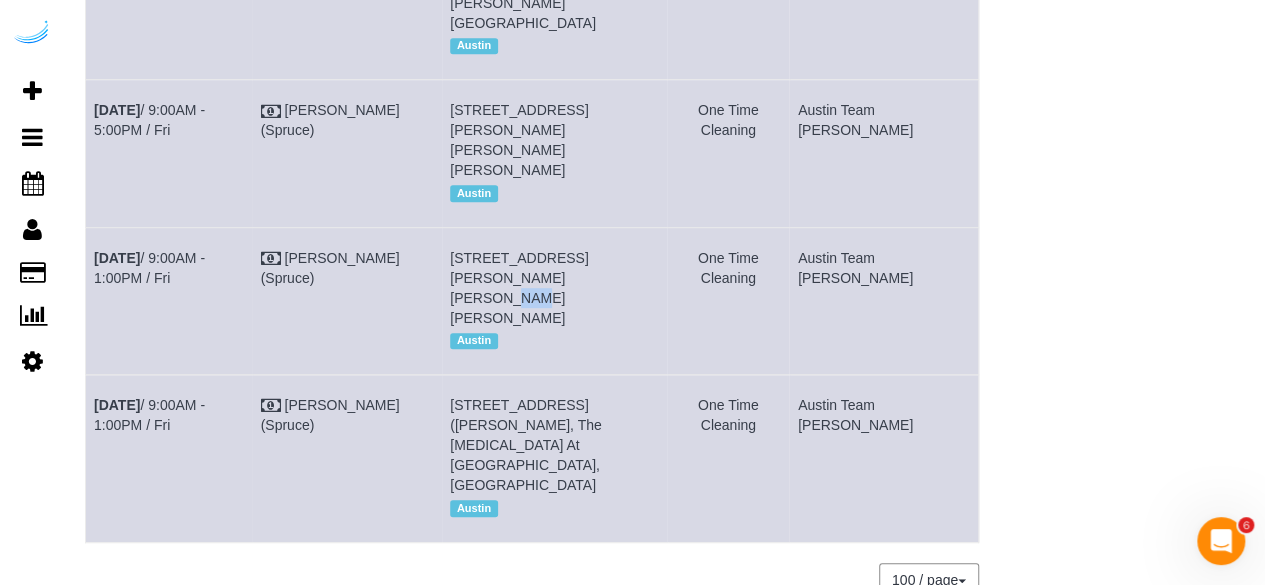 drag, startPoint x: 548, startPoint y: 251, endPoint x: 480, endPoint y: 197, distance: 86.833176 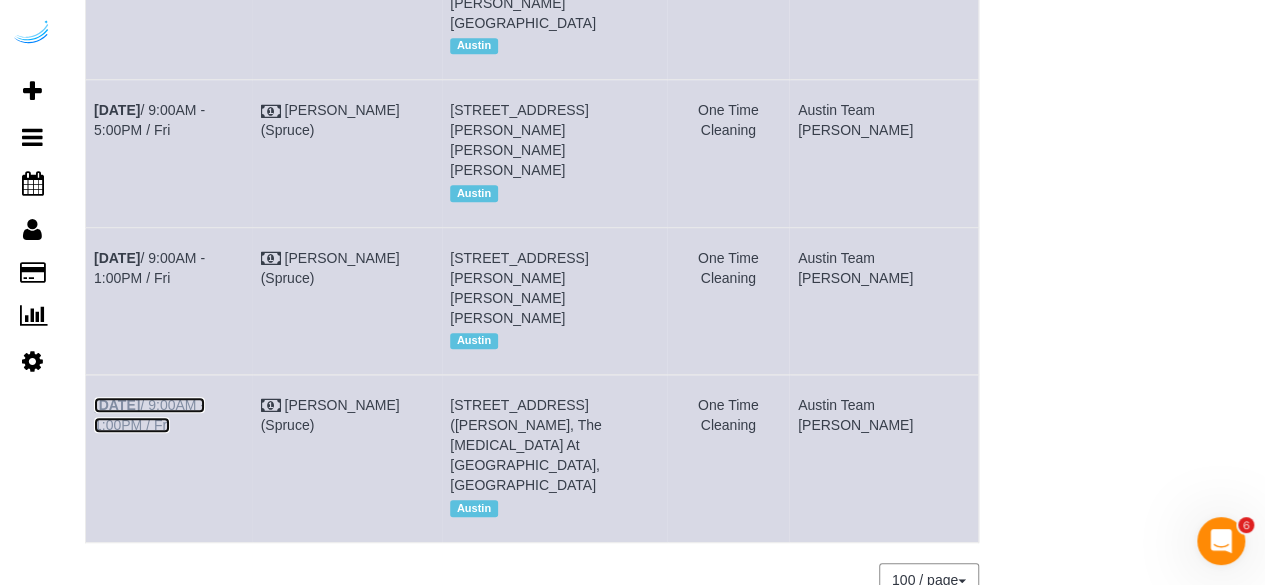 click on "Jun 27th
/ 9:00AM - 1:00PM / Fri" at bounding box center [149, 415] 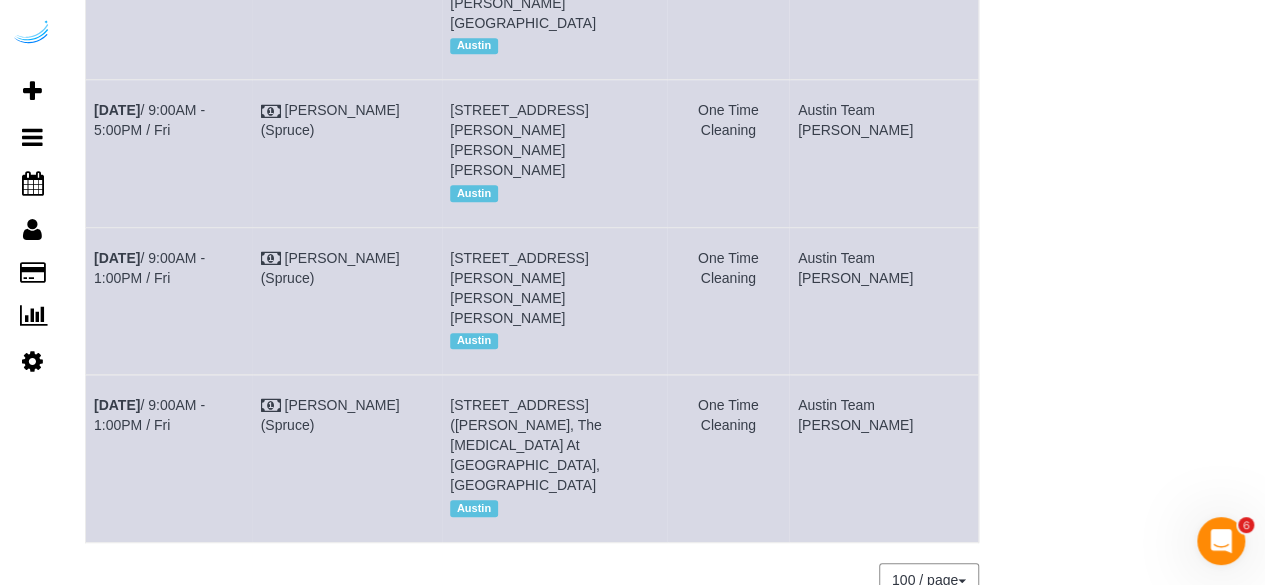 scroll, scrollTop: 0, scrollLeft: 0, axis: both 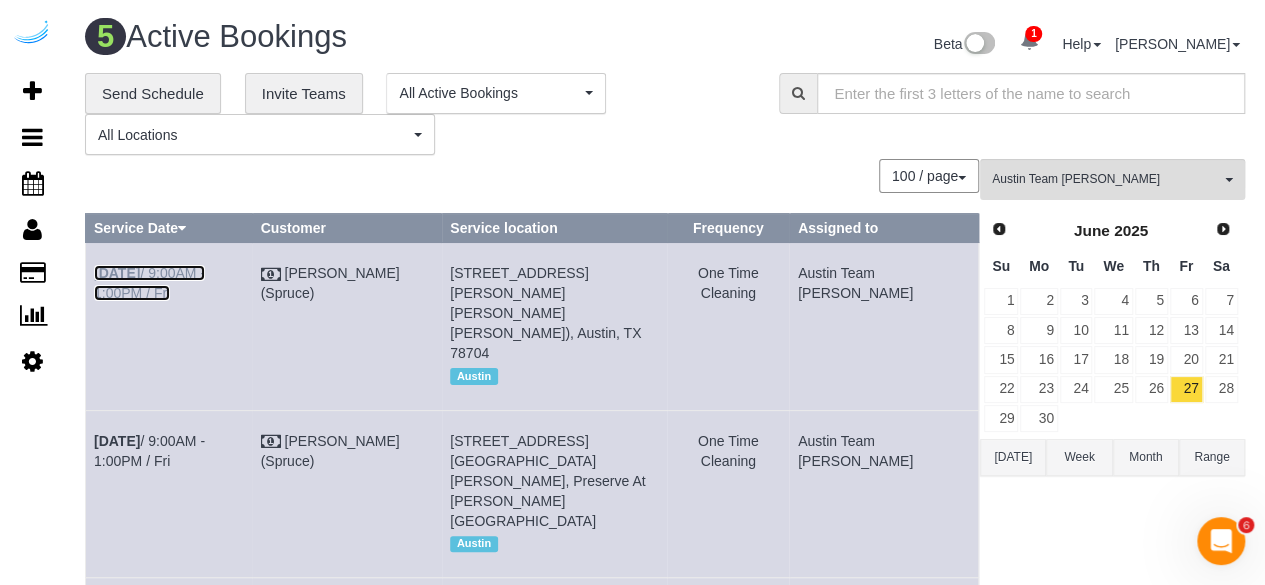 click on "Jun 27th
/ 9:00AM - 1:00PM / Fri" at bounding box center [149, 283] 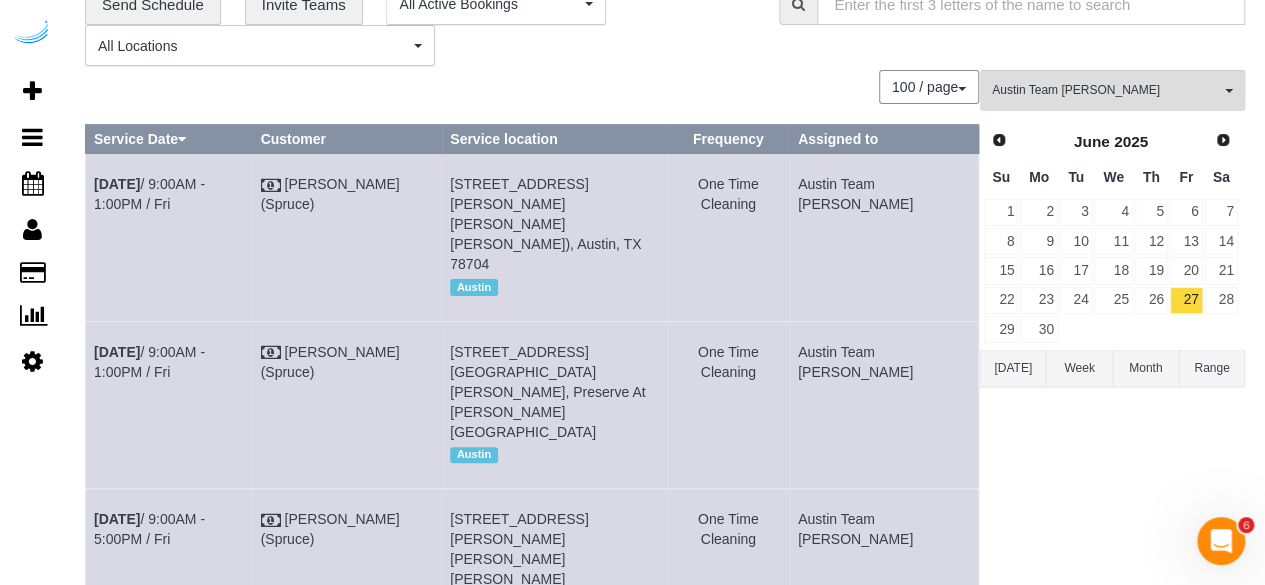 scroll, scrollTop: 200, scrollLeft: 0, axis: vertical 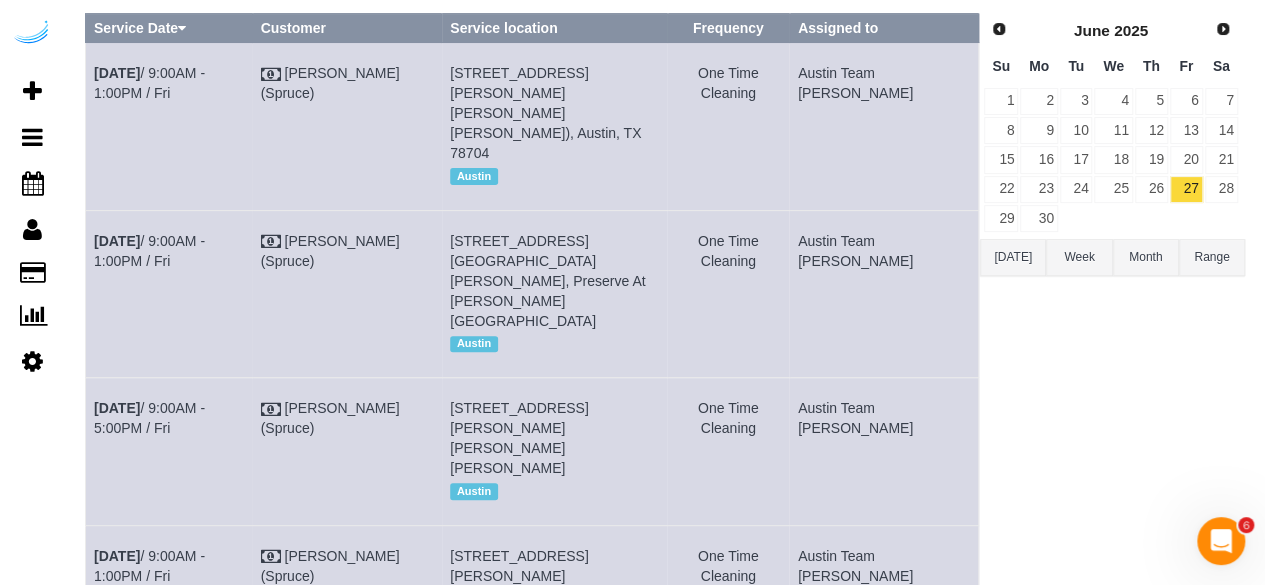 click on "Jun 27th
/ 9:00AM - 1:00PM / Fri" at bounding box center (169, 293) 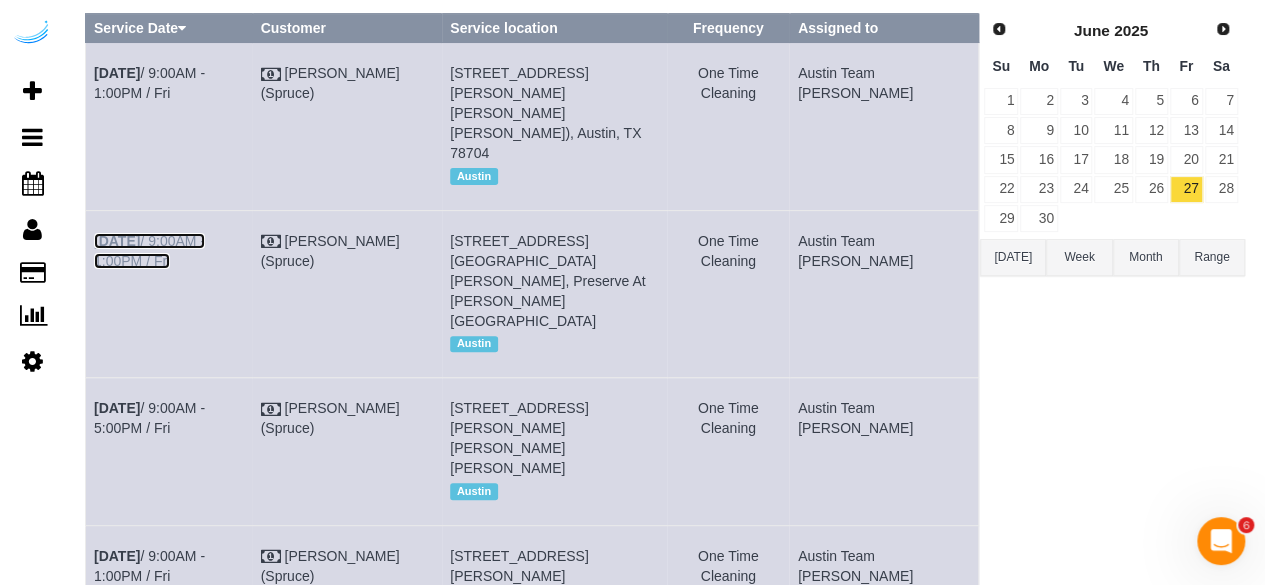click on "Jun 27th
/ 9:00AM - 1:00PM / Fri" at bounding box center [149, 251] 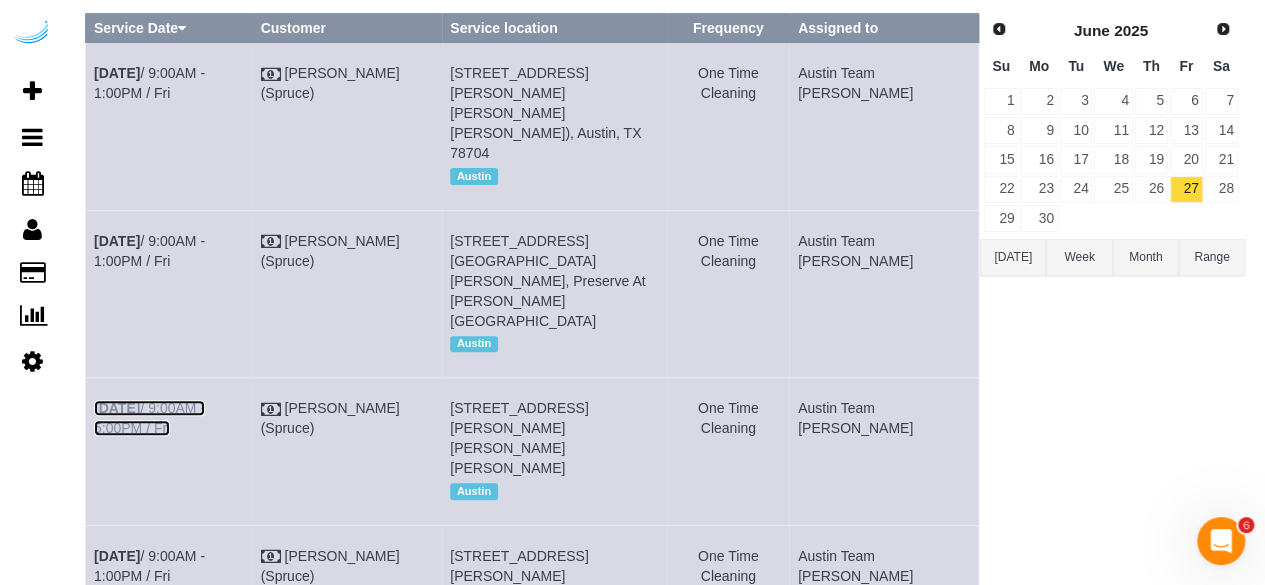 drag, startPoint x: 250, startPoint y: 347, endPoint x: 248, endPoint y: 329, distance: 18.110771 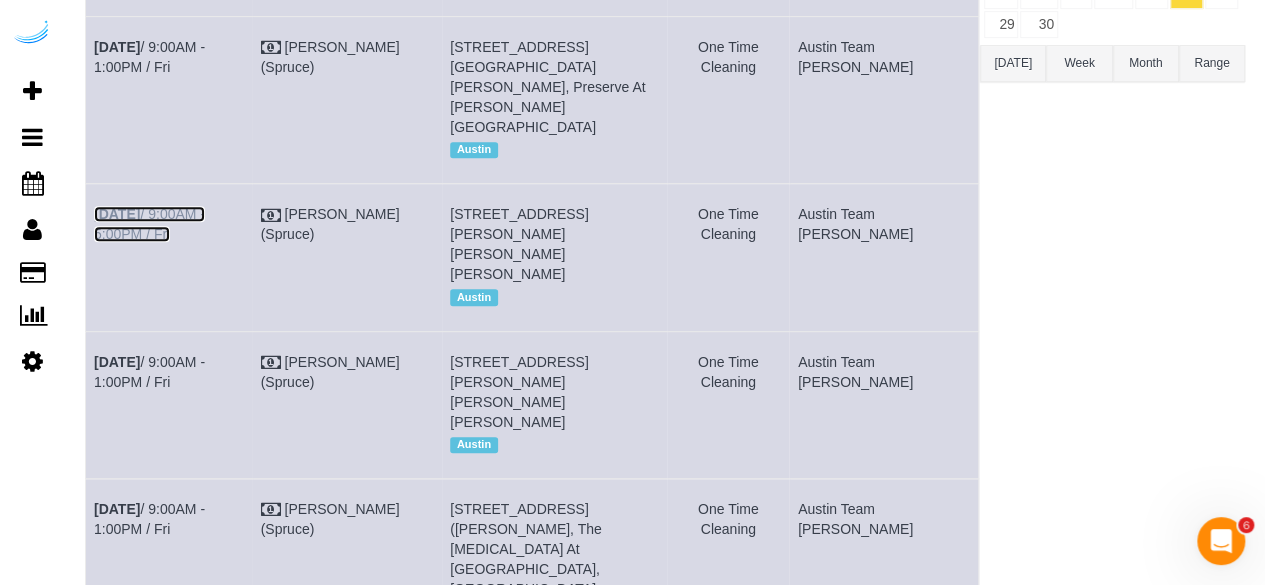 scroll, scrollTop: 400, scrollLeft: 0, axis: vertical 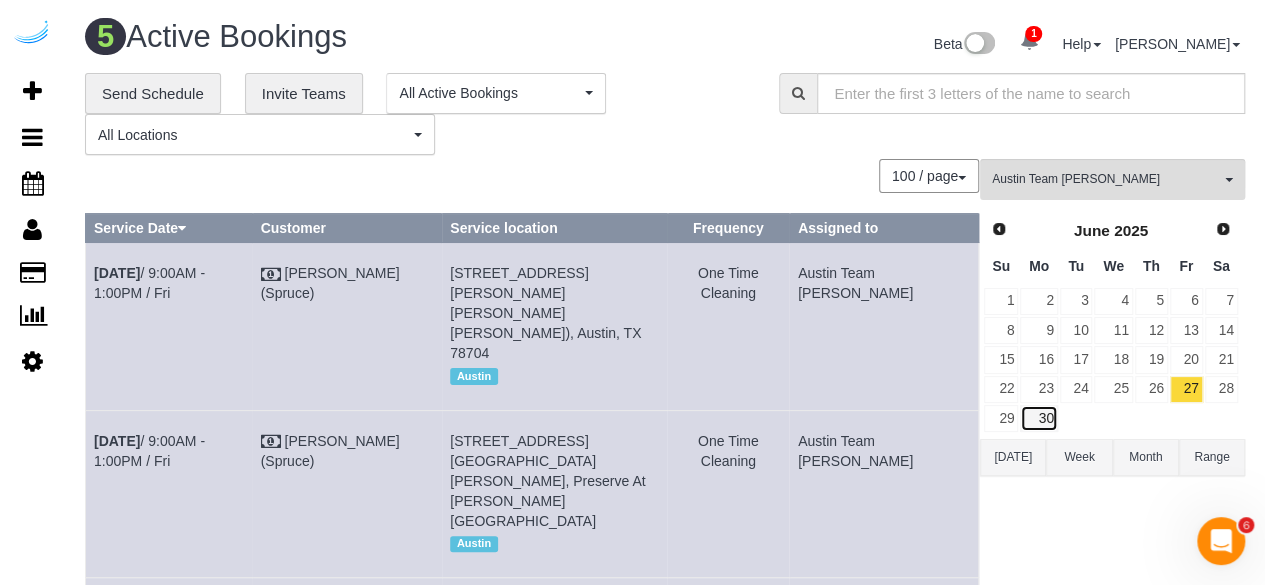 click on "30" at bounding box center (1038, 418) 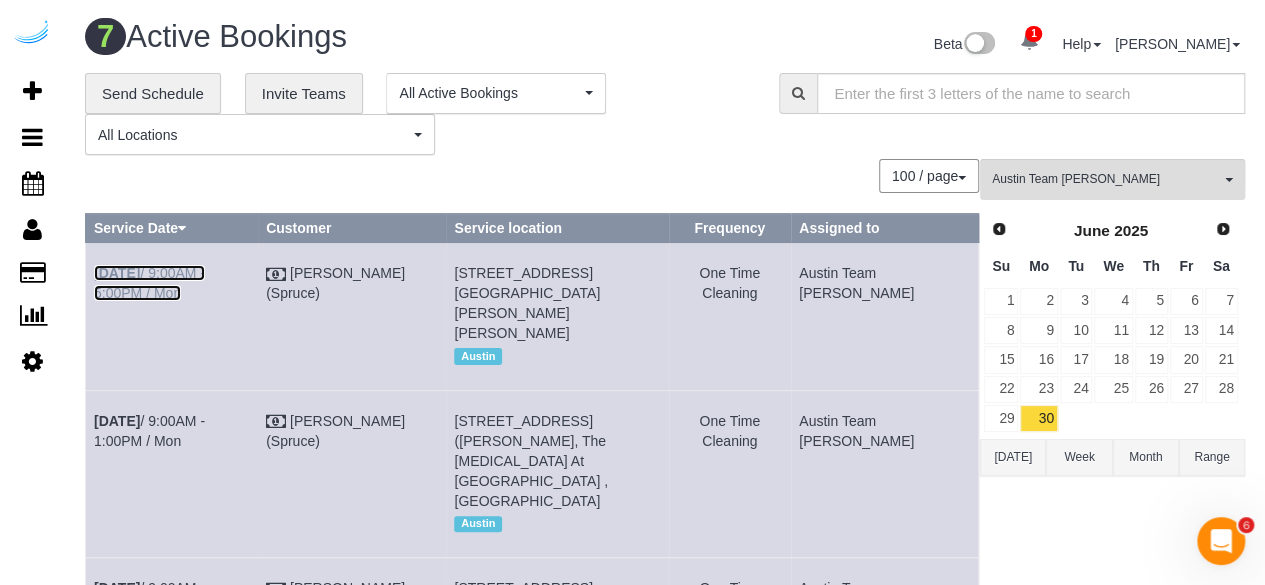 click on "Jun 30th
/ 9:00AM - 5:00PM / Mon" at bounding box center (149, 283) 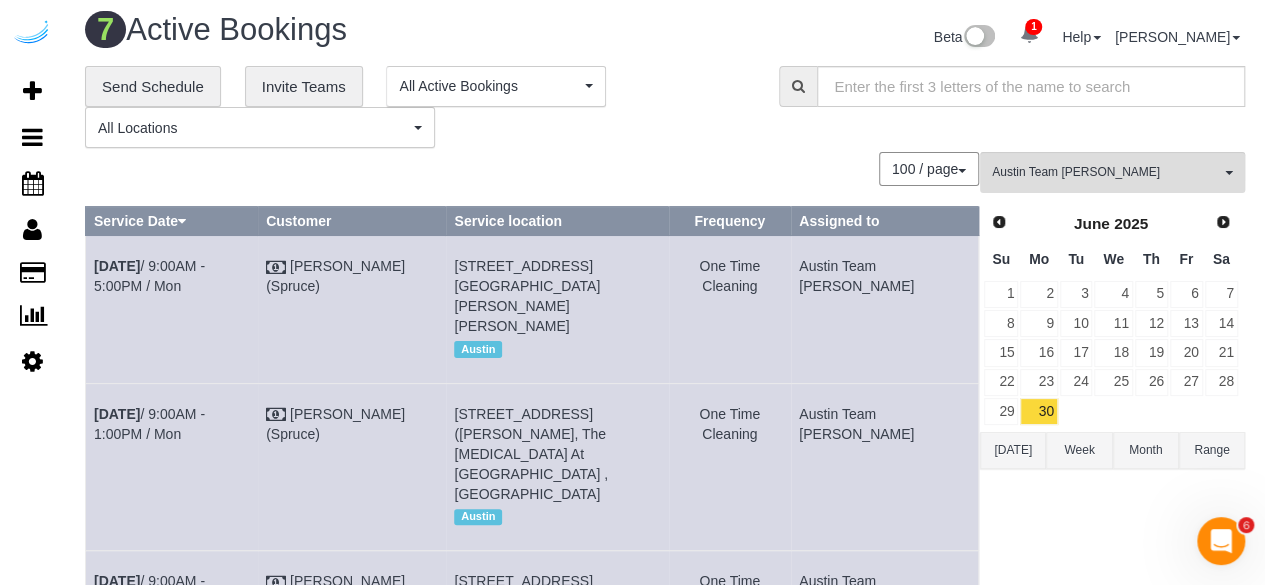 scroll, scrollTop: 200, scrollLeft: 0, axis: vertical 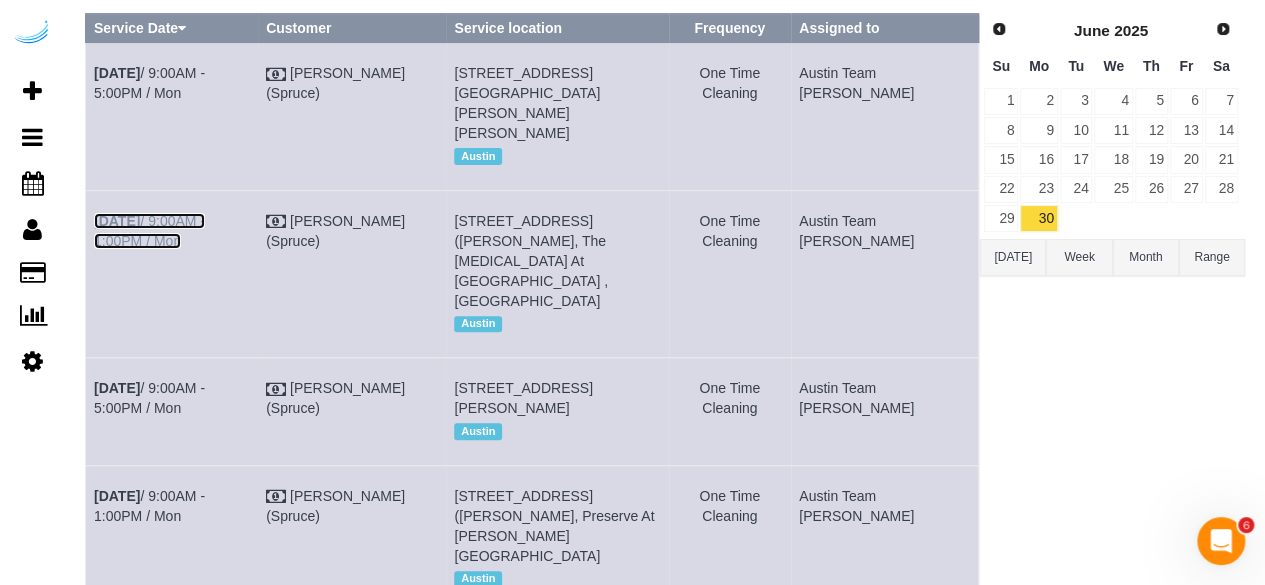 click on "Jun 30th
/ 9:00AM - 1:00PM / Mon" at bounding box center (149, 231) 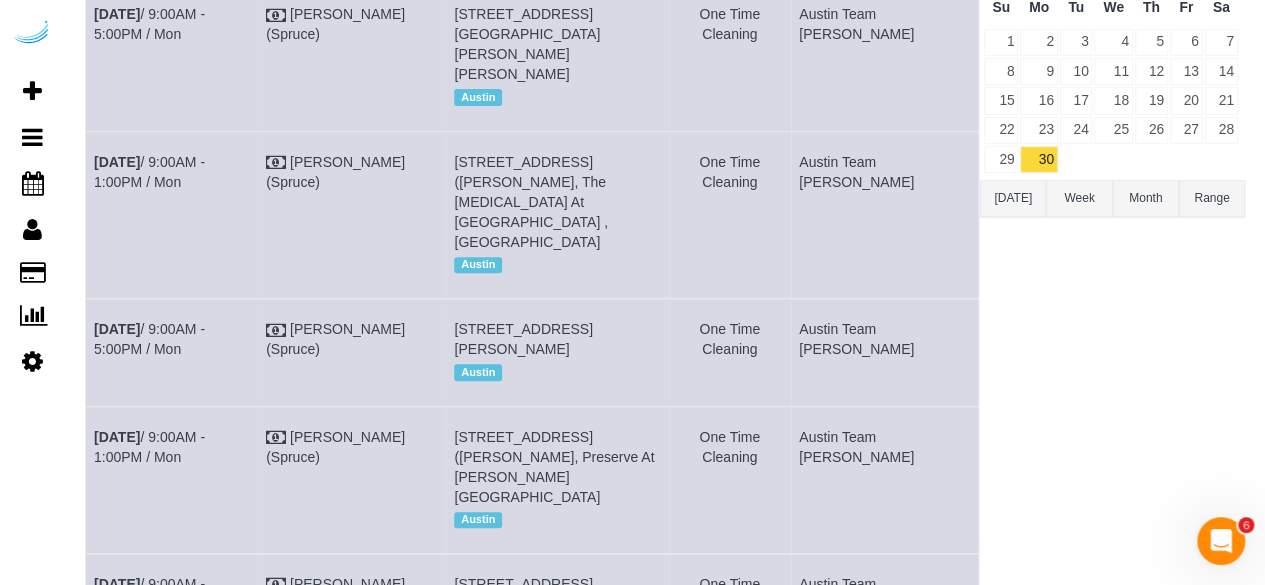 scroll, scrollTop: 300, scrollLeft: 0, axis: vertical 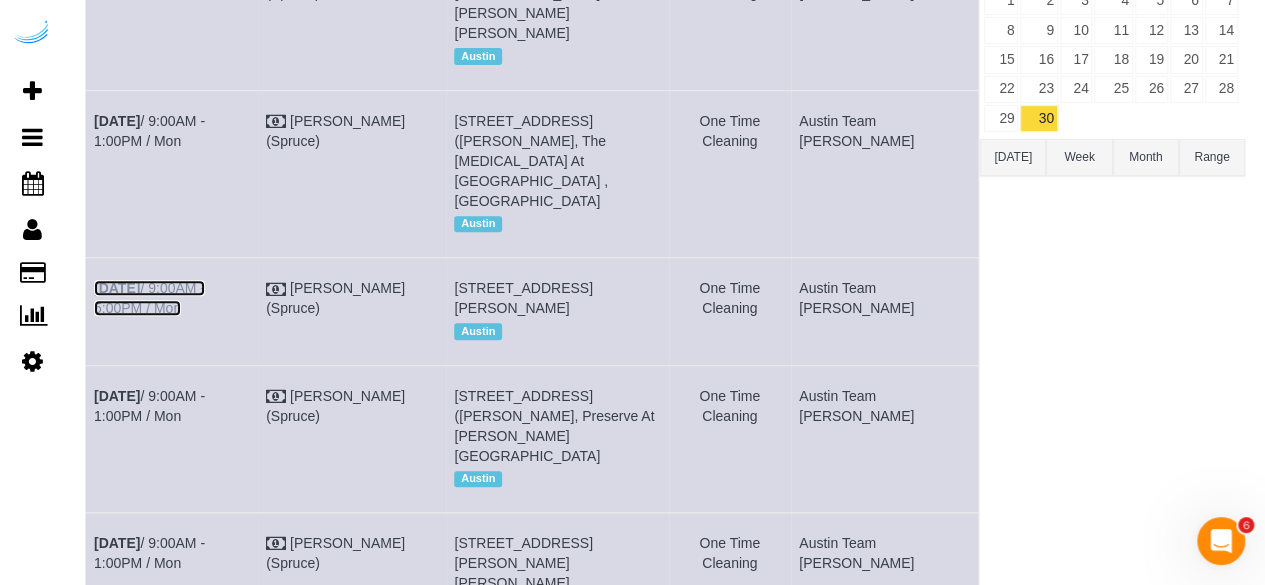 click on "Jun 30th
/ 9:00AM - 5:00PM / Mon" at bounding box center [149, 298] 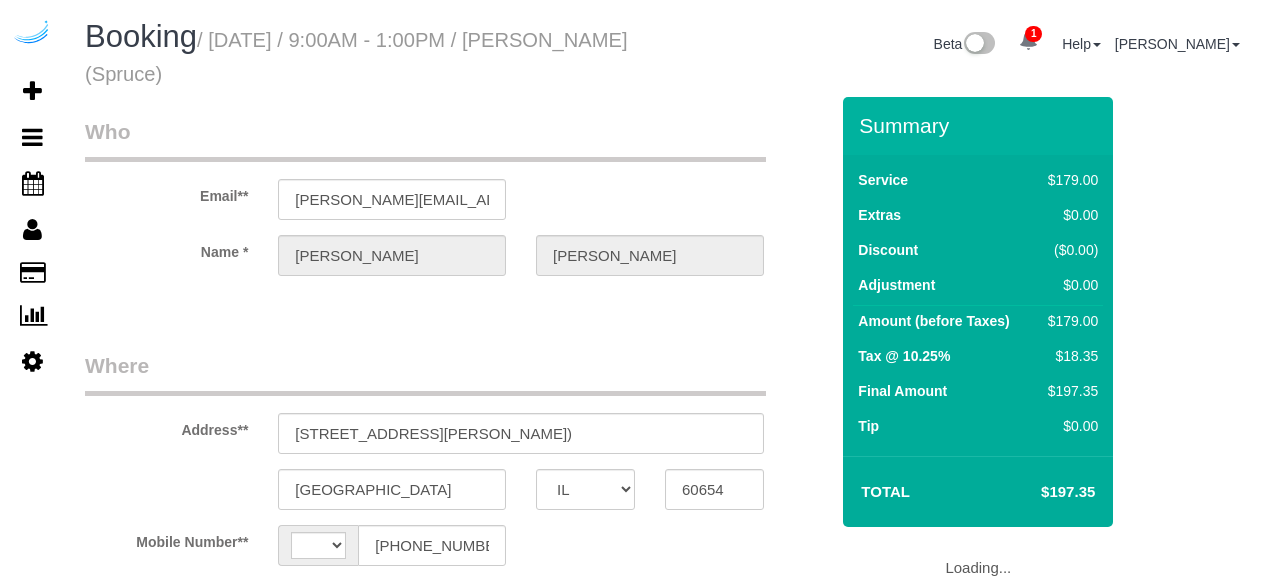 select on "IL" 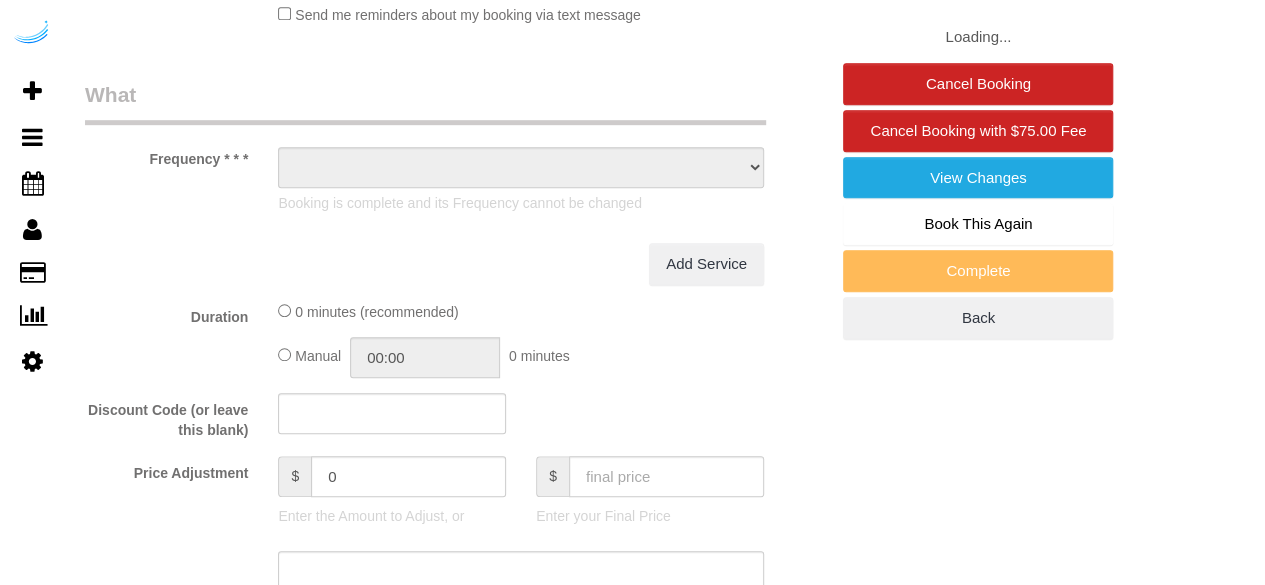 select on "string:[GEOGRAPHIC_DATA]" 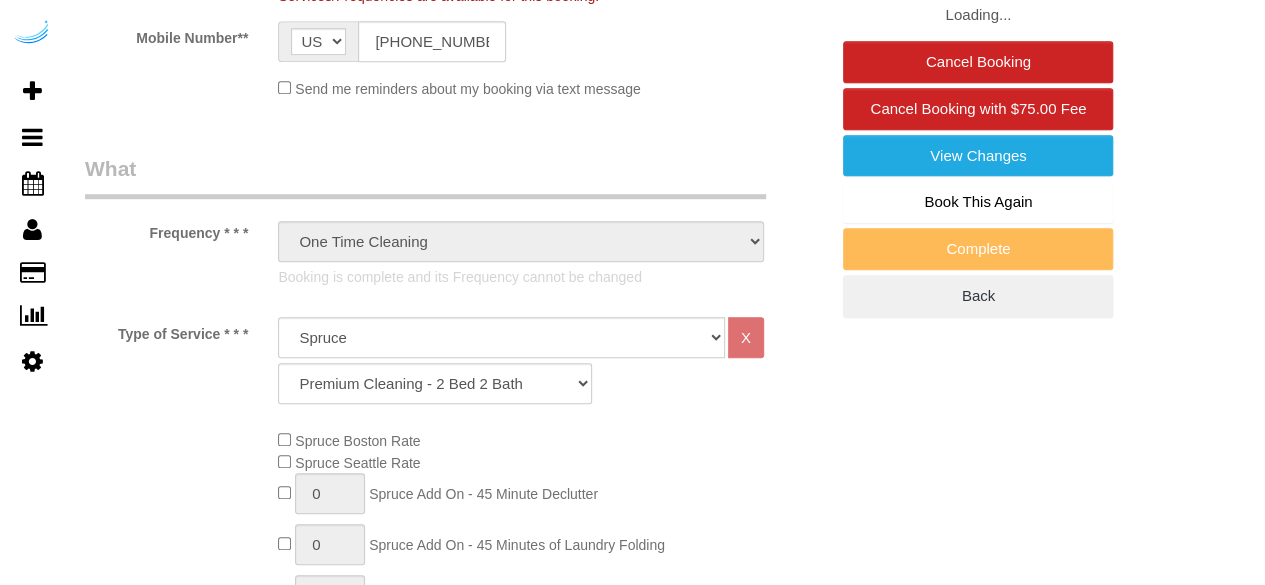 select on "object:790" 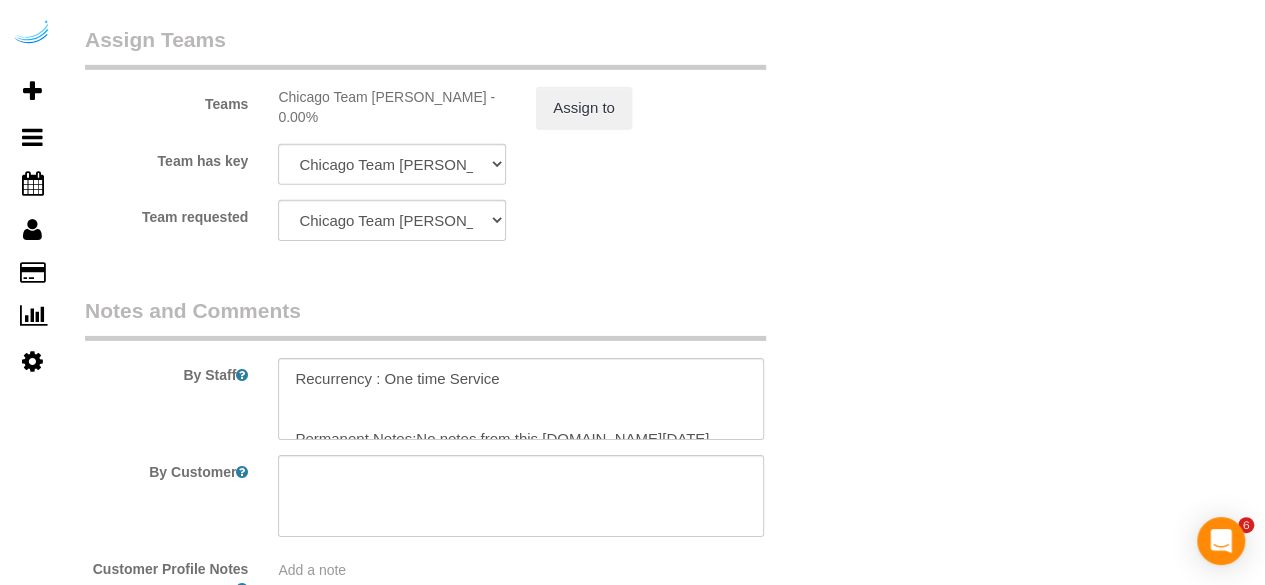 scroll, scrollTop: 3364, scrollLeft: 0, axis: vertical 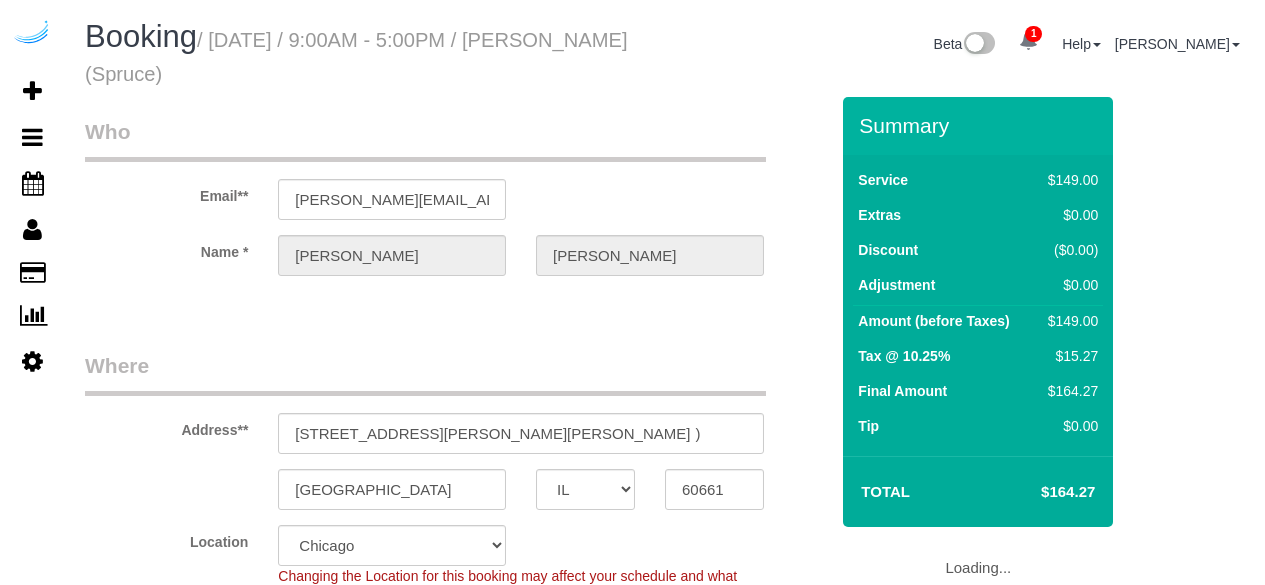 select on "IL" 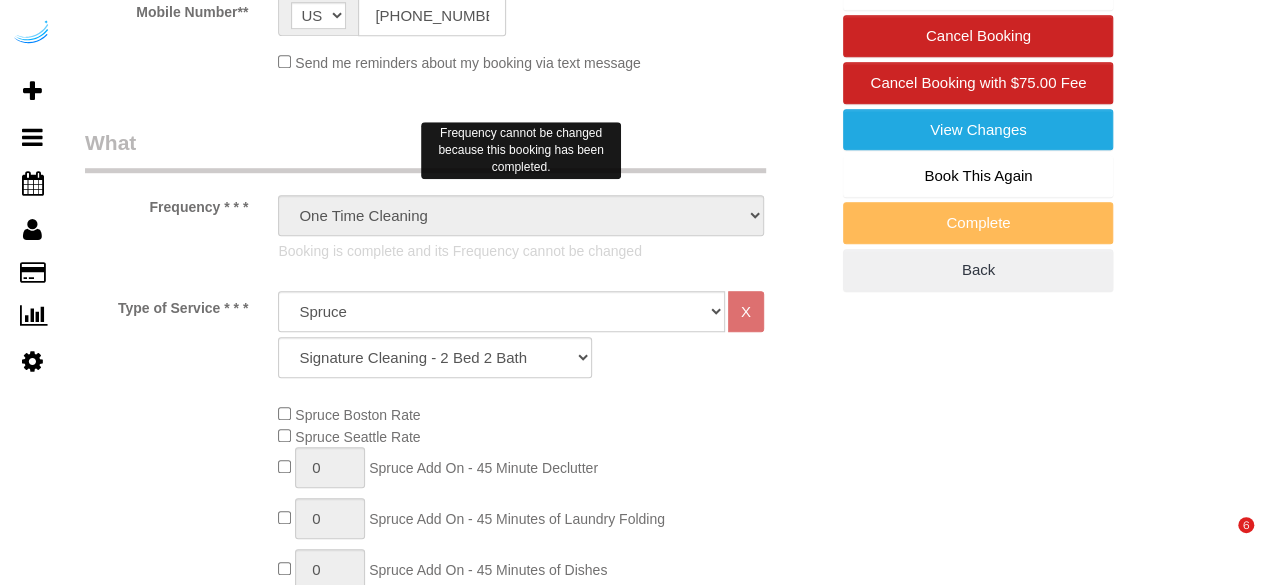 scroll, scrollTop: 700, scrollLeft: 0, axis: vertical 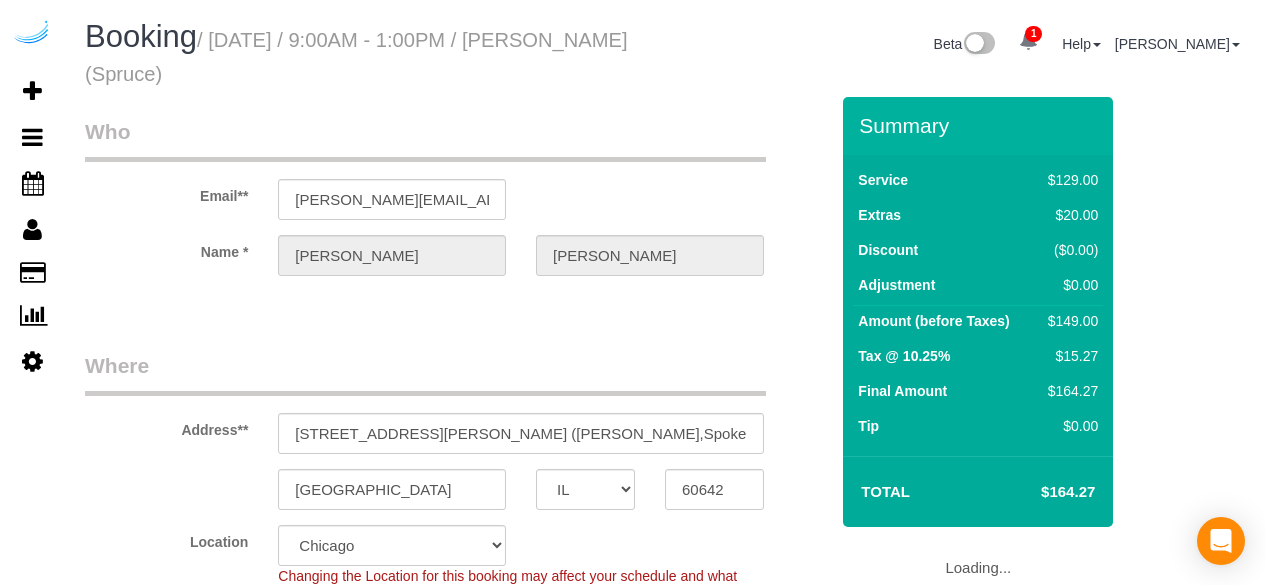 select on "IL" 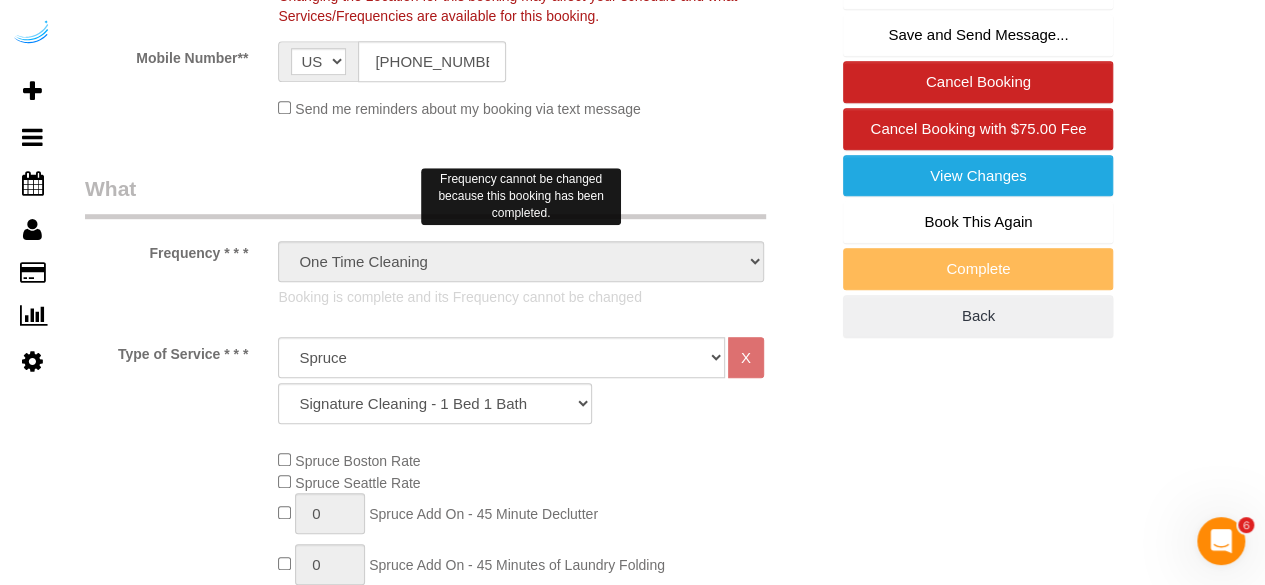 scroll, scrollTop: 600, scrollLeft: 0, axis: vertical 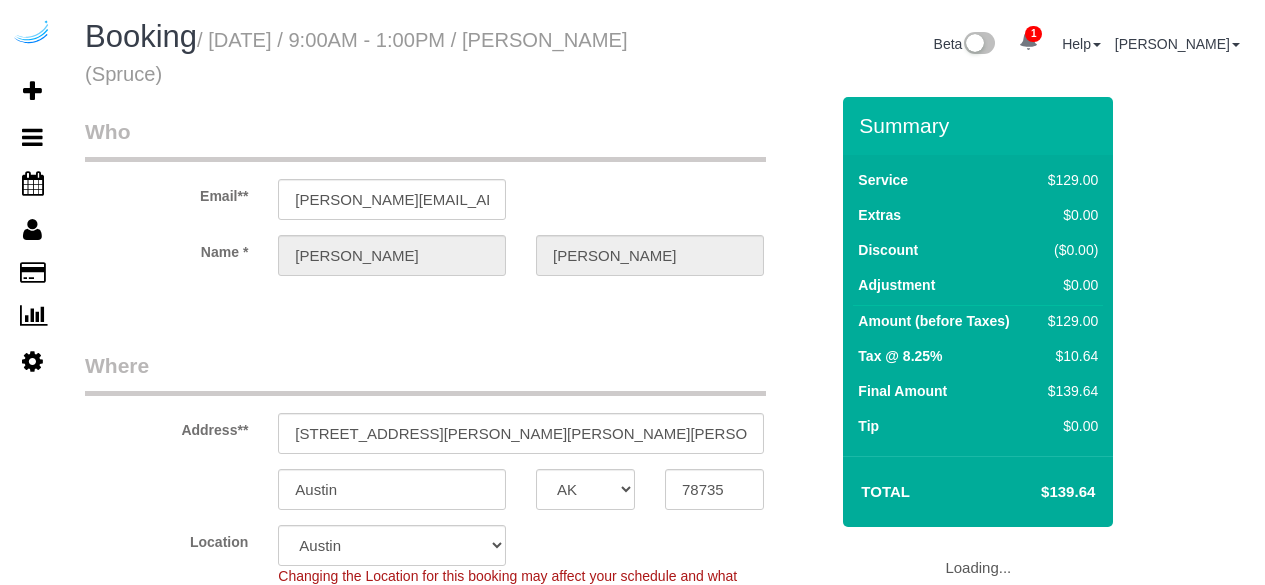 select on "[GEOGRAPHIC_DATA]" 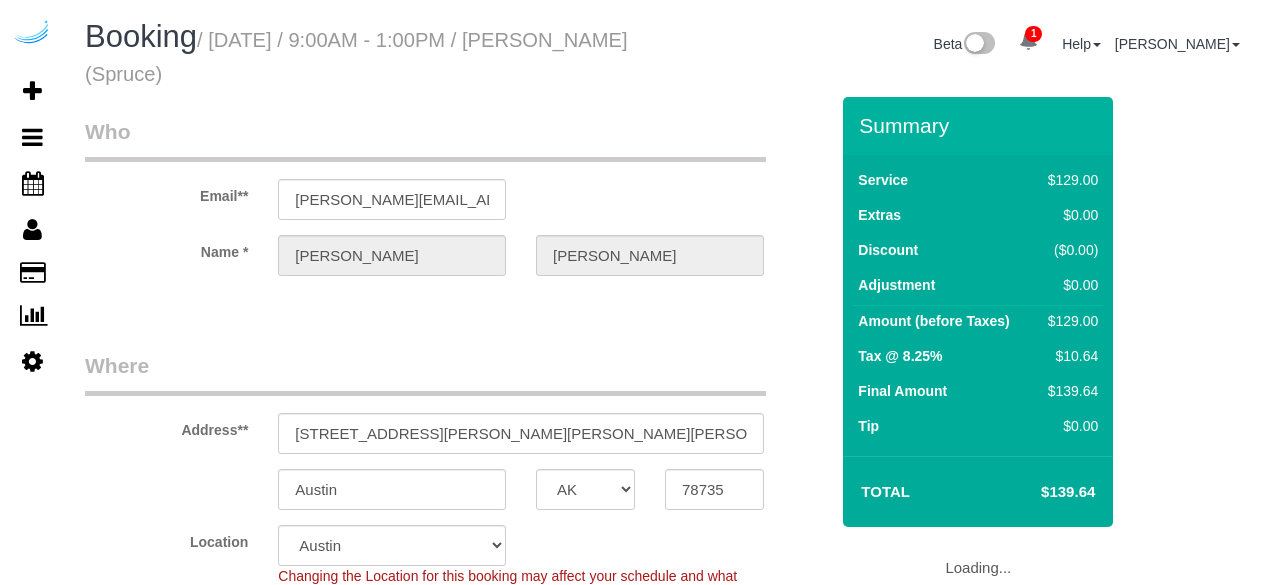 select on "object:815" 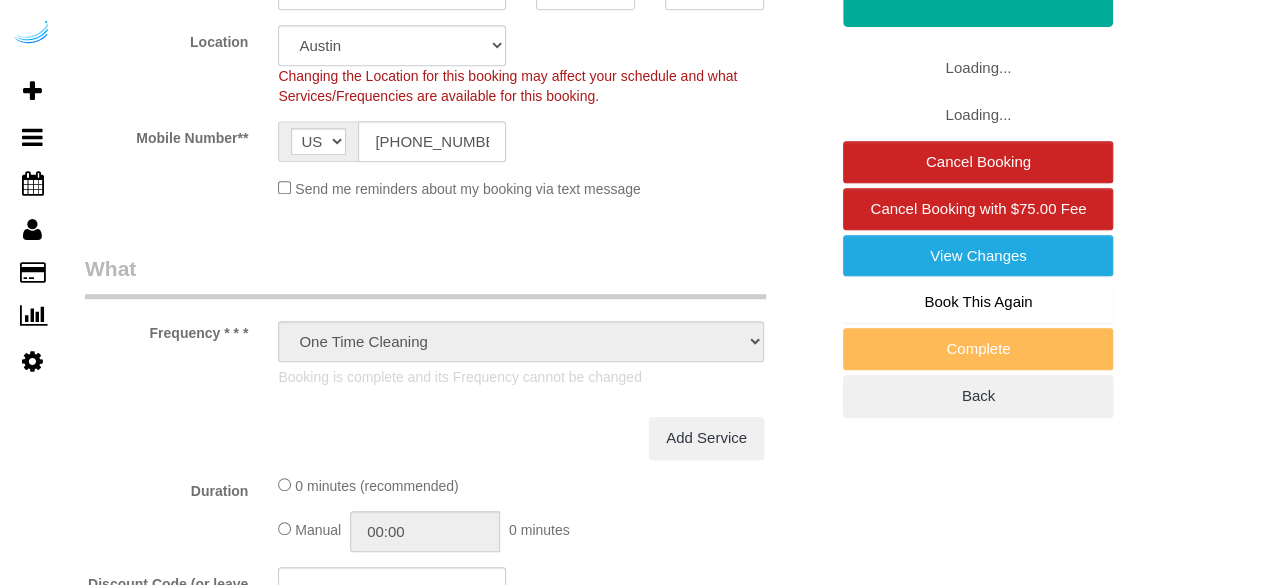 select on "282" 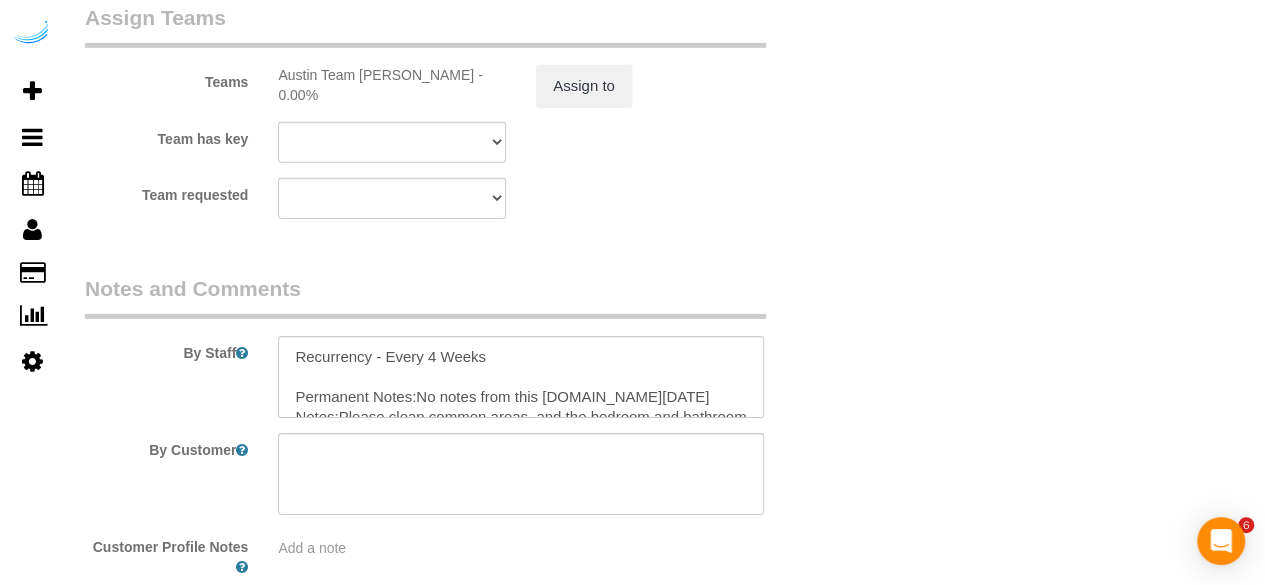 scroll, scrollTop: 3300, scrollLeft: 0, axis: vertical 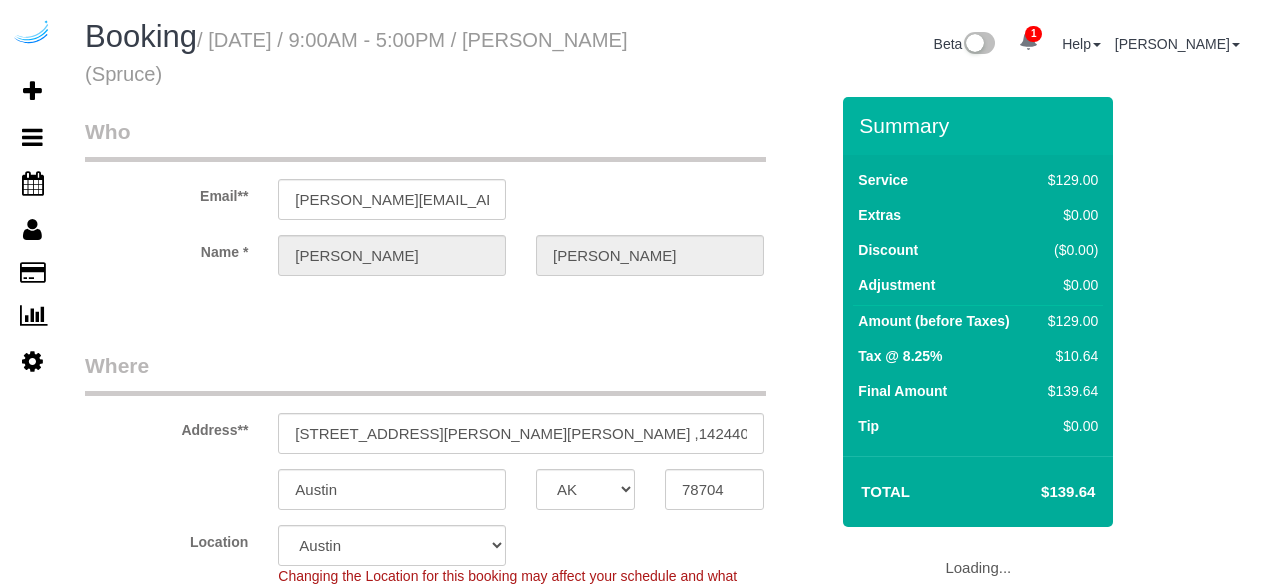 select on "[GEOGRAPHIC_DATA]" 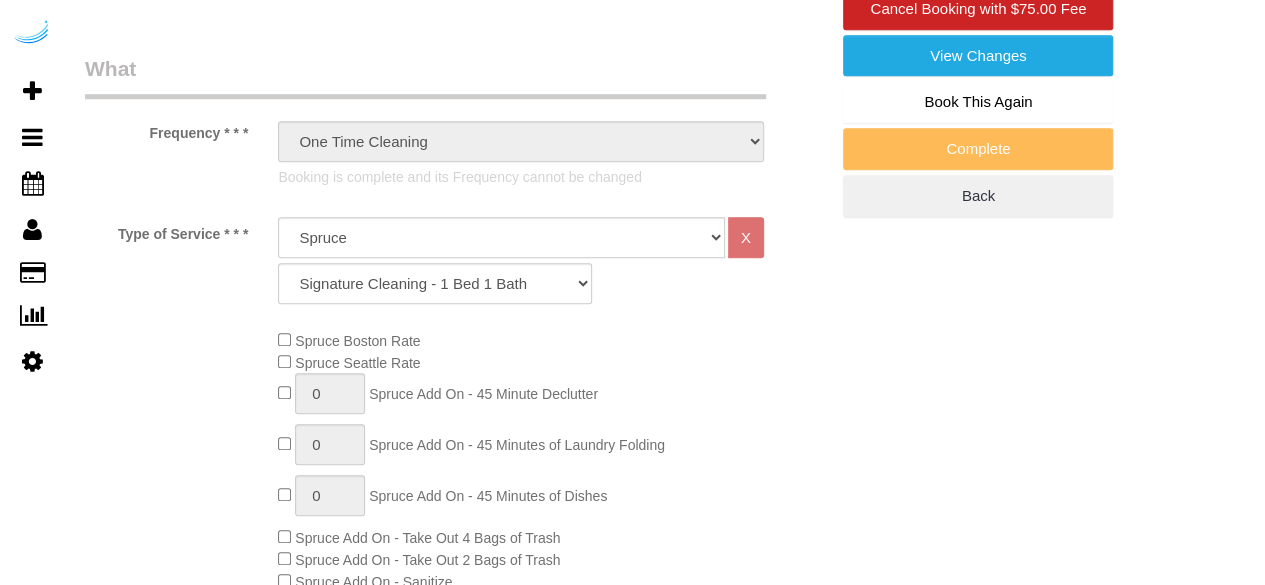 select on "object:818" 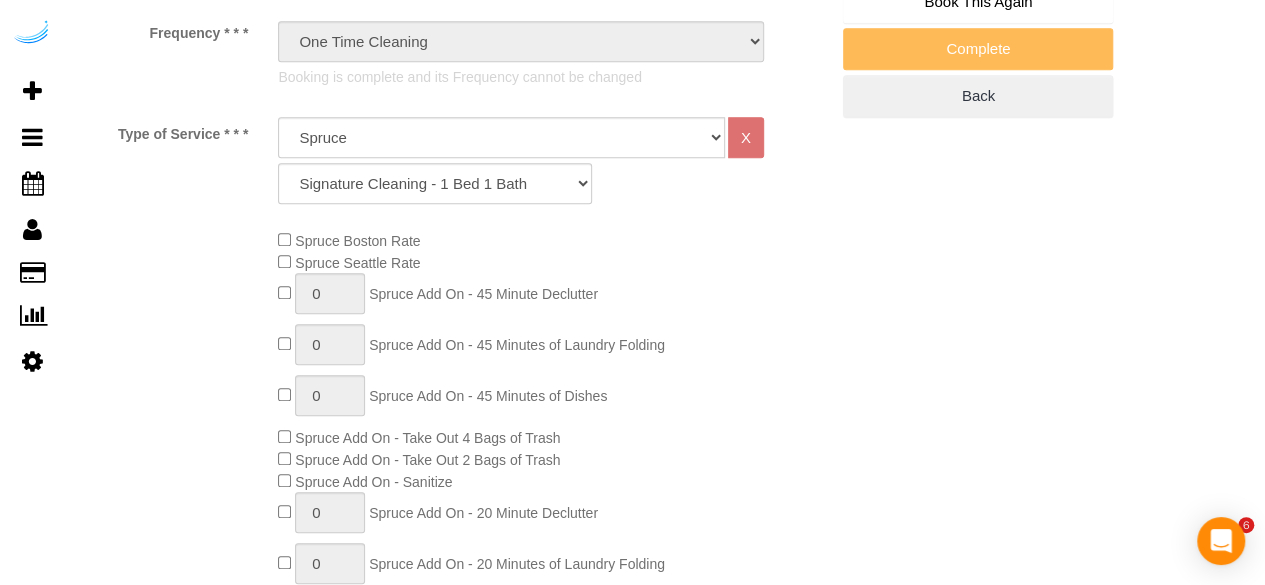 scroll, scrollTop: 100, scrollLeft: 0, axis: vertical 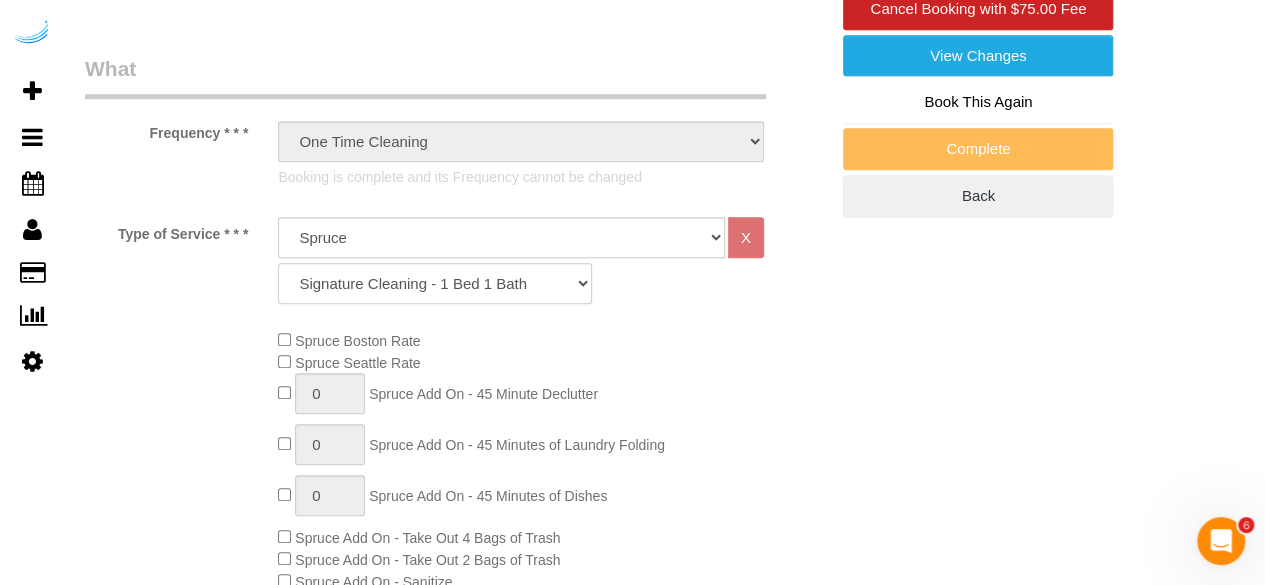 click on "Signature Cleaning - Studio Signature Cleaning - 1 Bed 1 Bath Signature Cleaning - 1 Bed 1.5 Bath Signature Cleaning - 1 Bed 1 Bath + Study Signature Cleaning - 1 Bed 2 Bath Signature Cleaning - 2 Bed 1 Bath Signature Cleaning - 2 Bed 2 Bath Signature Cleaning - 2 Bed 2.5 Bath Signature Cleaning - 2 Bed 2 Bath + Study Signature Cleaning - 3 Bed 2 Bath Signature Cleaning - 3 Bed 3 Bath Signature Cleaning - 4 Bed 2 Bath Signature Cleaning - 4 Bed 4 Bath Signature Cleaning - 5 Bed 4 Bath Signature Cleaning - 5 Bed 5 Bath Signature Cleaning - 6 Bed 6 Bath Premium Cleaning - Studio Premium Cleaning - 1 Bed 1 Bath Premium Cleaning - 1 Bed 1.5 Bath Premium Cleaning - 1 Bed 1 Bath + Study Premium Cleaning - 1 Bed 2 Bath Premium Cleaning - 2 Bed 1 Bath Premium Cleaning - 2 Bed 2 Bath Premium Cleaning - 2 Bed 2.5 Bath Premium Cleaning - 2 Bed 2 Bath + Study Premium Cleaning - 3 Bed 2 Bath Premium Cleaning - 3 Bed 3 Bath Premium Cleaning - 4 Bed 2 Bath Premium Cleaning - 4 Bed 4 Bath Premium Cleaning - 5 Bed 4 Bath" 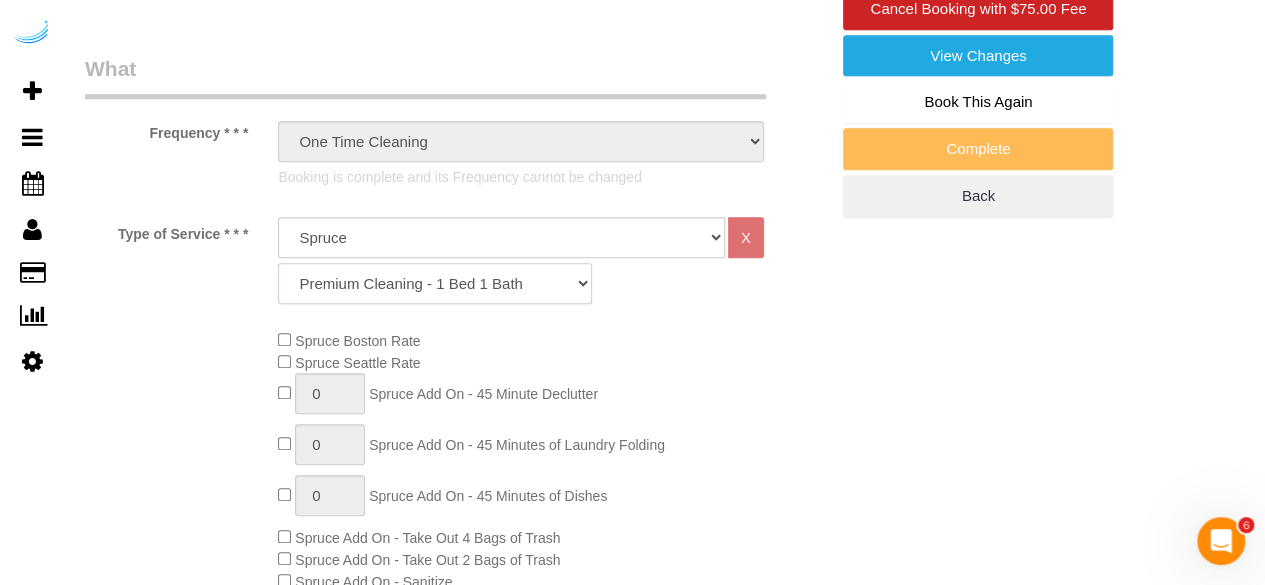 click on "Signature Cleaning - Studio Signature Cleaning - 1 Bed 1 Bath Signature Cleaning - 1 Bed 1.5 Bath Signature Cleaning - 1 Bed 1 Bath + Study Signature Cleaning - 1 Bed 2 Bath Signature Cleaning - 2 Bed 1 Bath Signature Cleaning - 2 Bed 2 Bath Signature Cleaning - 2 Bed 2.5 Bath Signature Cleaning - 2 Bed 2 Bath + Study Signature Cleaning - 3 Bed 2 Bath Signature Cleaning - 3 Bed 3 Bath Signature Cleaning - 4 Bed 2 Bath Signature Cleaning - 4 Bed 4 Bath Signature Cleaning - 5 Bed 4 Bath Signature Cleaning - 5 Bed 5 Bath Signature Cleaning - 6 Bed 6 Bath Premium Cleaning - Studio Premium Cleaning - 1 Bed 1 Bath Premium Cleaning - 1 Bed 1.5 Bath Premium Cleaning - 1 Bed 1 Bath + Study Premium Cleaning - 1 Bed 2 Bath Premium Cleaning - 2 Bed 1 Bath Premium Cleaning - 2 Bed 2 Bath Premium Cleaning - 2 Bed 2.5 Bath Premium Cleaning - 2 Bed 2 Bath + Study Premium Cleaning - 3 Bed 2 Bath Premium Cleaning - 3 Bed 3 Bath Premium Cleaning - 4 Bed 2 Bath Premium Cleaning - 4 Bed 4 Bath Premium Cleaning - 5 Bed 4 Bath" 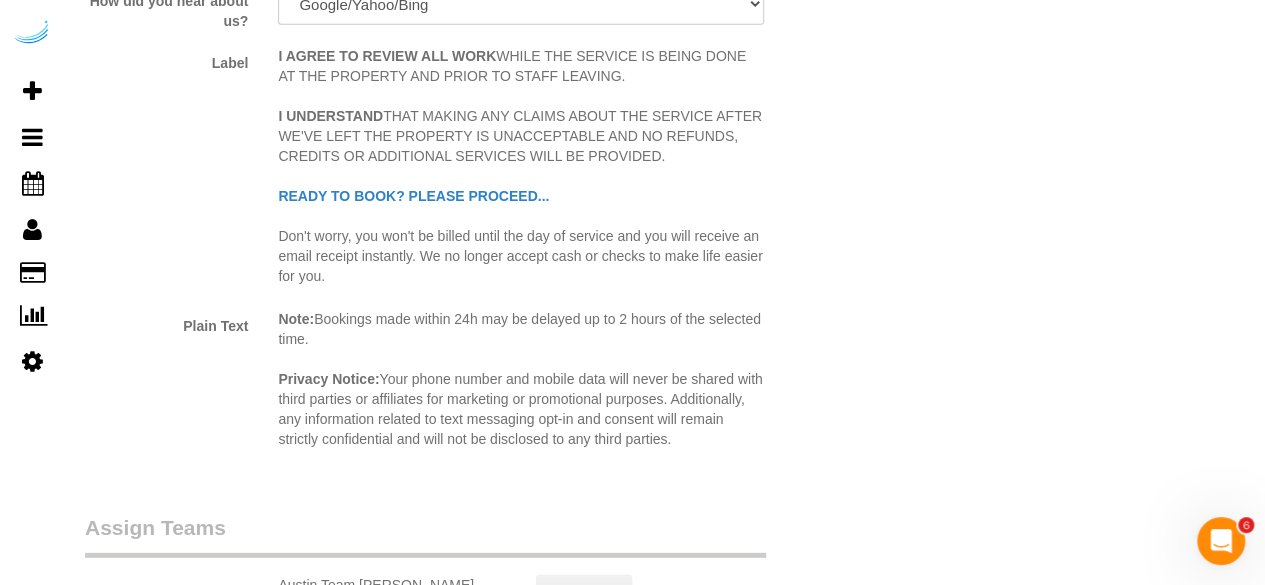 scroll, scrollTop: 2064, scrollLeft: 0, axis: vertical 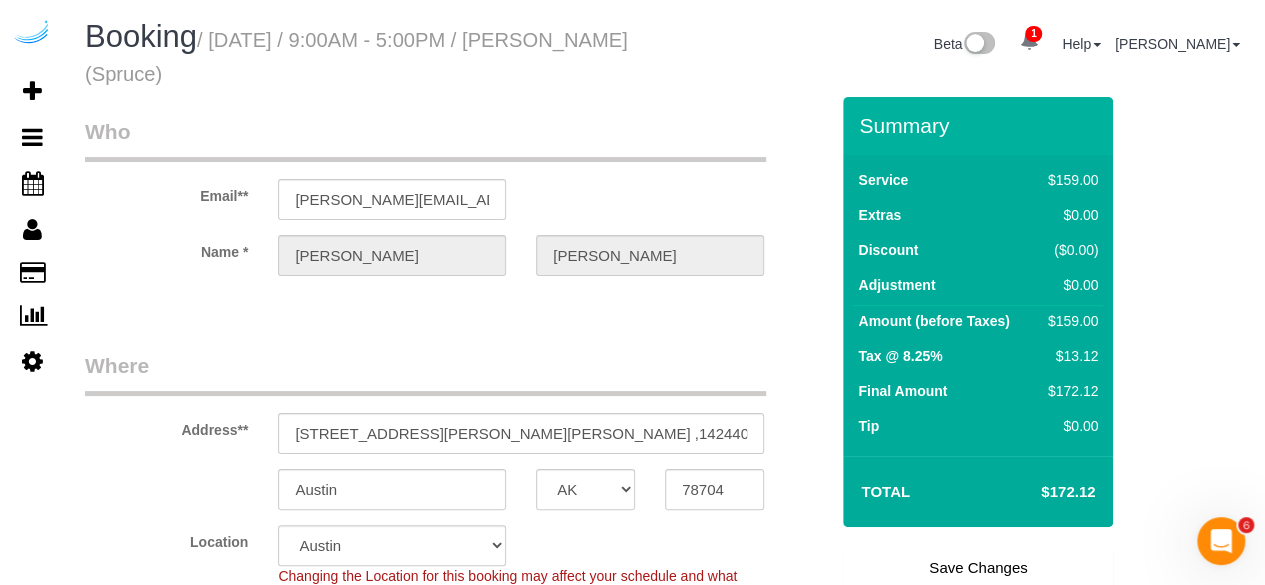 click on "Save Changes" at bounding box center (978, 568) 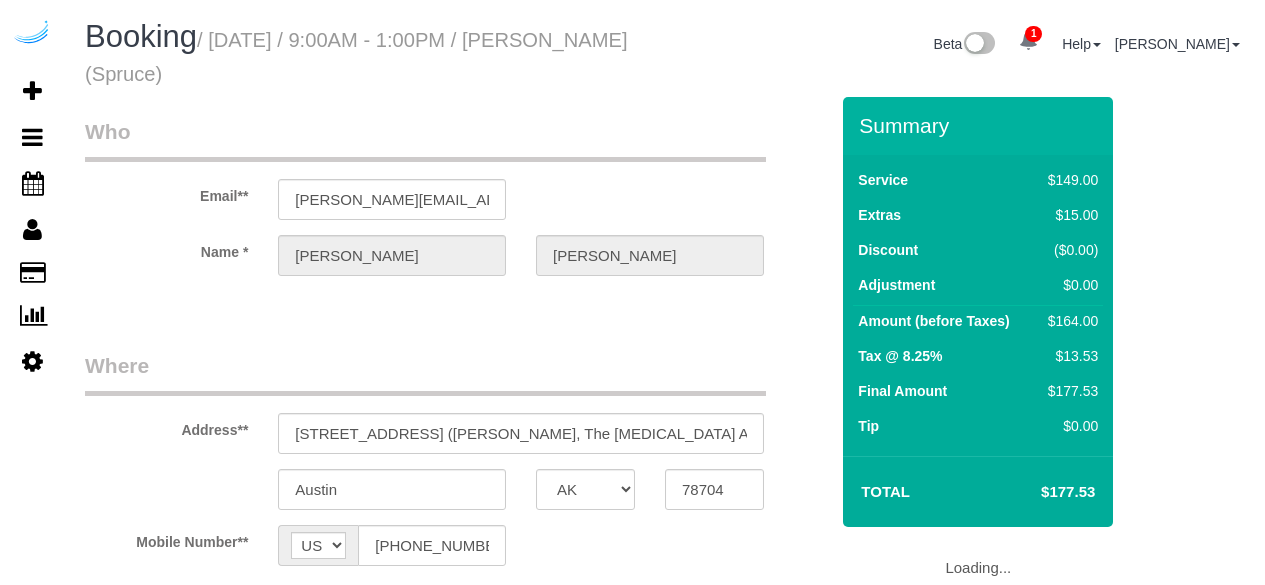 select on "[GEOGRAPHIC_DATA]" 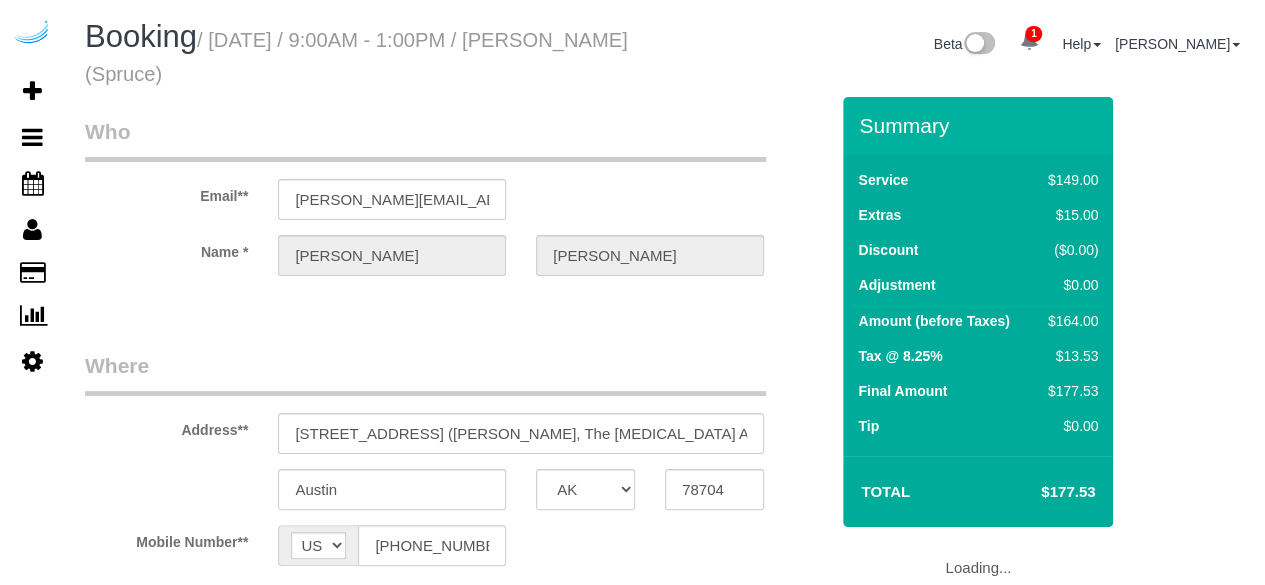 select on "object:731" 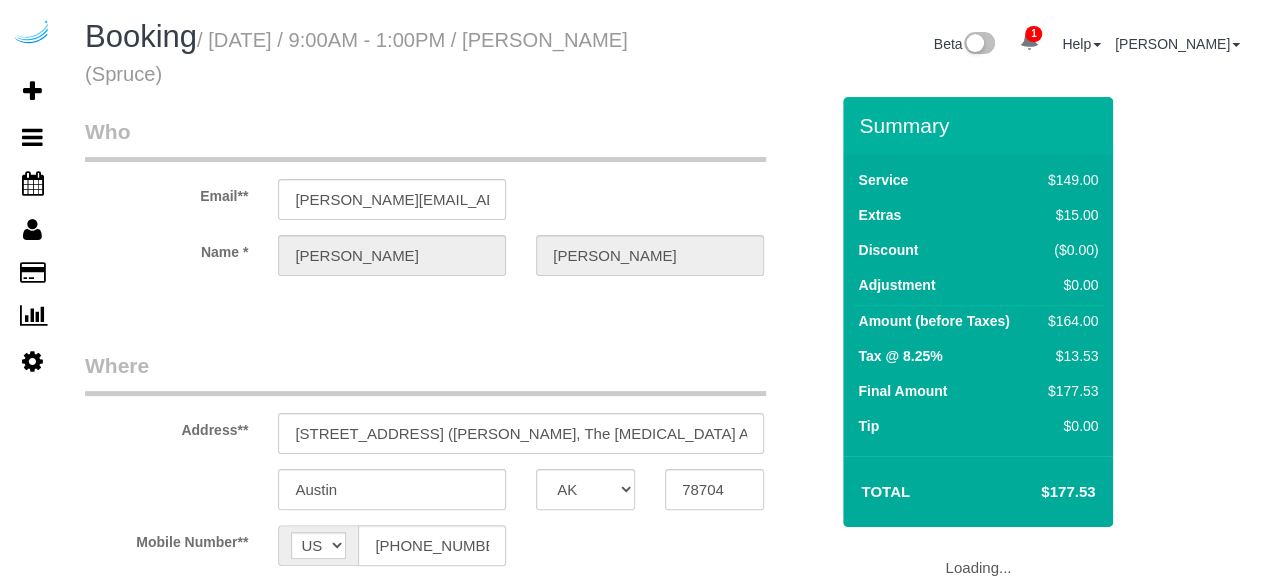 select on "number:9" 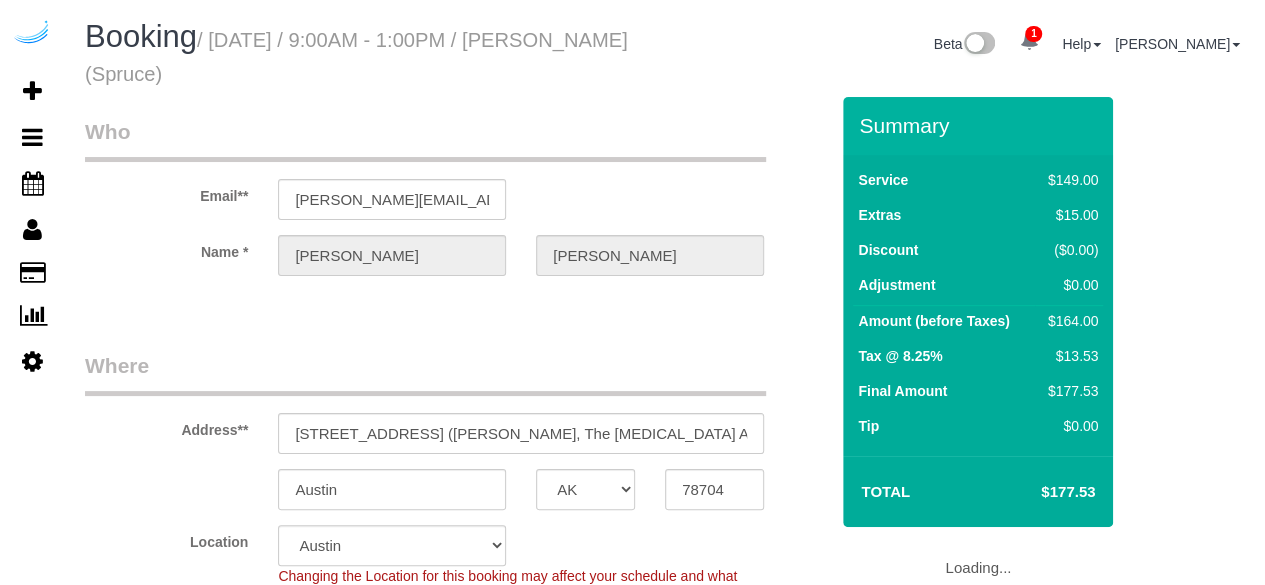 select on "object:815" 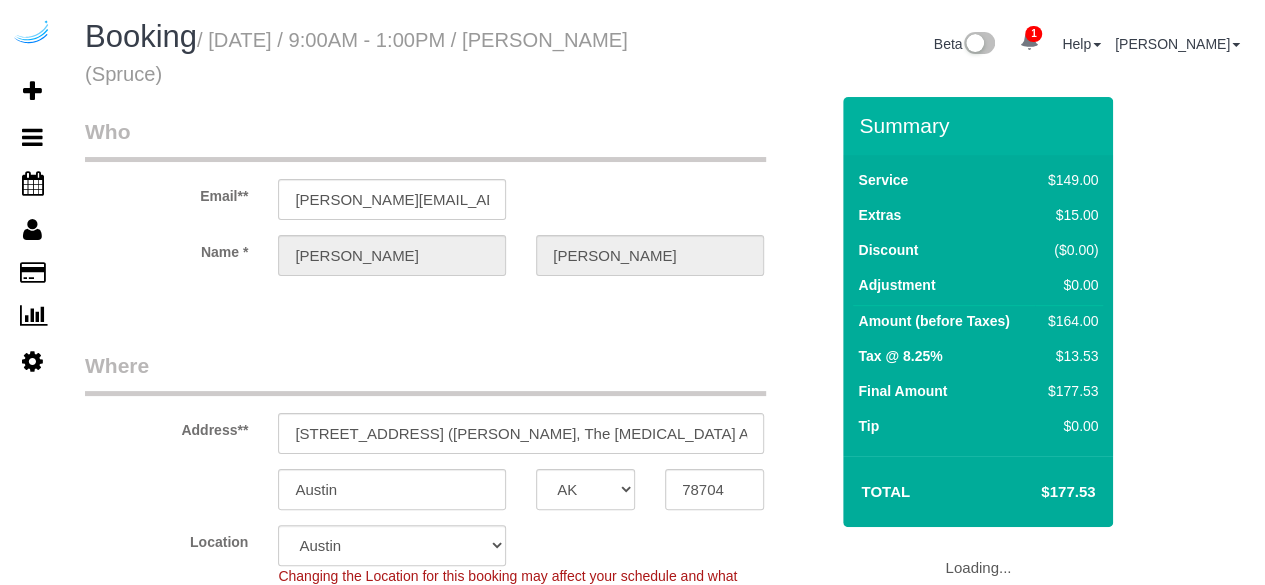 select on "282" 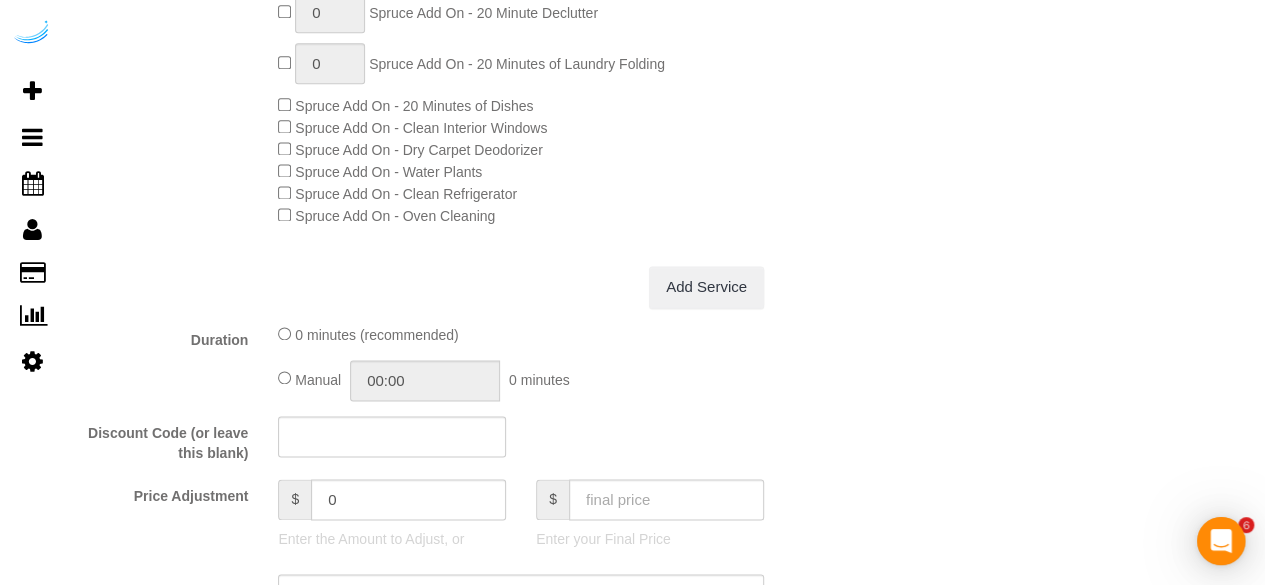 scroll, scrollTop: 0, scrollLeft: 0, axis: both 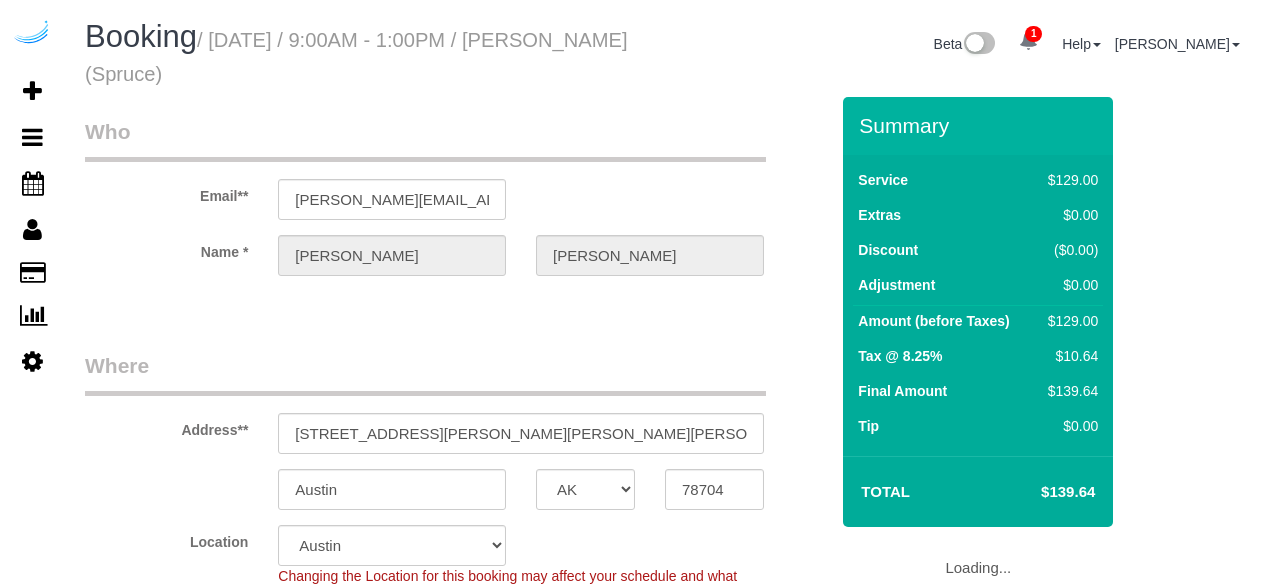 select on "[GEOGRAPHIC_DATA]" 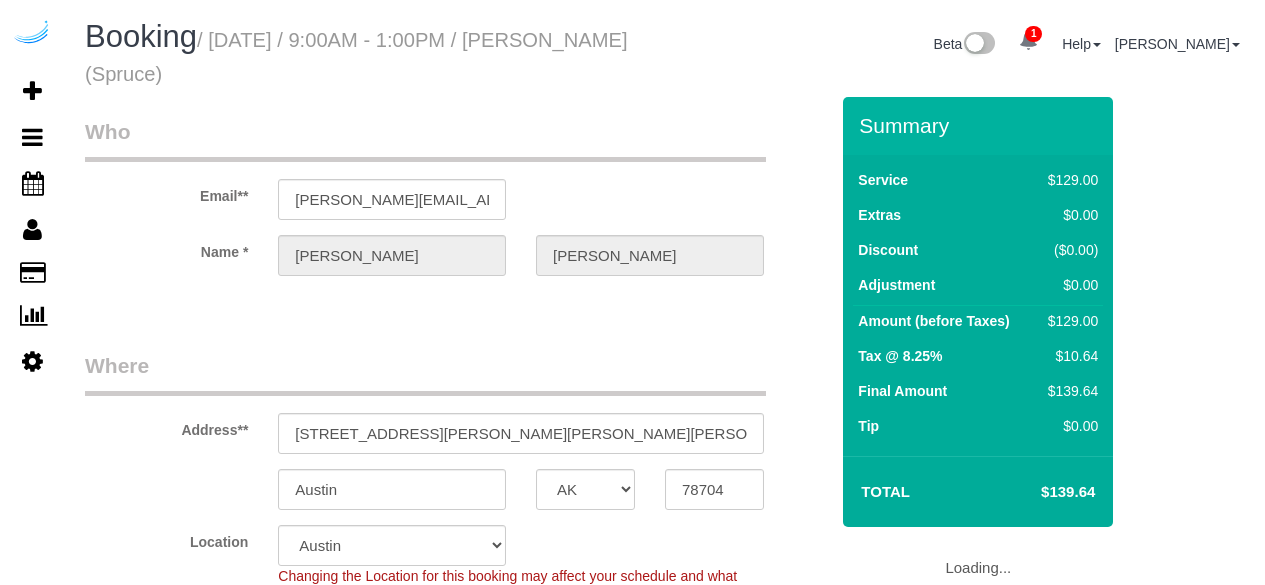 scroll, scrollTop: 0, scrollLeft: 0, axis: both 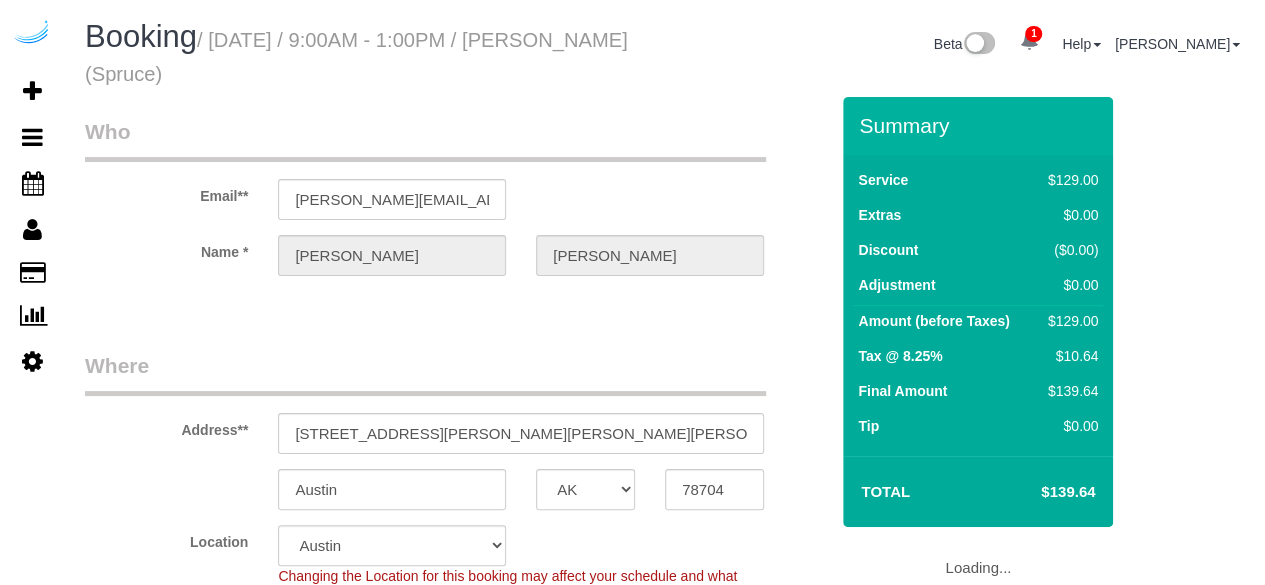 select on "282" 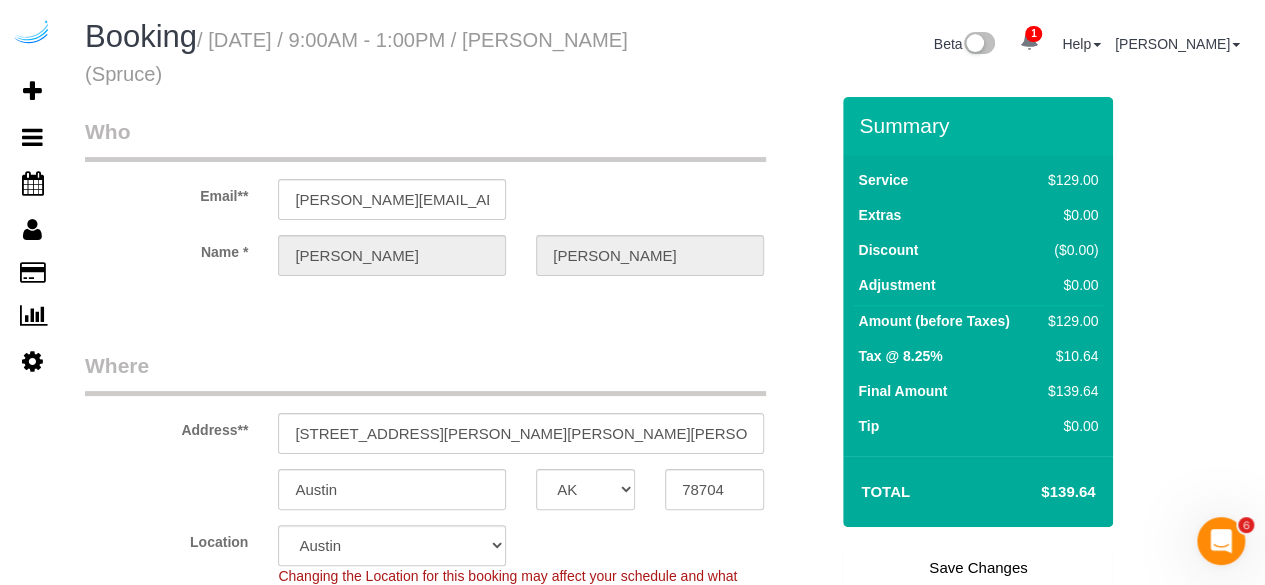 scroll, scrollTop: 0, scrollLeft: 0, axis: both 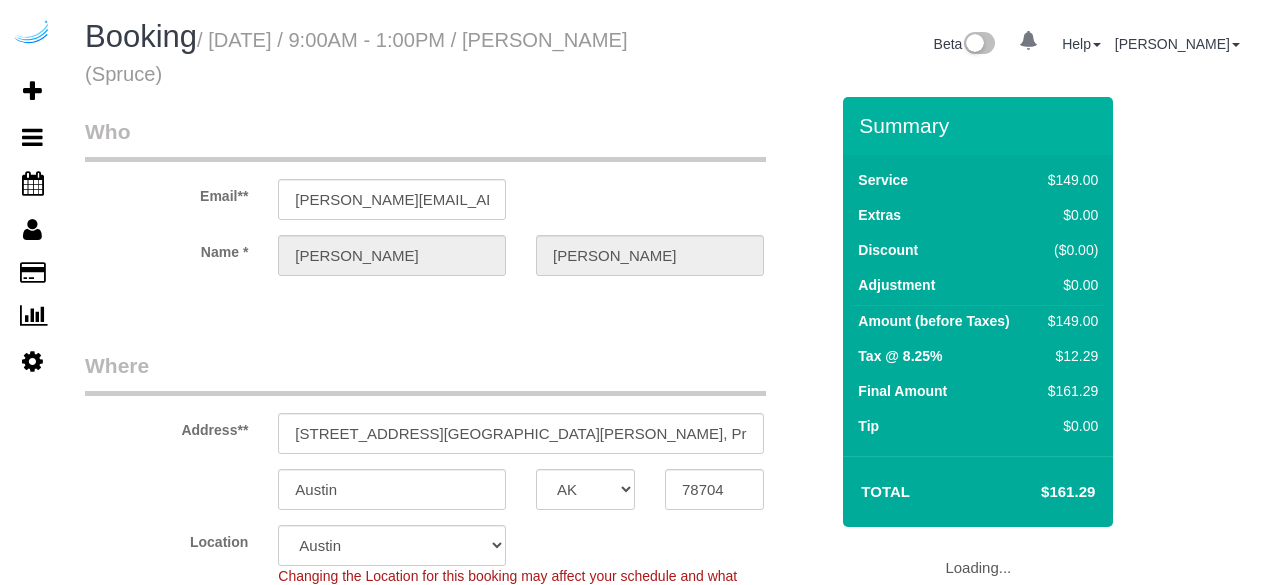 select on "[GEOGRAPHIC_DATA]" 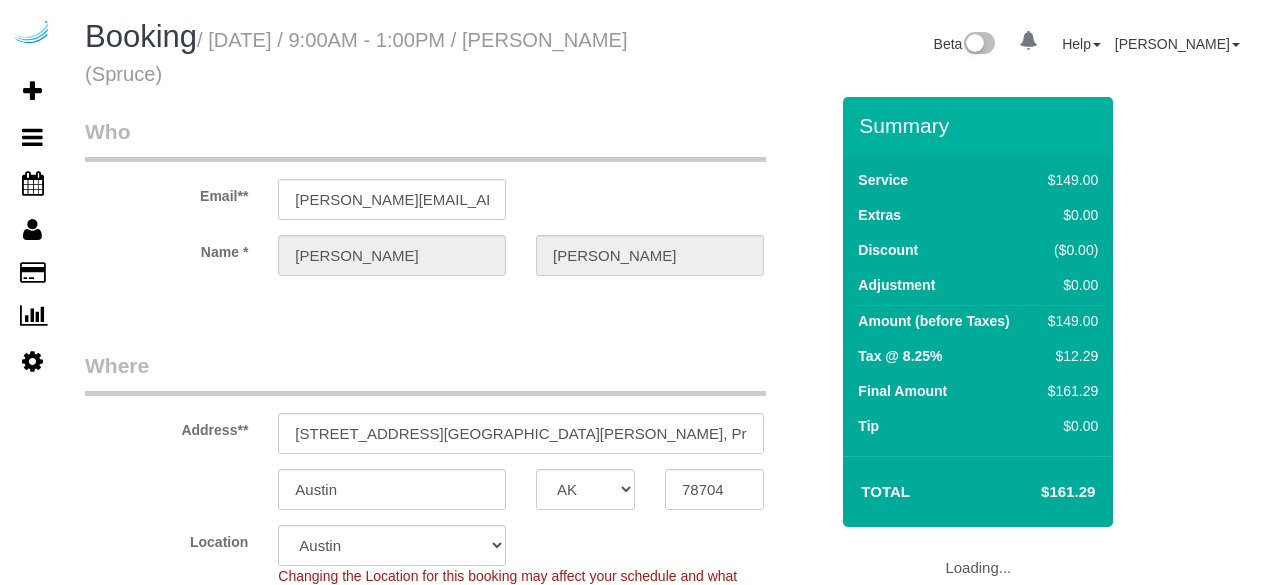 select on "282" 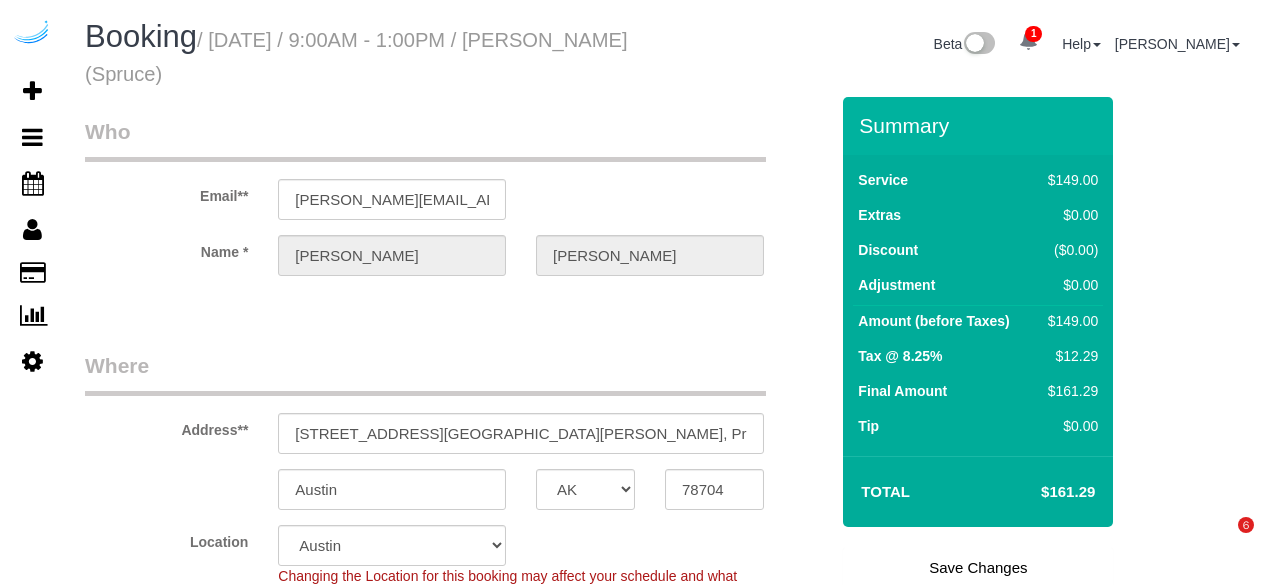 scroll, scrollTop: 0, scrollLeft: 0, axis: both 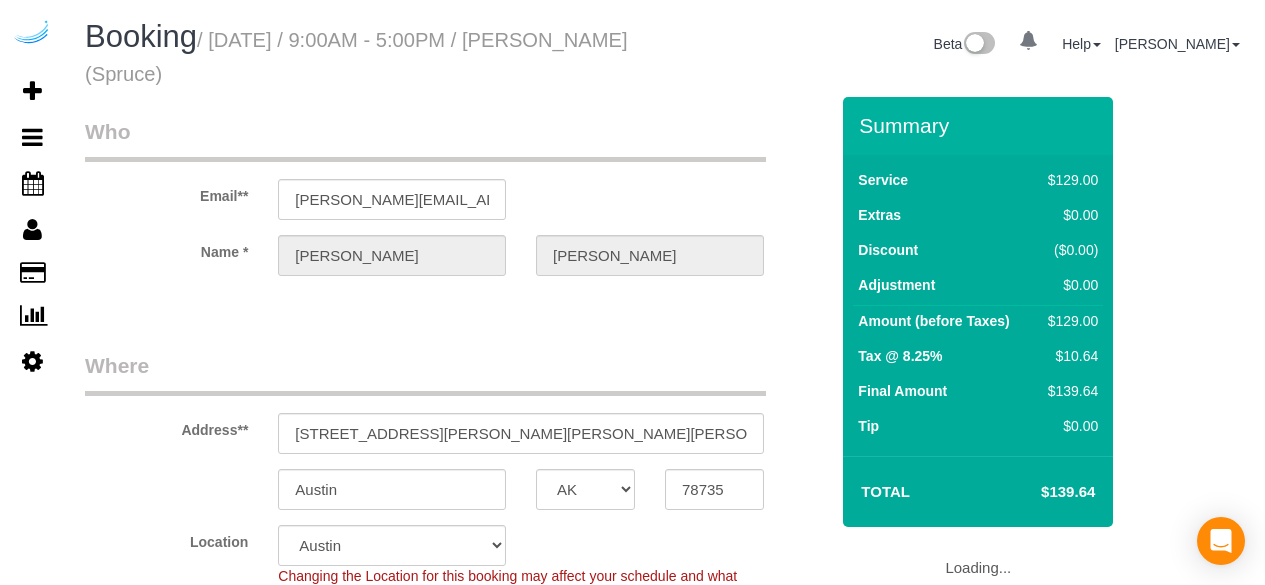 select on "[GEOGRAPHIC_DATA]" 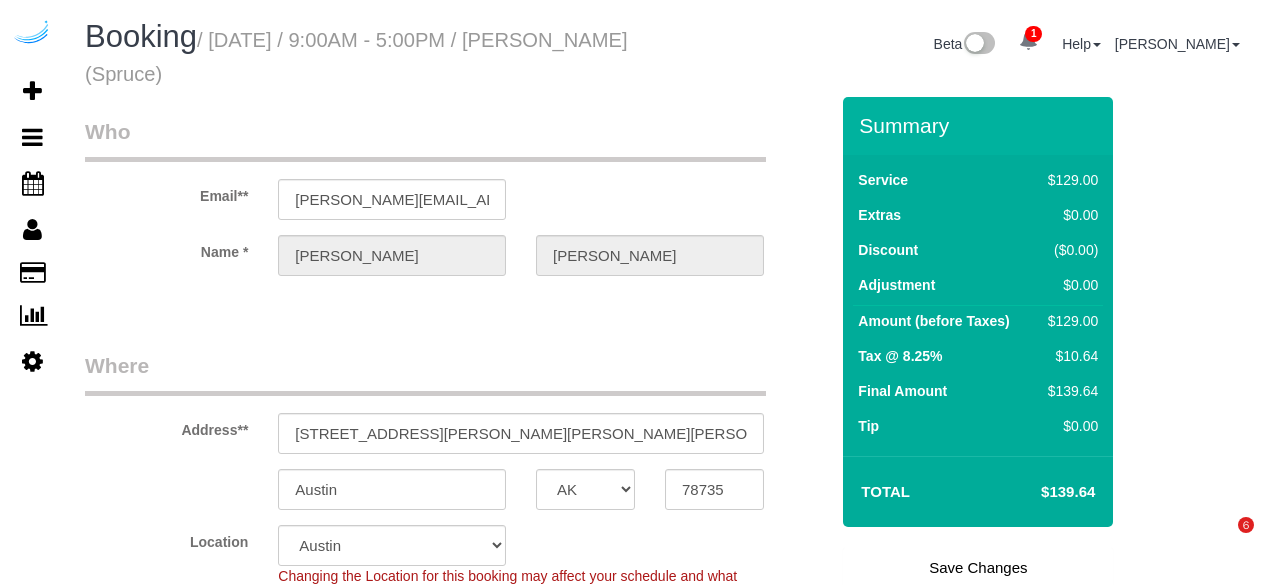 scroll, scrollTop: 0, scrollLeft: 0, axis: both 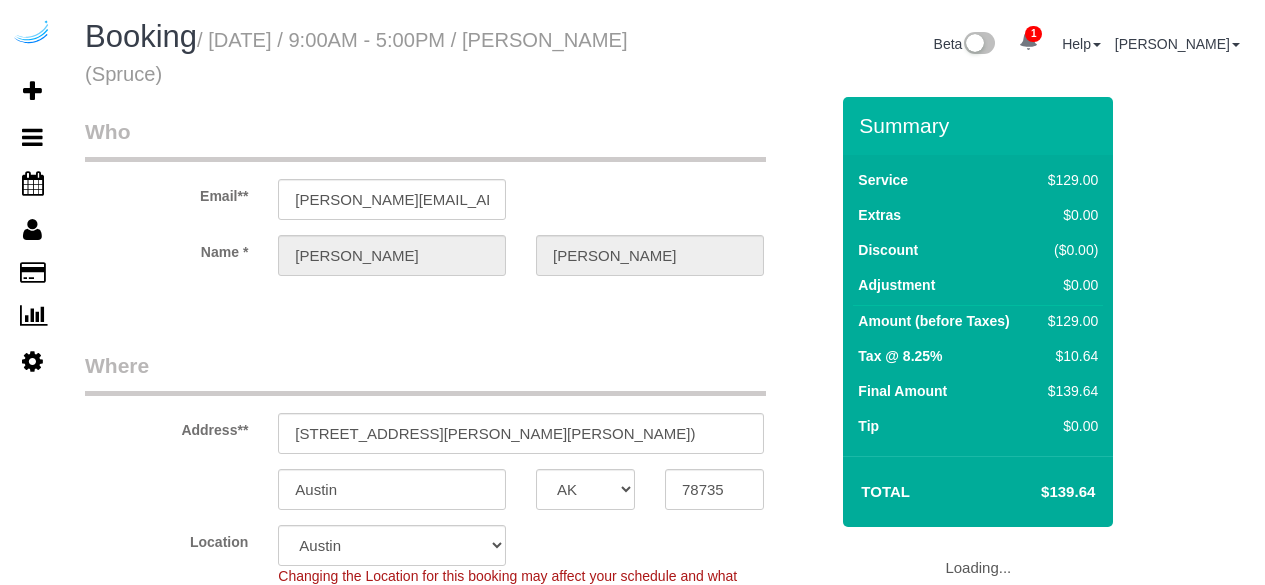 select on "[GEOGRAPHIC_DATA]" 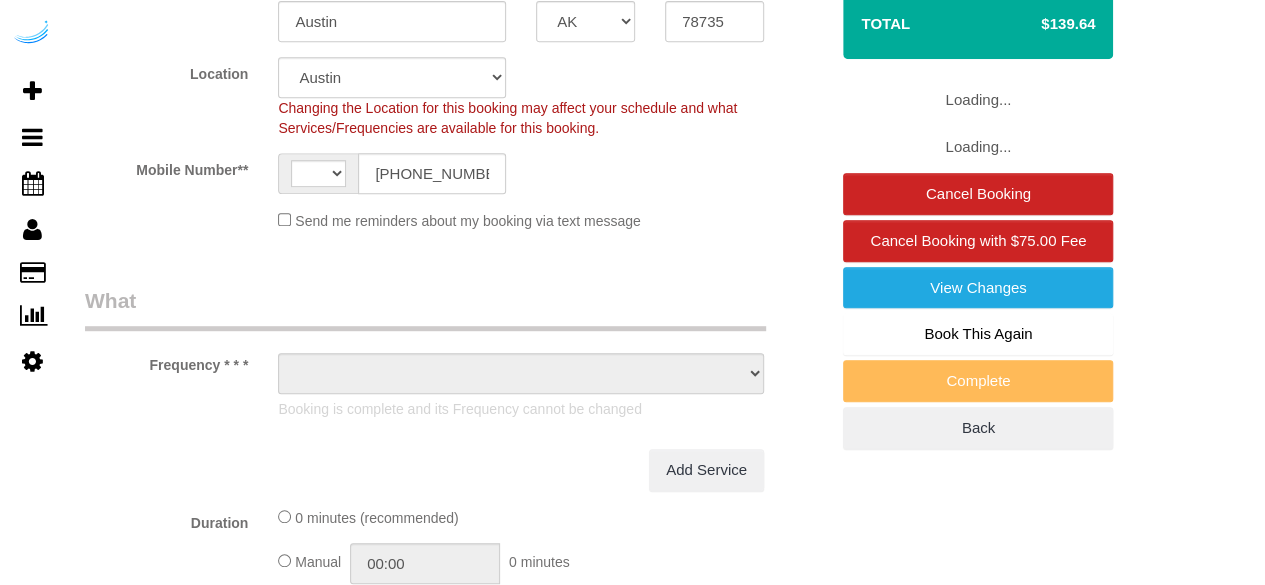 select on "string:[GEOGRAPHIC_DATA]" 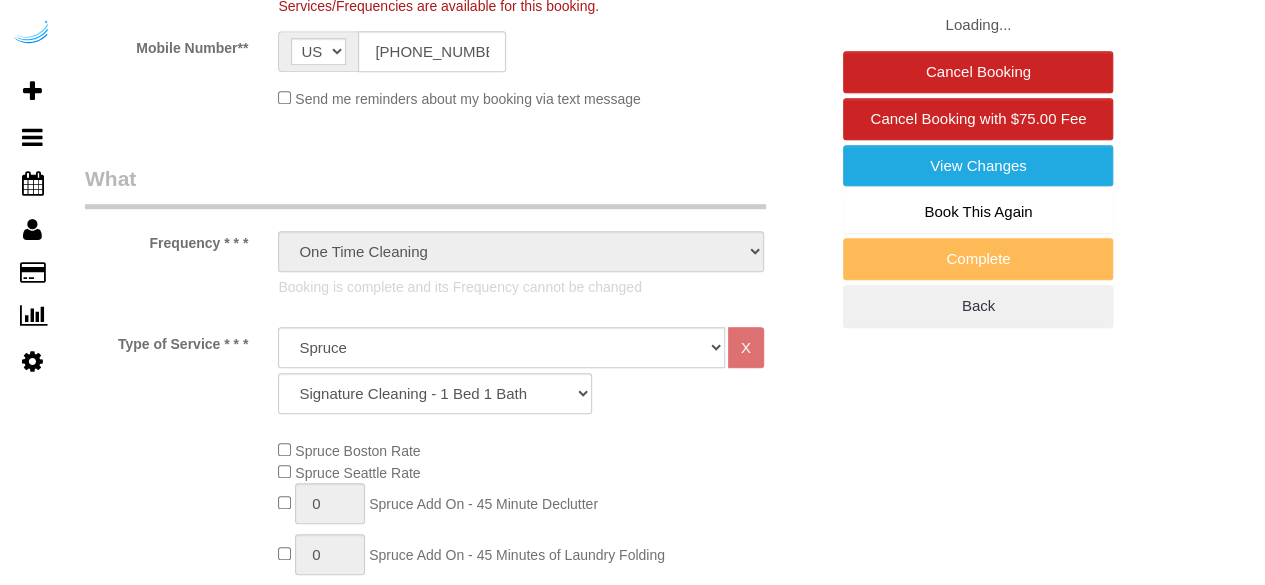 select on "object:815" 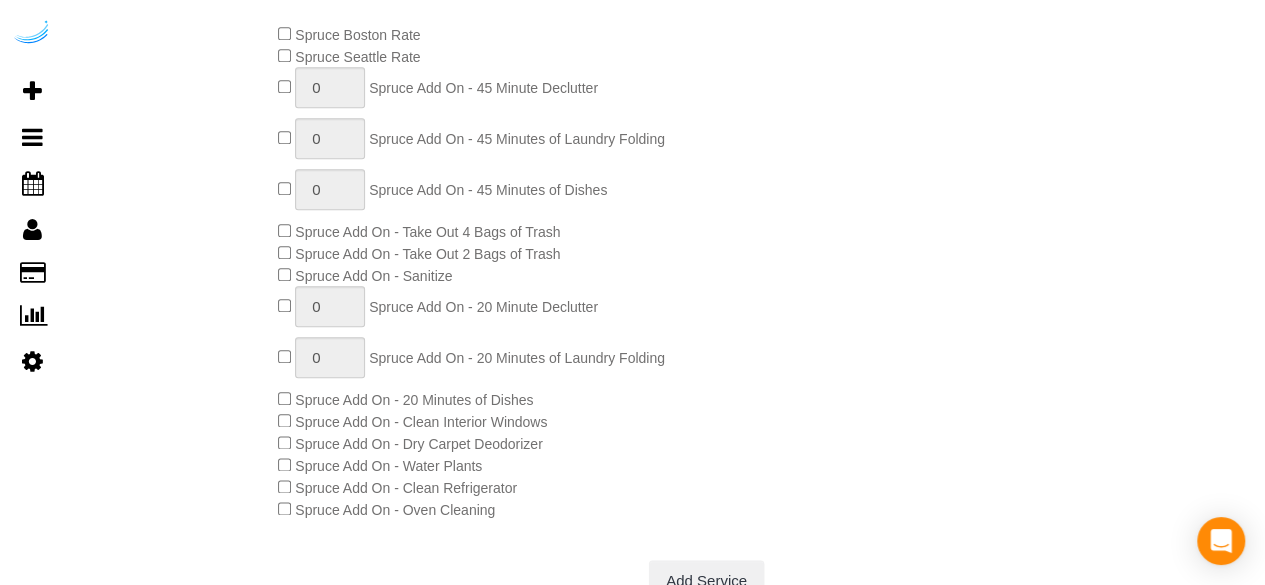 scroll, scrollTop: 1300, scrollLeft: 0, axis: vertical 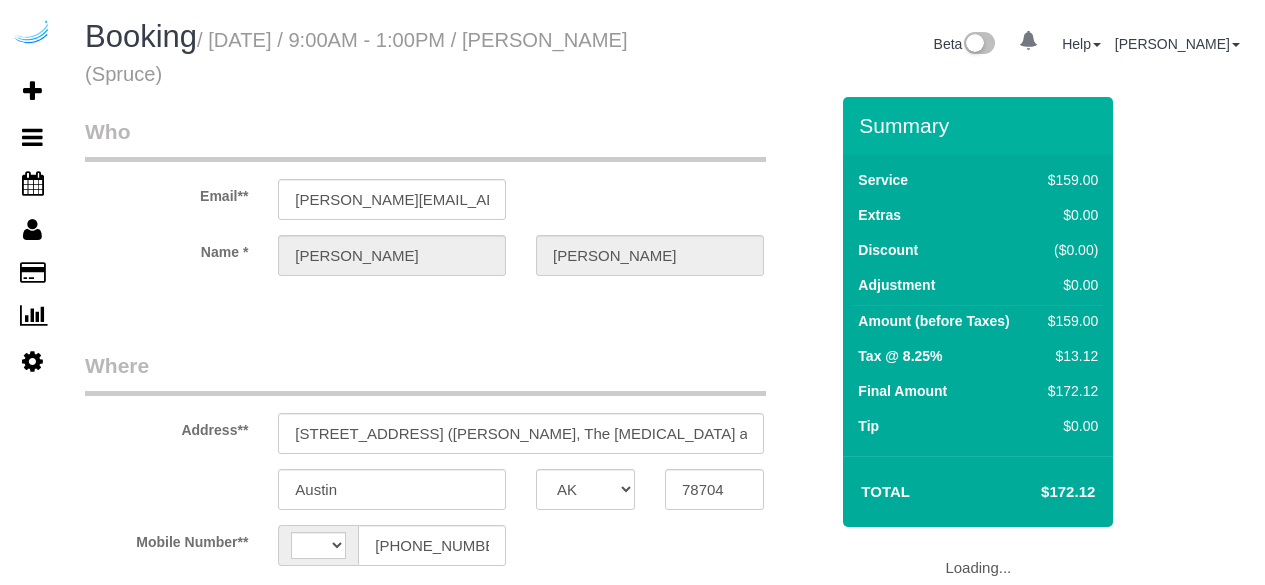 select on "[GEOGRAPHIC_DATA]" 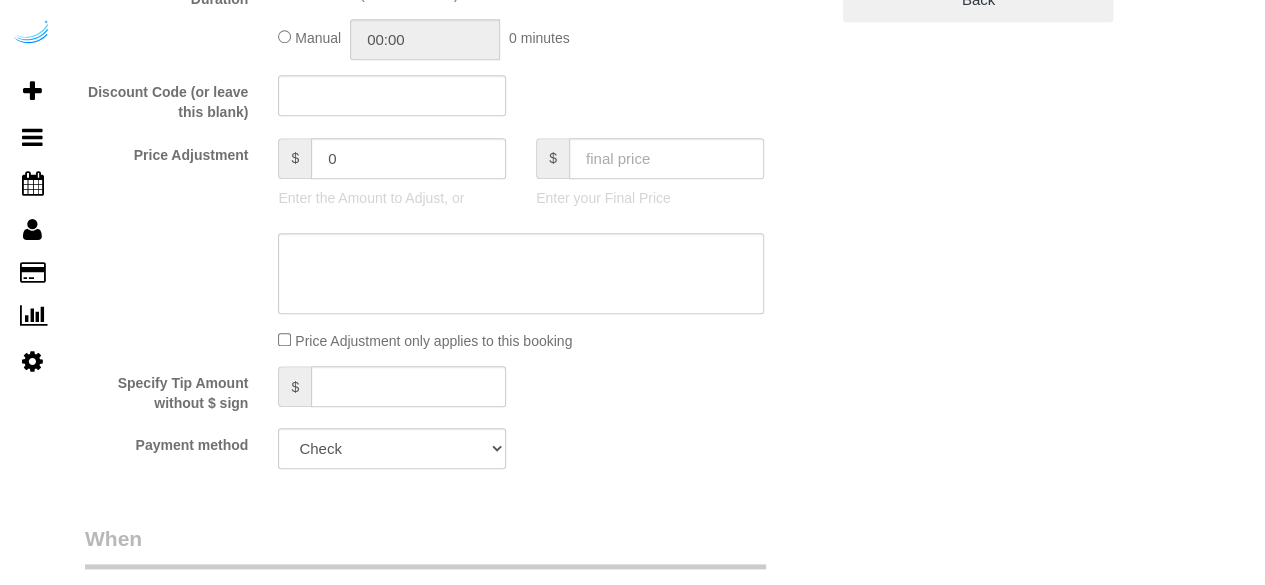 select on "string:[GEOGRAPHIC_DATA]" 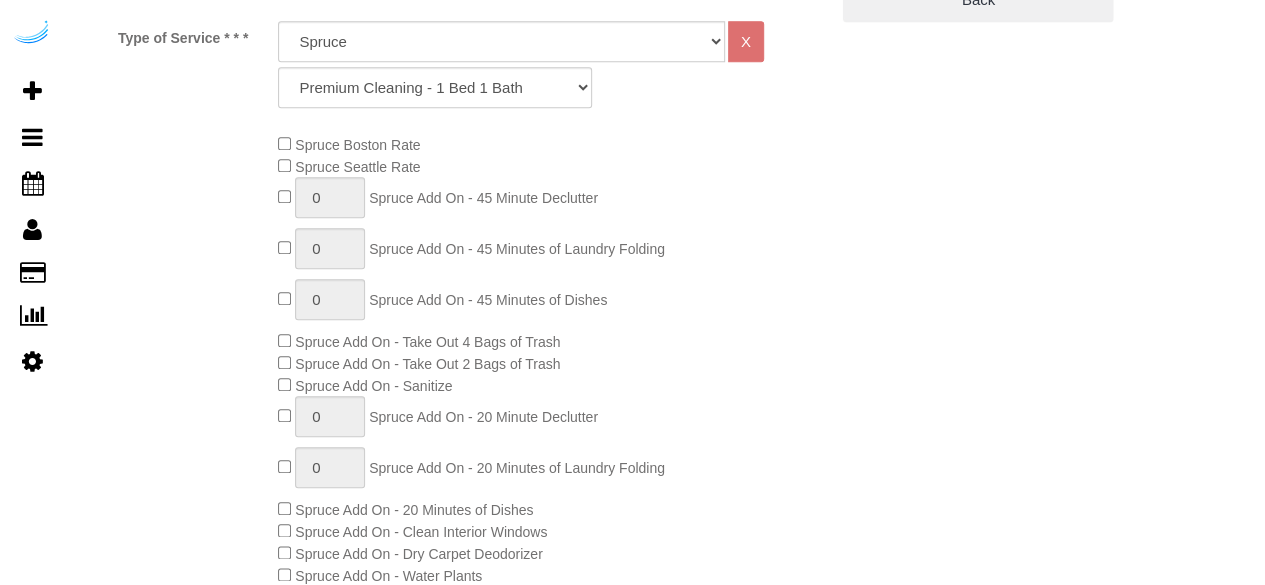 select on "object:818" 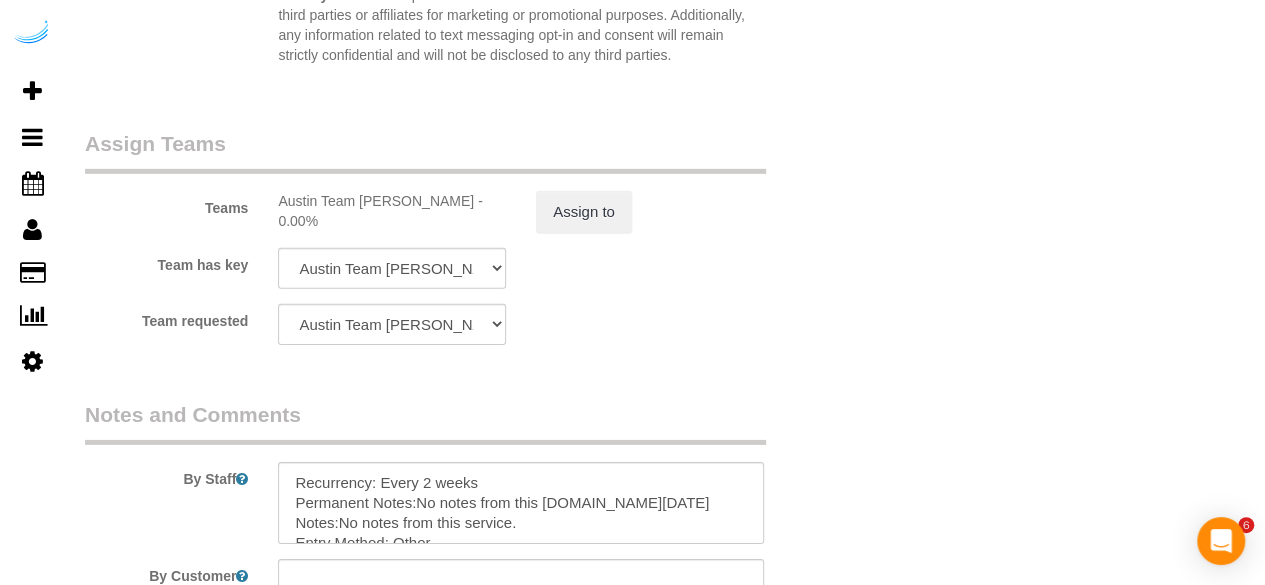 scroll, scrollTop: 3364, scrollLeft: 0, axis: vertical 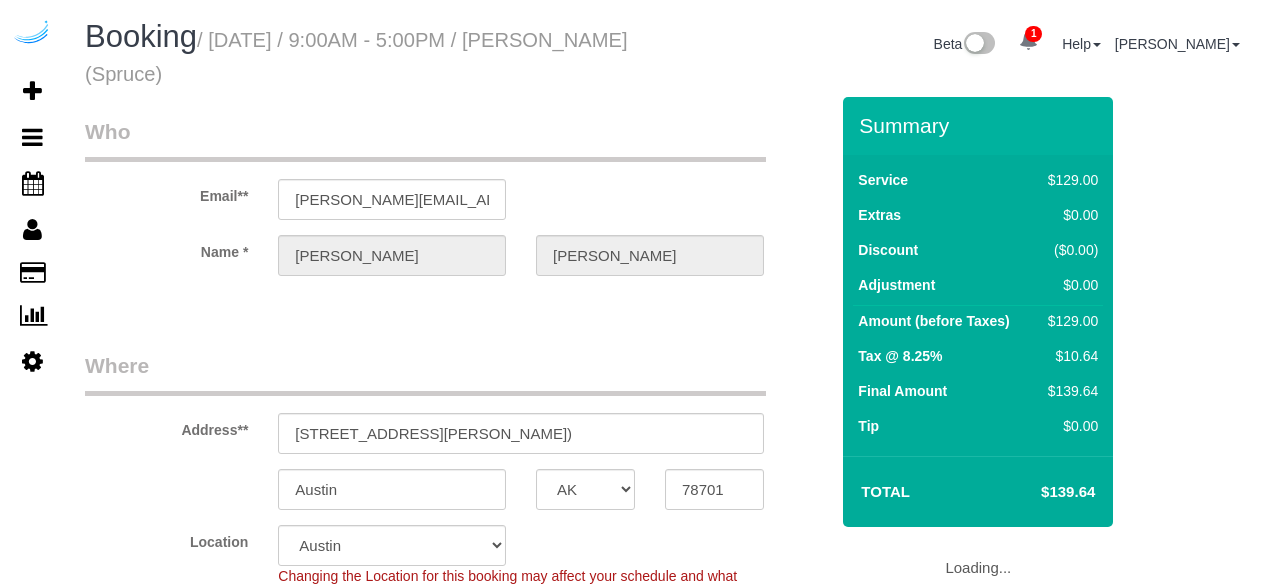 select on "[GEOGRAPHIC_DATA]" 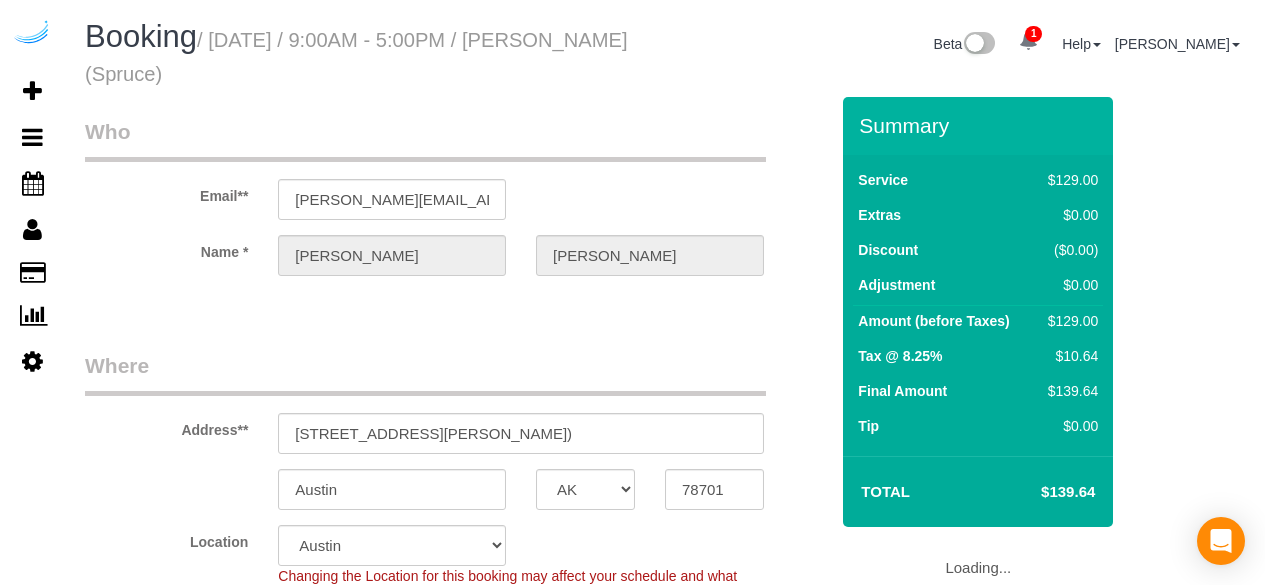 scroll, scrollTop: 0, scrollLeft: 0, axis: both 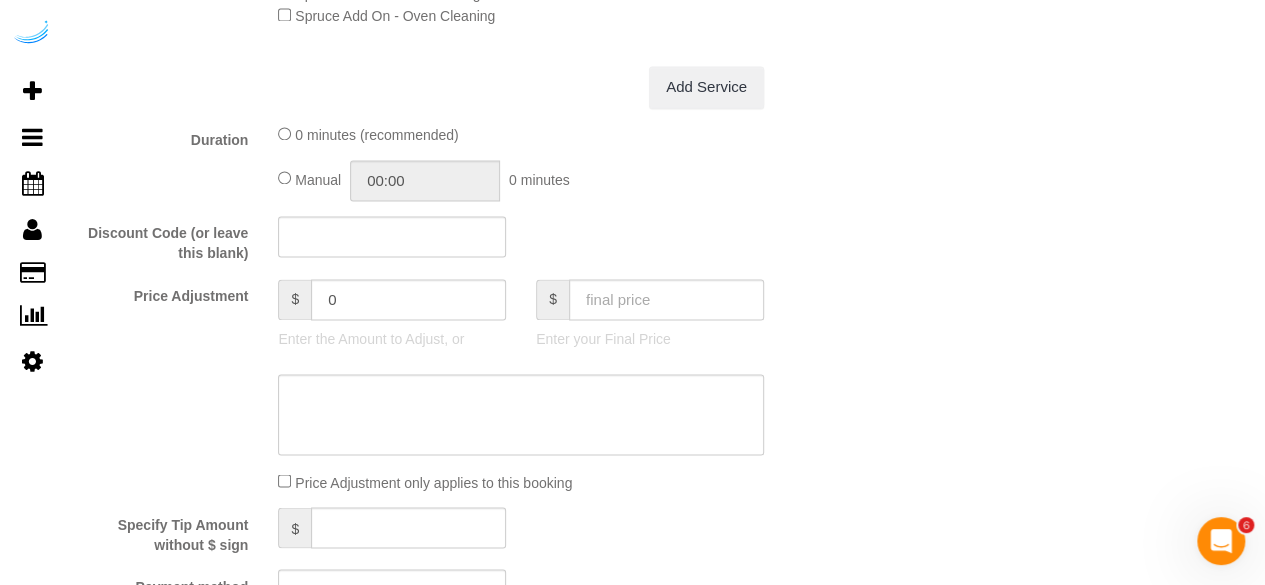 click on "Manual
00:00
0 minutes" 